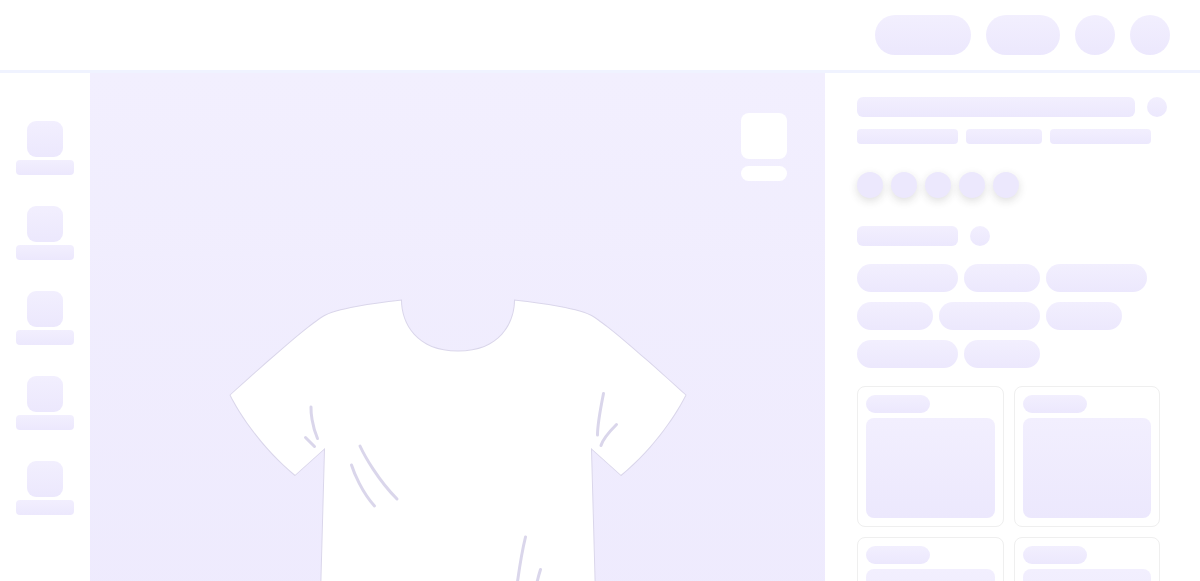 scroll, scrollTop: 0, scrollLeft: 0, axis: both 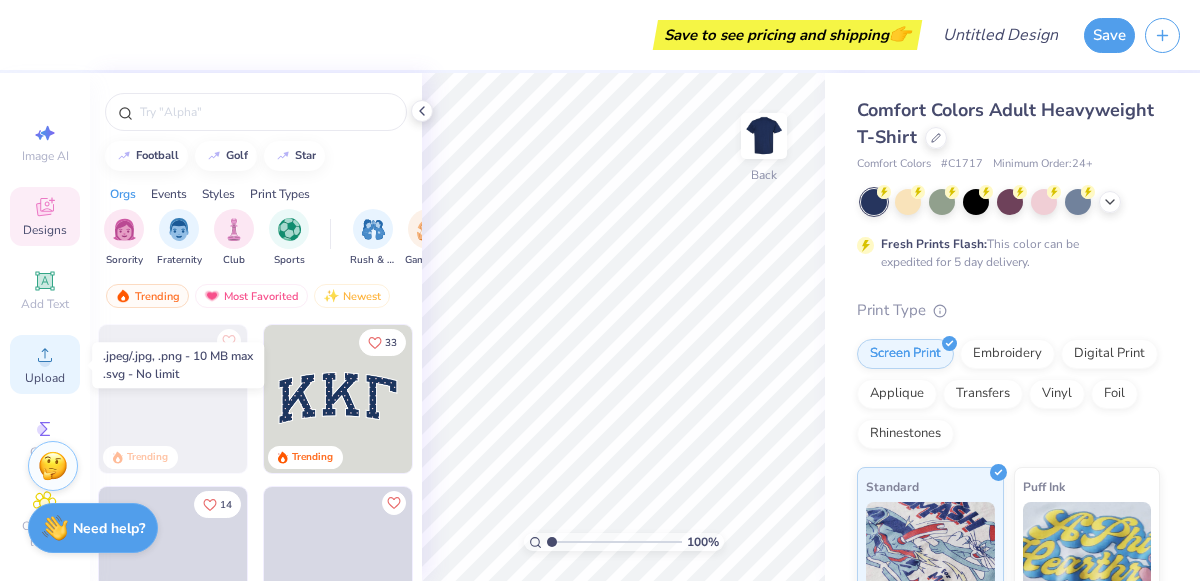 click on "Upload" at bounding box center [45, 364] 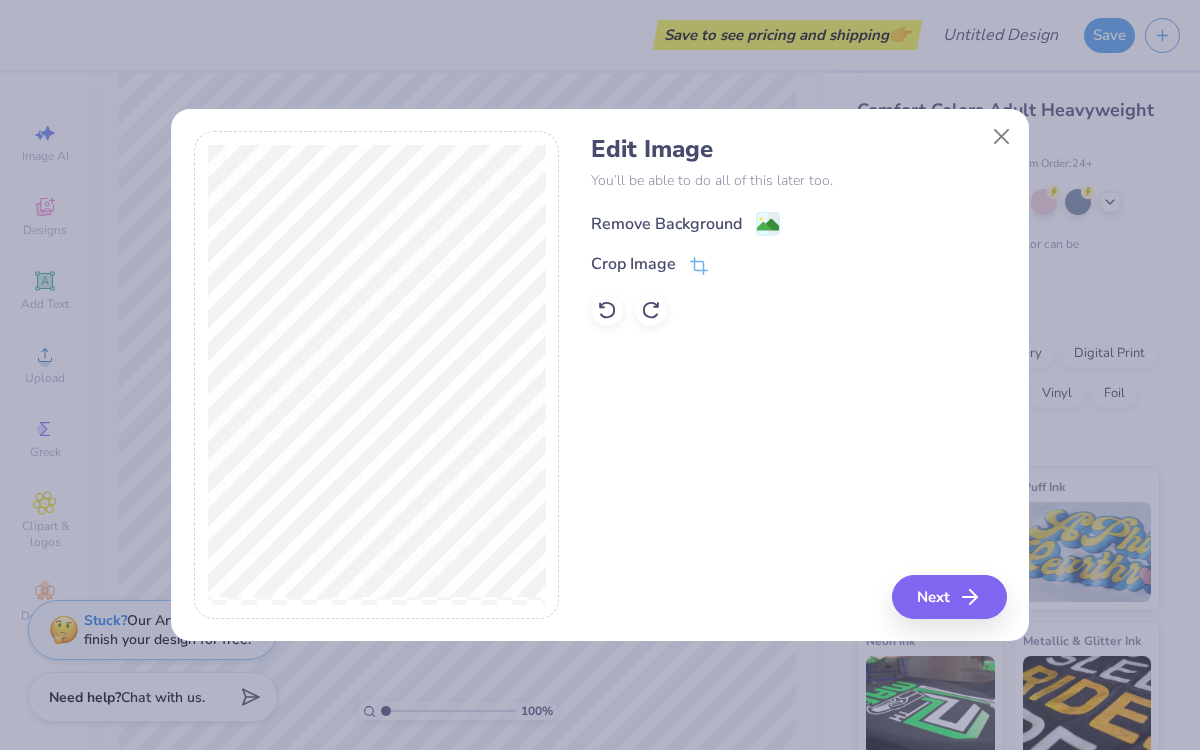 click on "Remove Background" at bounding box center [666, 224] 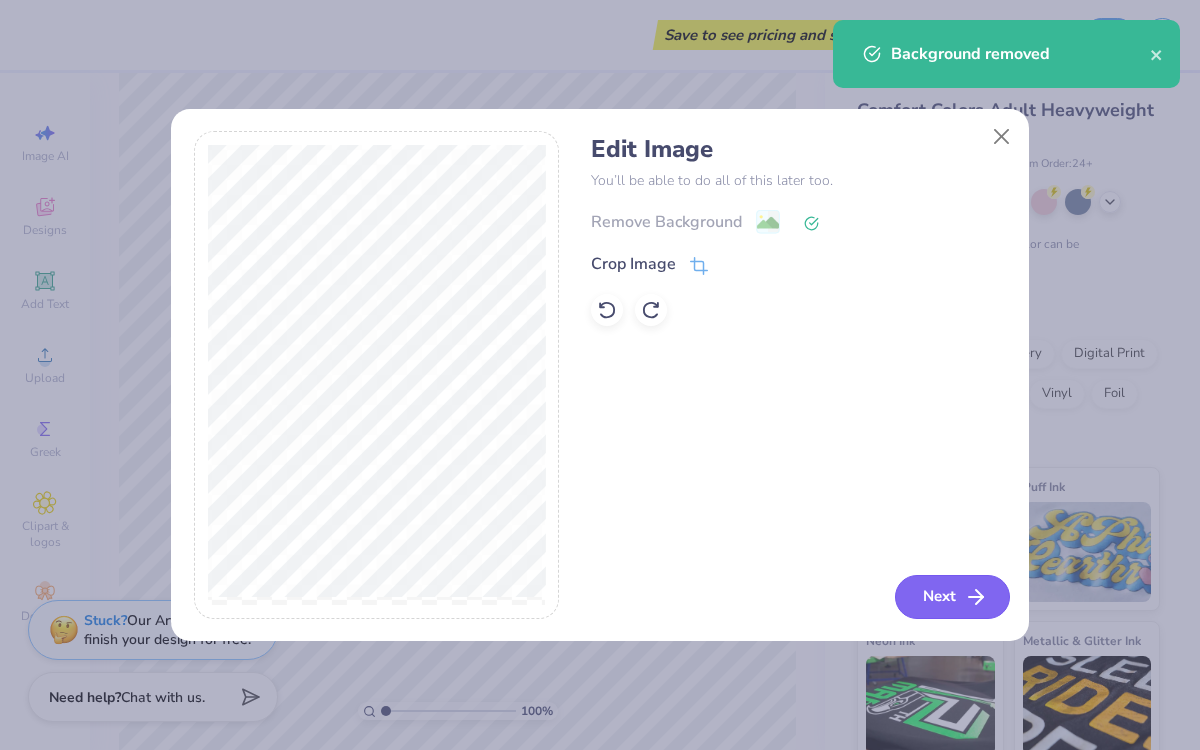 click 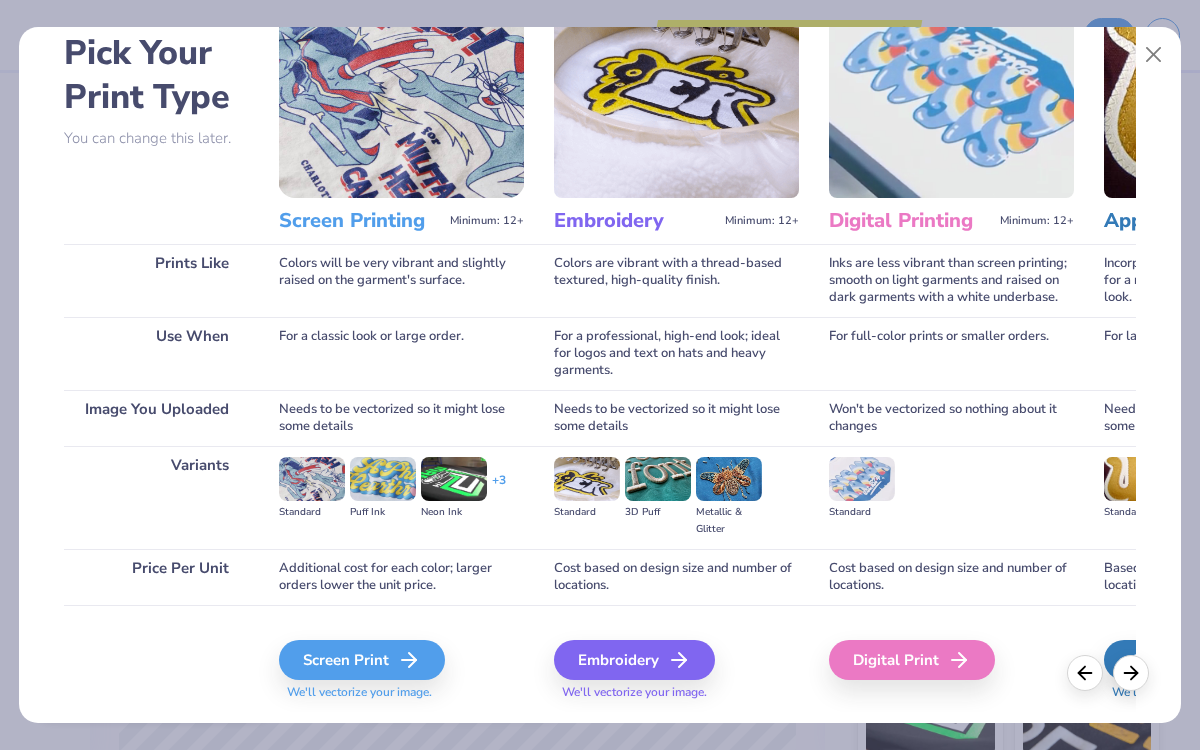 scroll, scrollTop: 0, scrollLeft: 0, axis: both 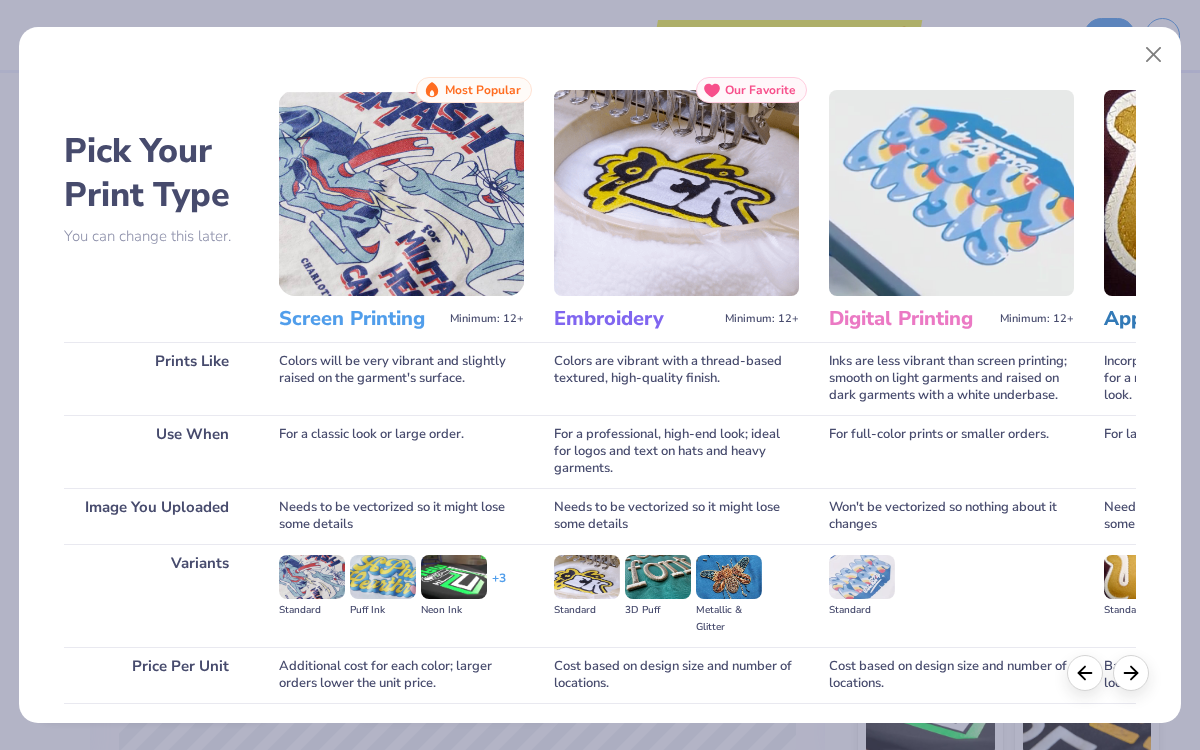 click at bounding box center [401, 193] 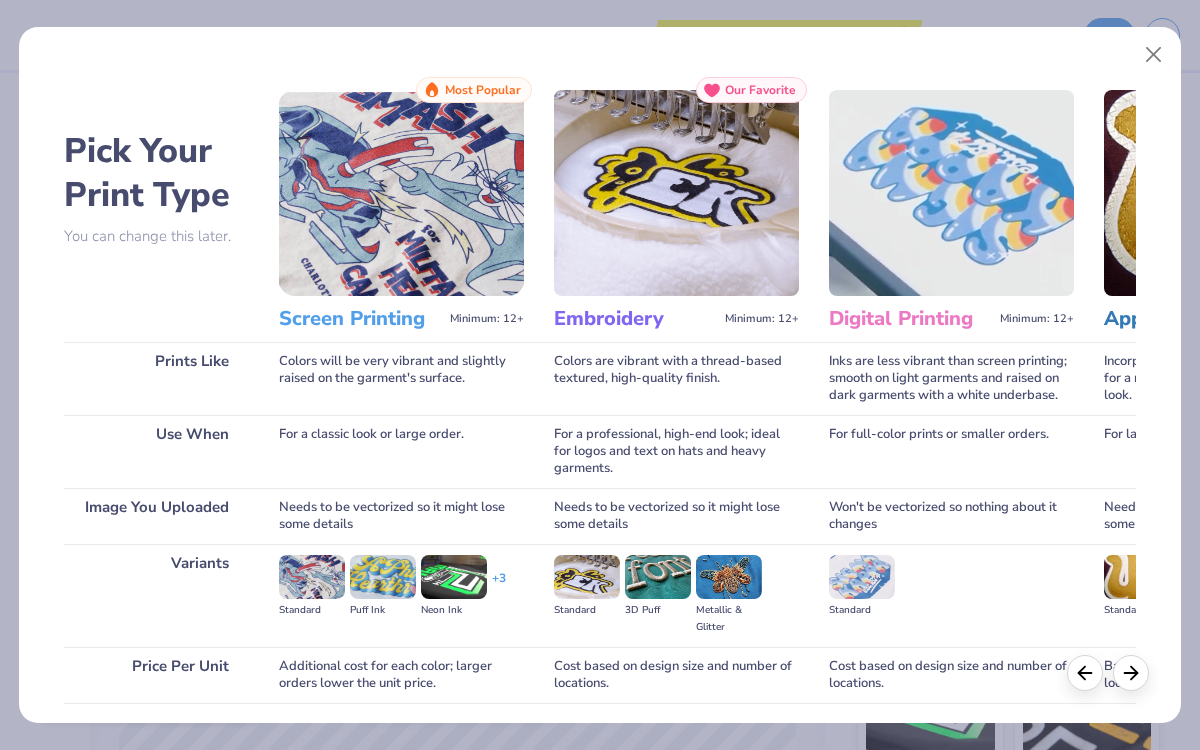 scroll, scrollTop: 146, scrollLeft: 0, axis: vertical 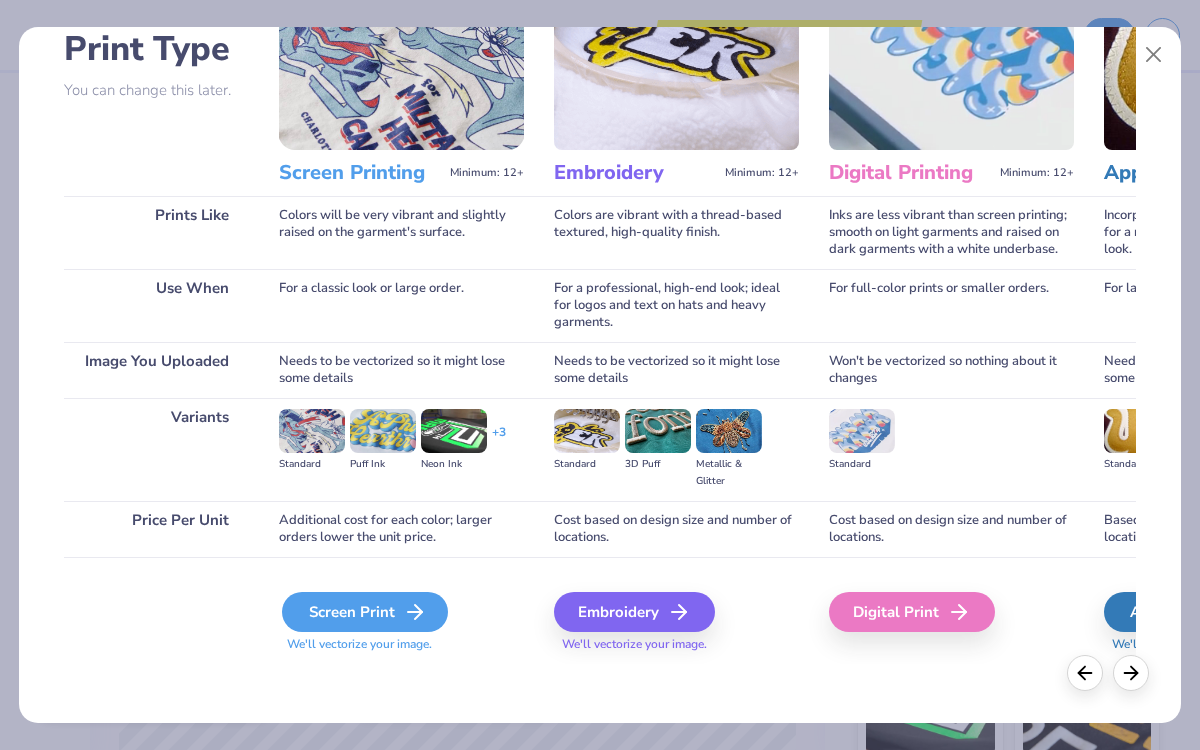 click on "Screen Print" at bounding box center [365, 612] 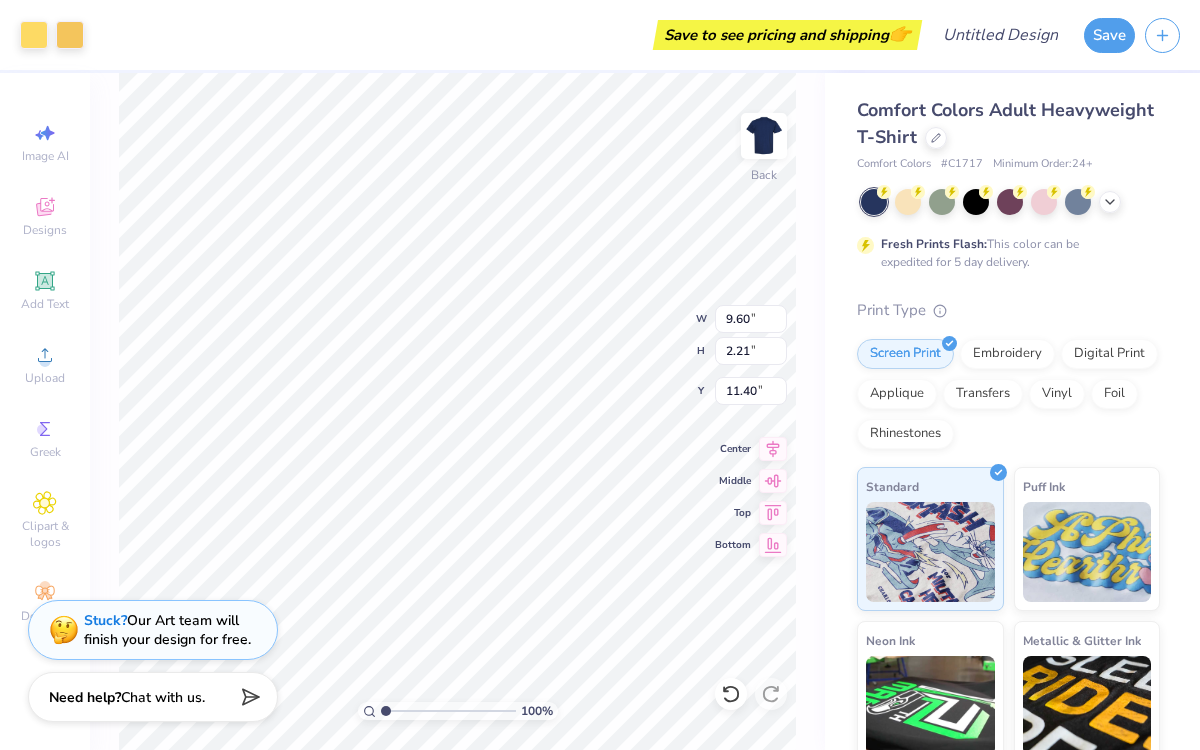 type on "7.37" 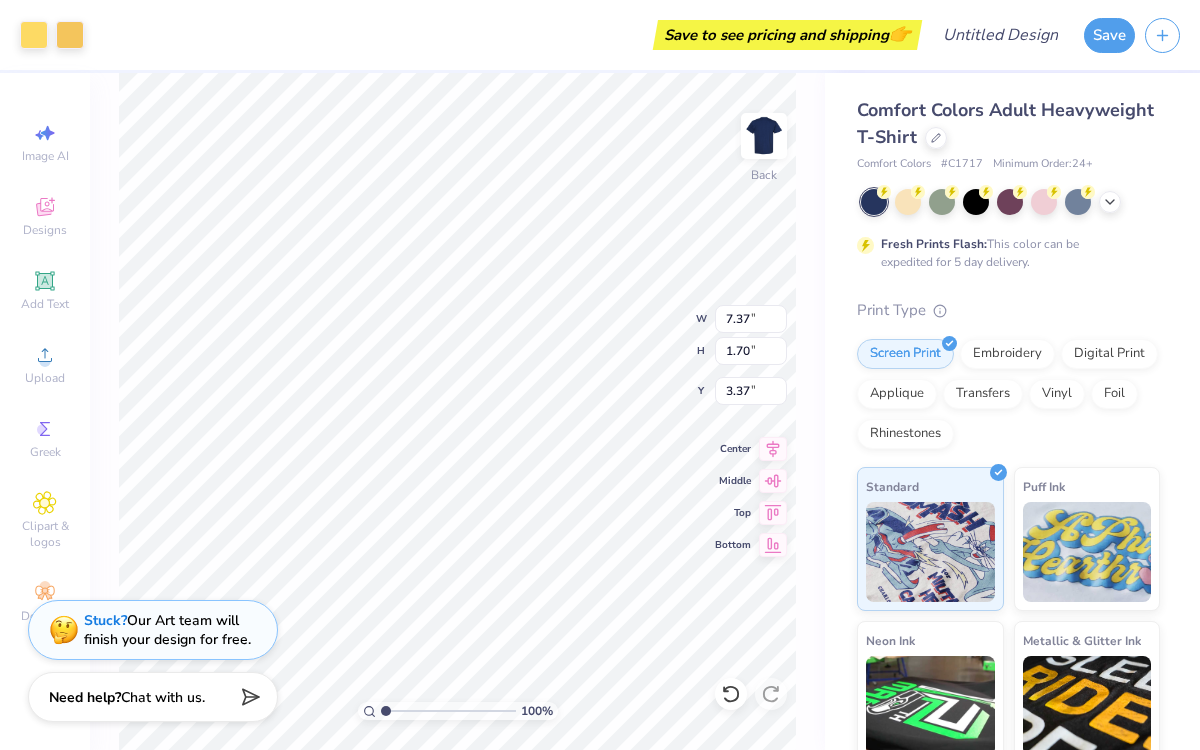 type on "3.64" 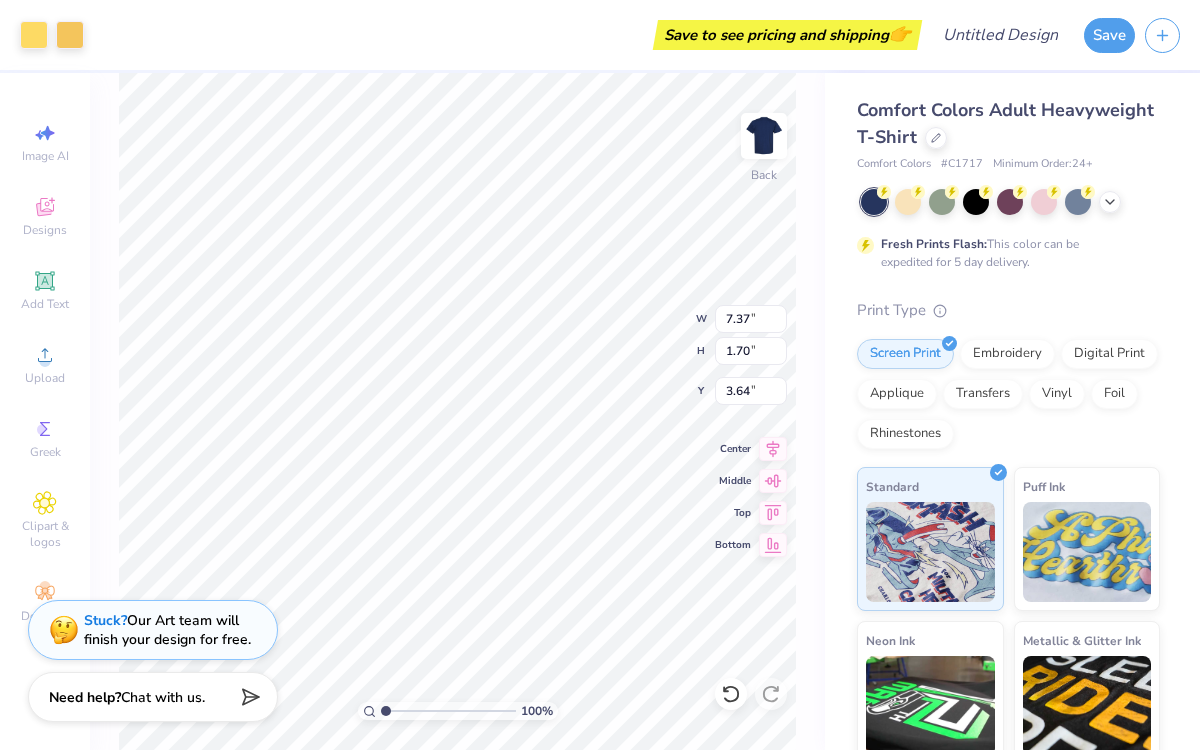 type on "4.74" 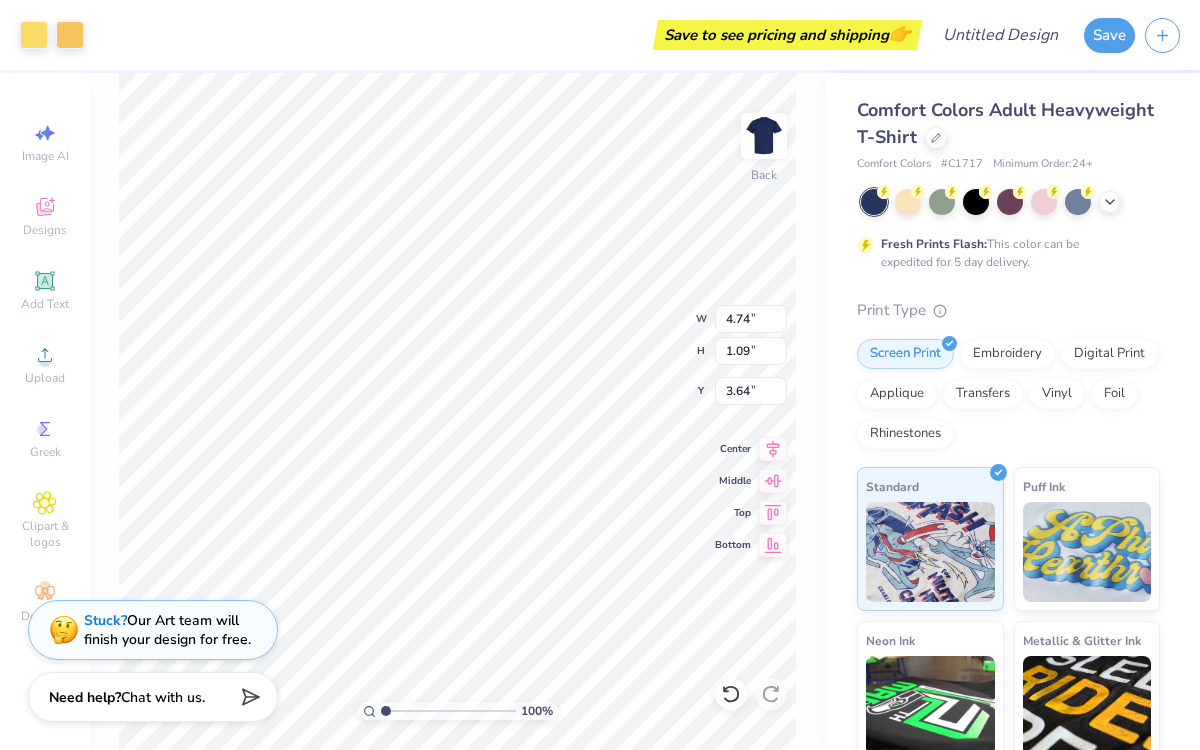 type on "3.68" 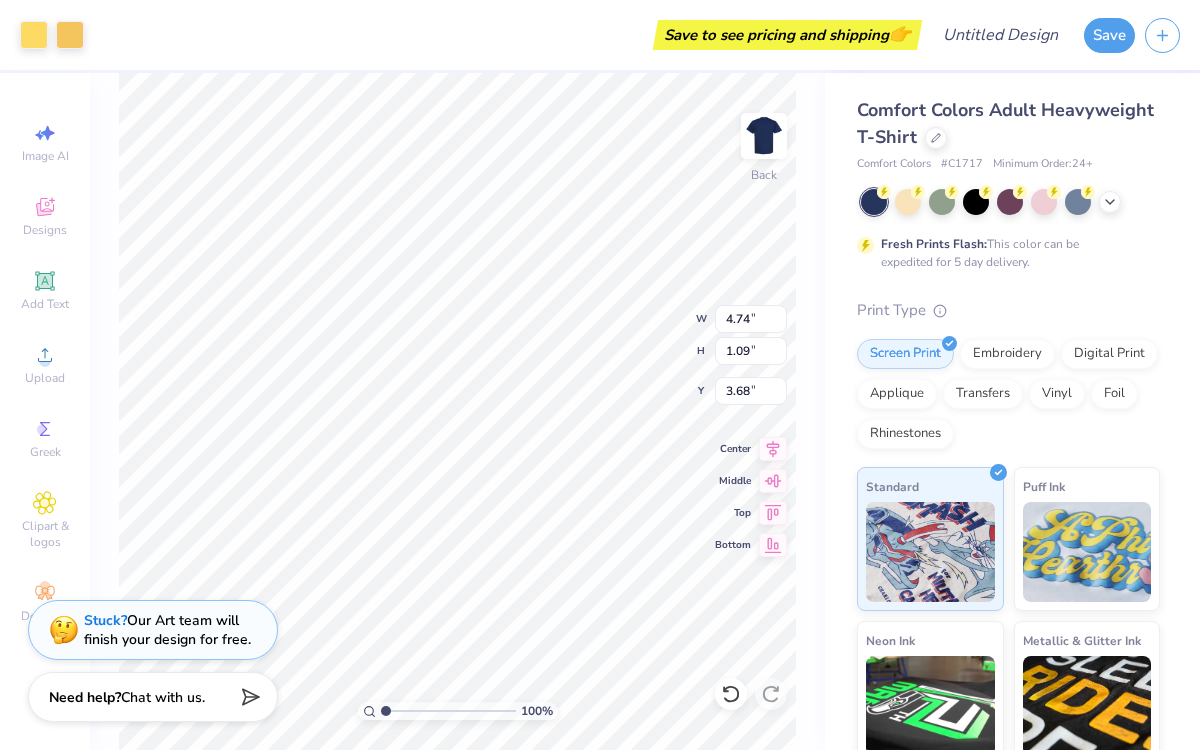 type on "5.55" 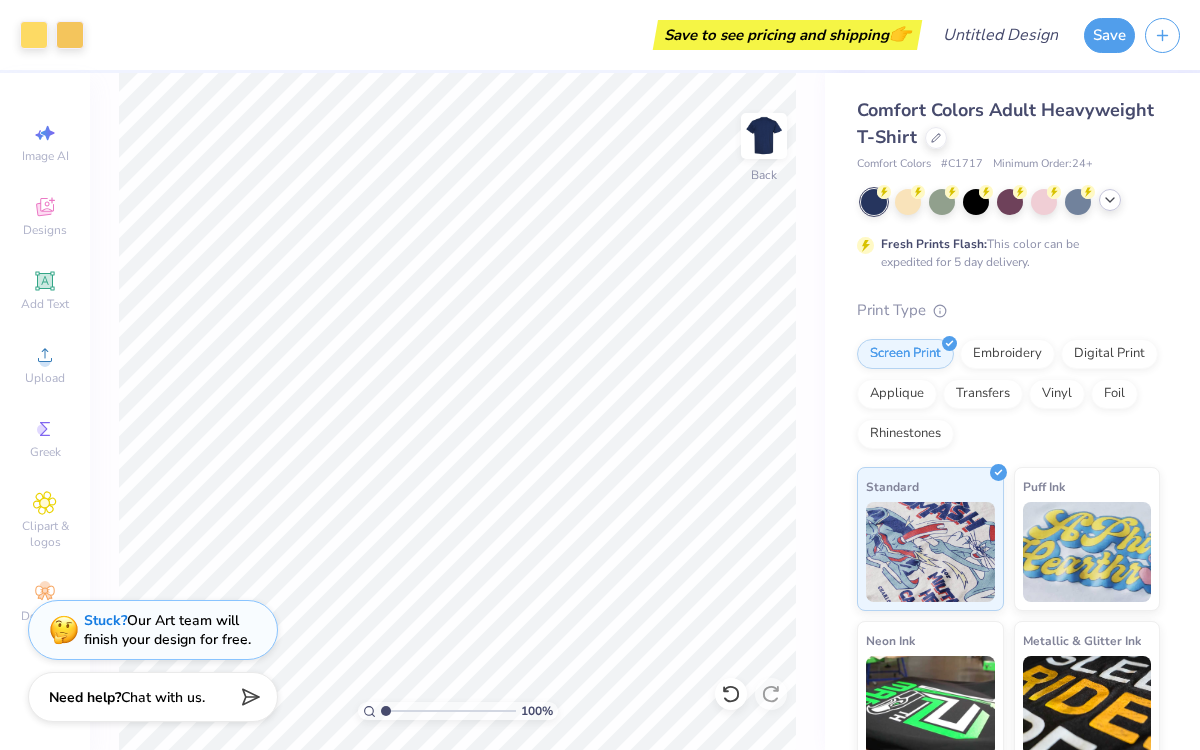 click 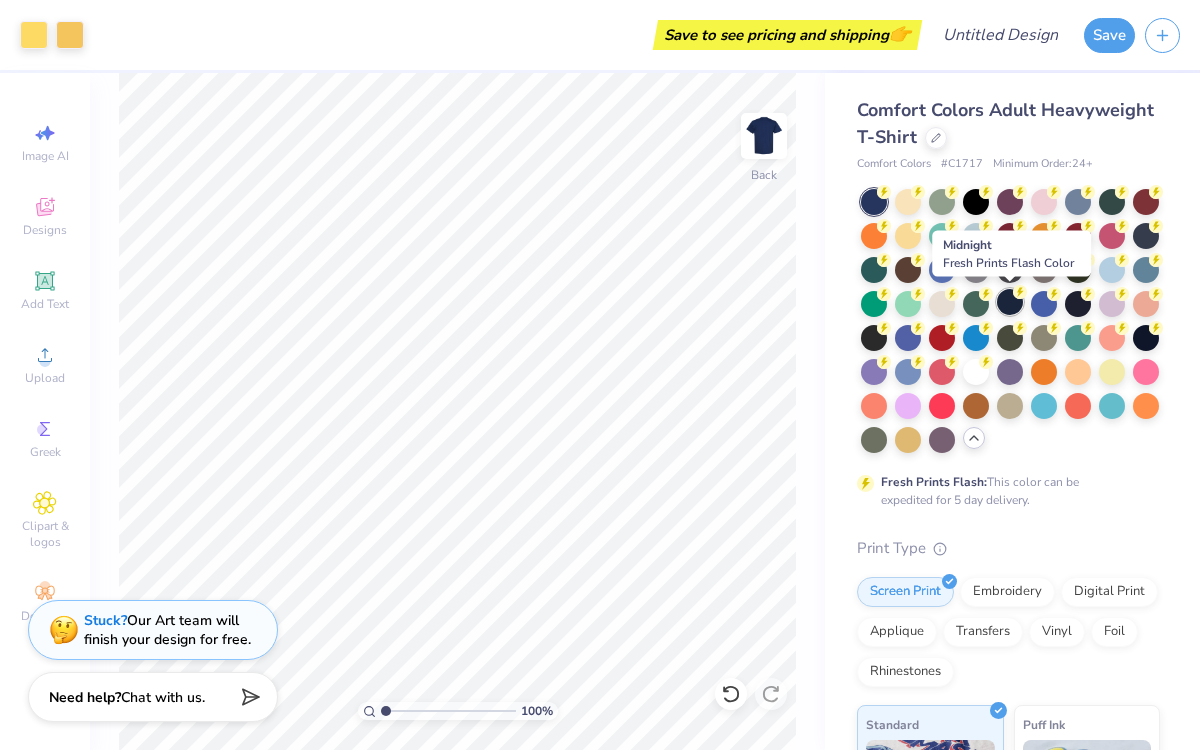 click at bounding box center (1010, 302) 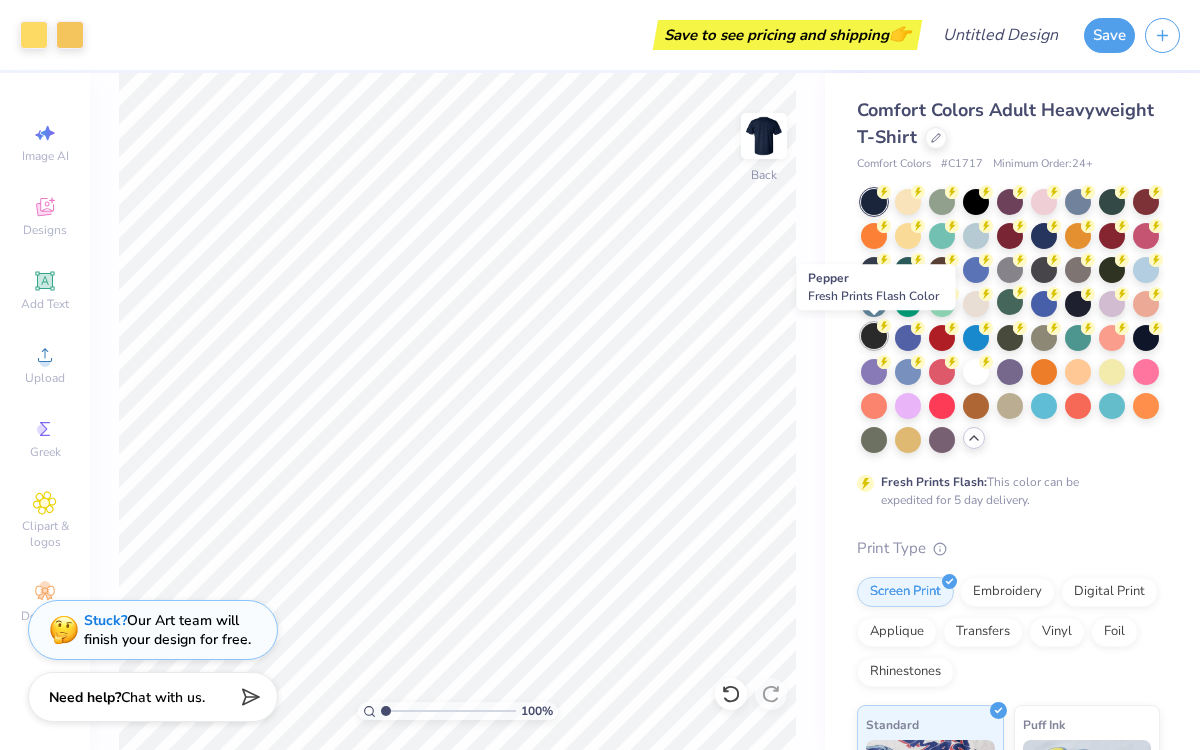 click at bounding box center (874, 336) 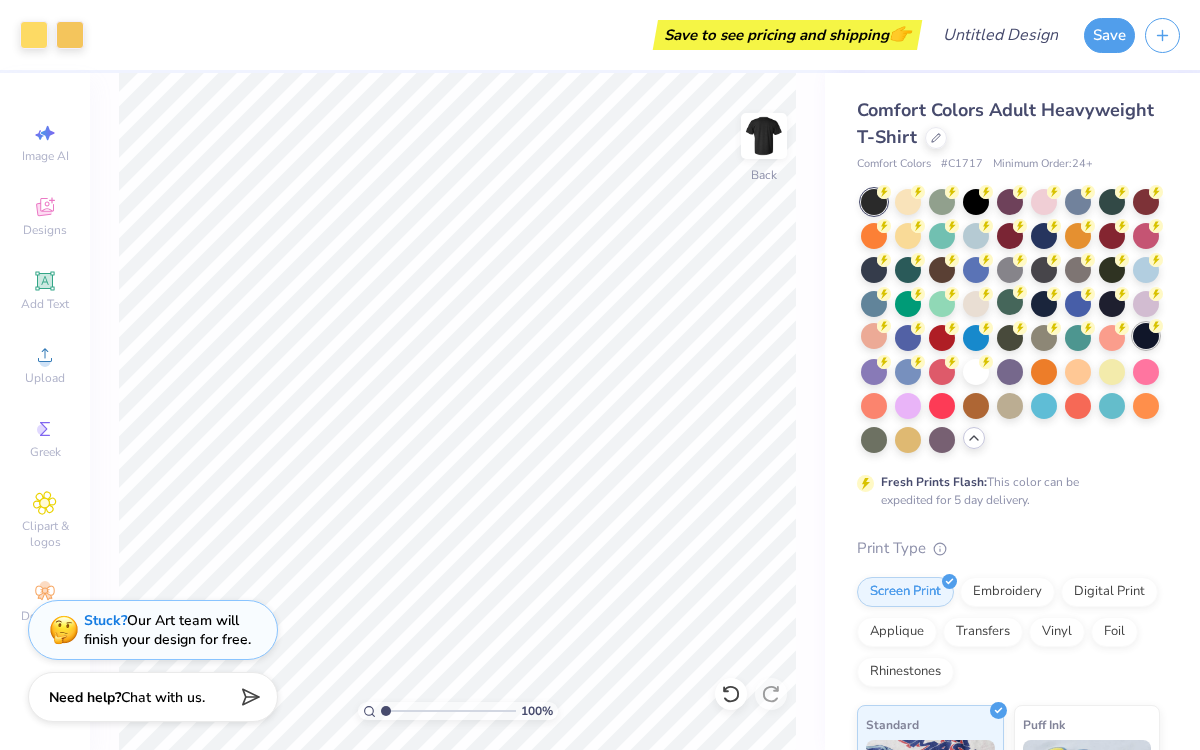 click at bounding box center [1146, 336] 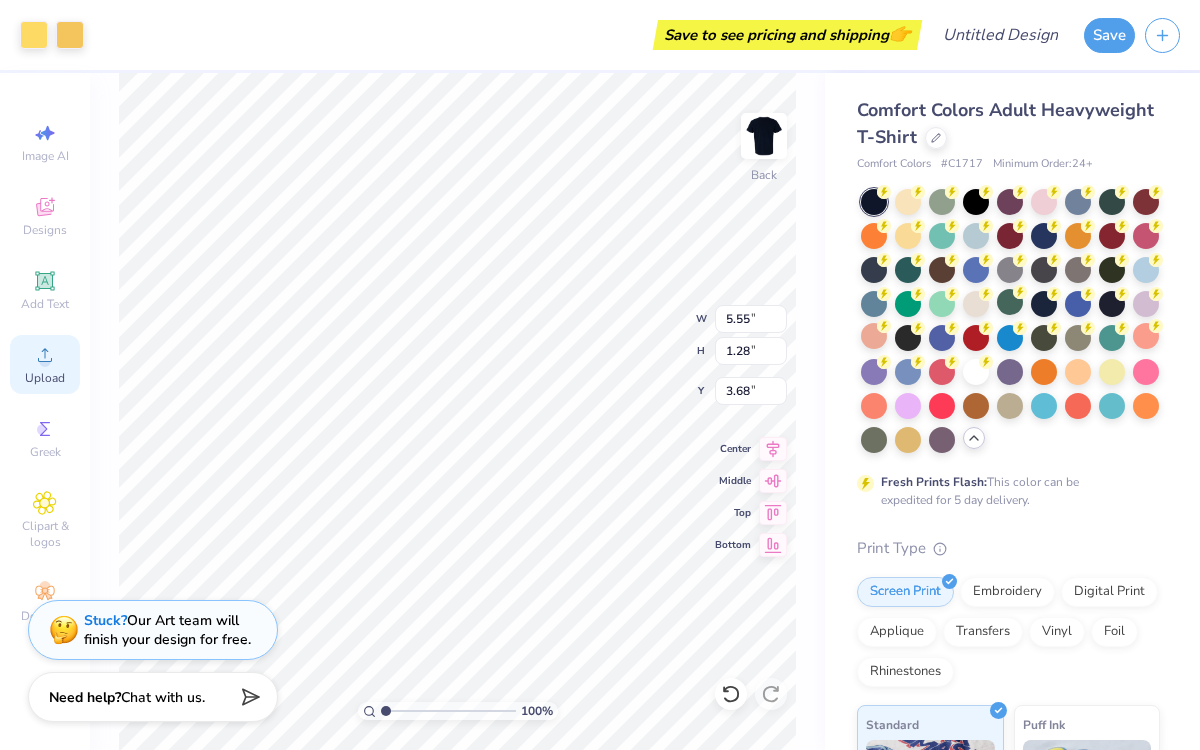 click 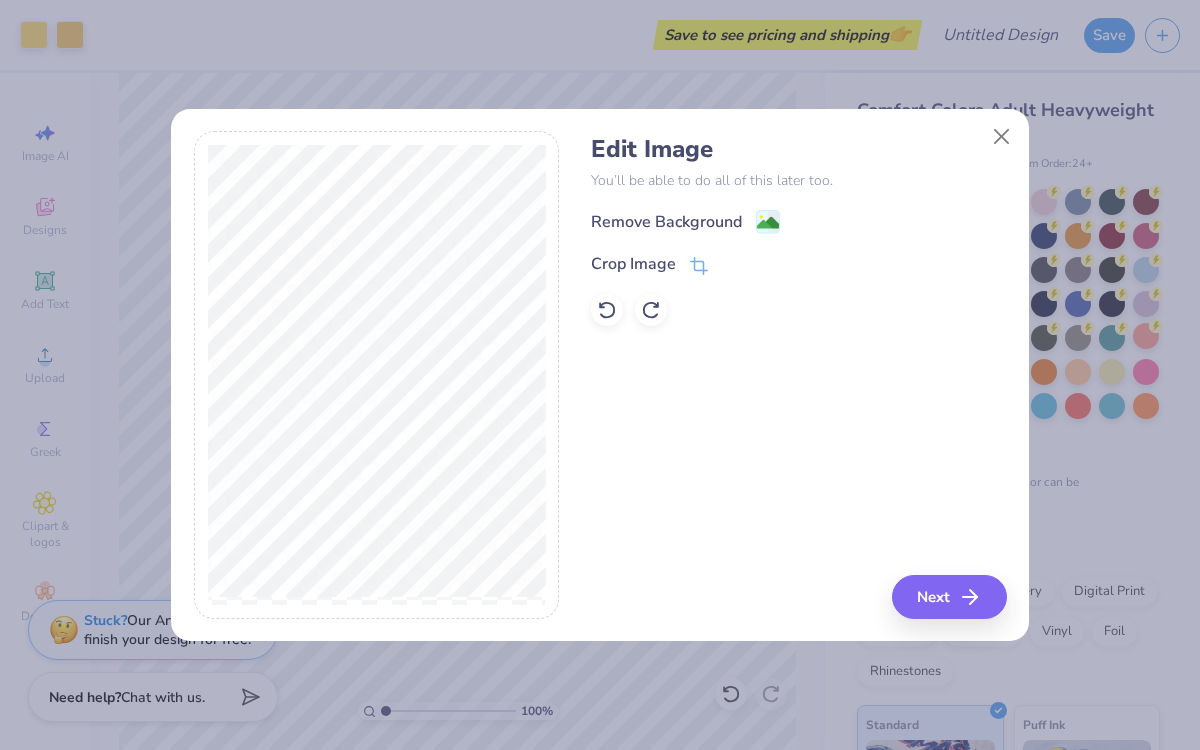 click on "Edit Image You’ll be able to do all of this later too. Remove Background Crop Image Next" at bounding box center [798, 375] 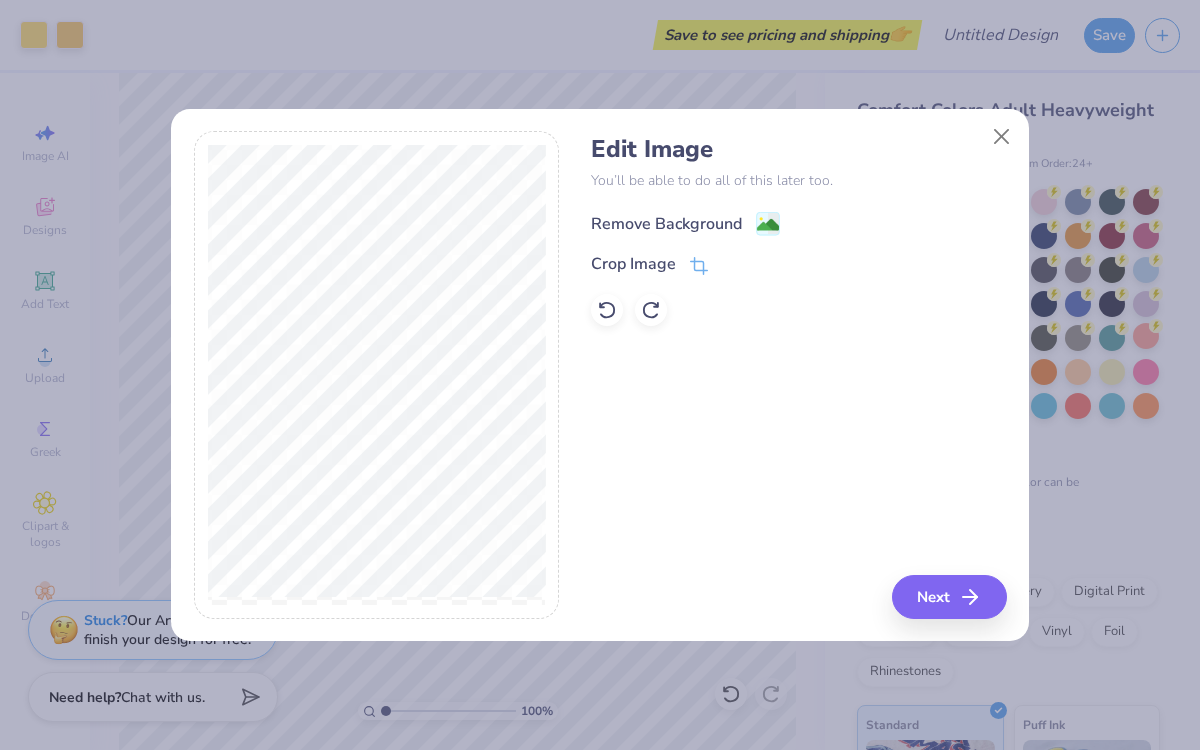 click on "Remove Background" at bounding box center [666, 224] 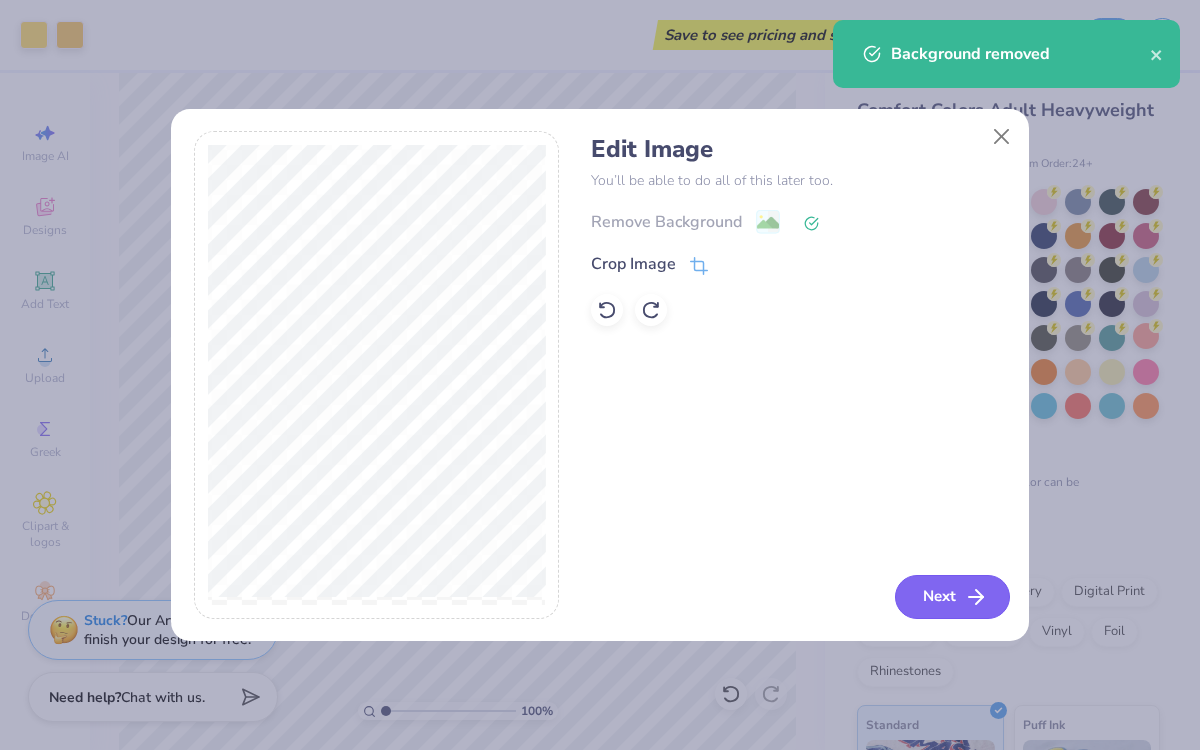 click on "Next" at bounding box center [952, 597] 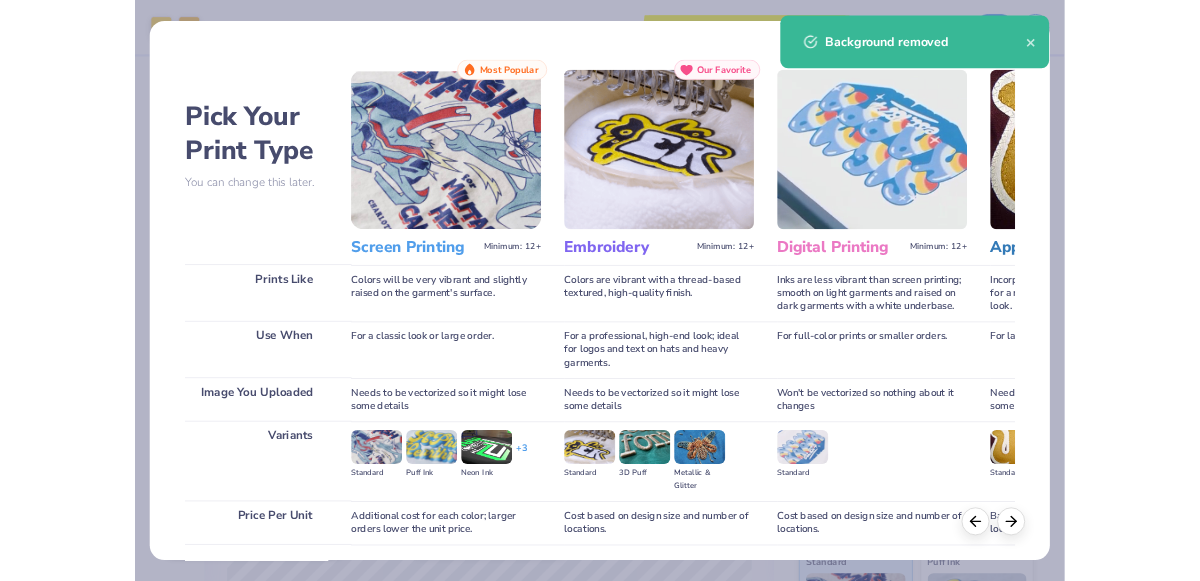 scroll, scrollTop: 146, scrollLeft: 0, axis: vertical 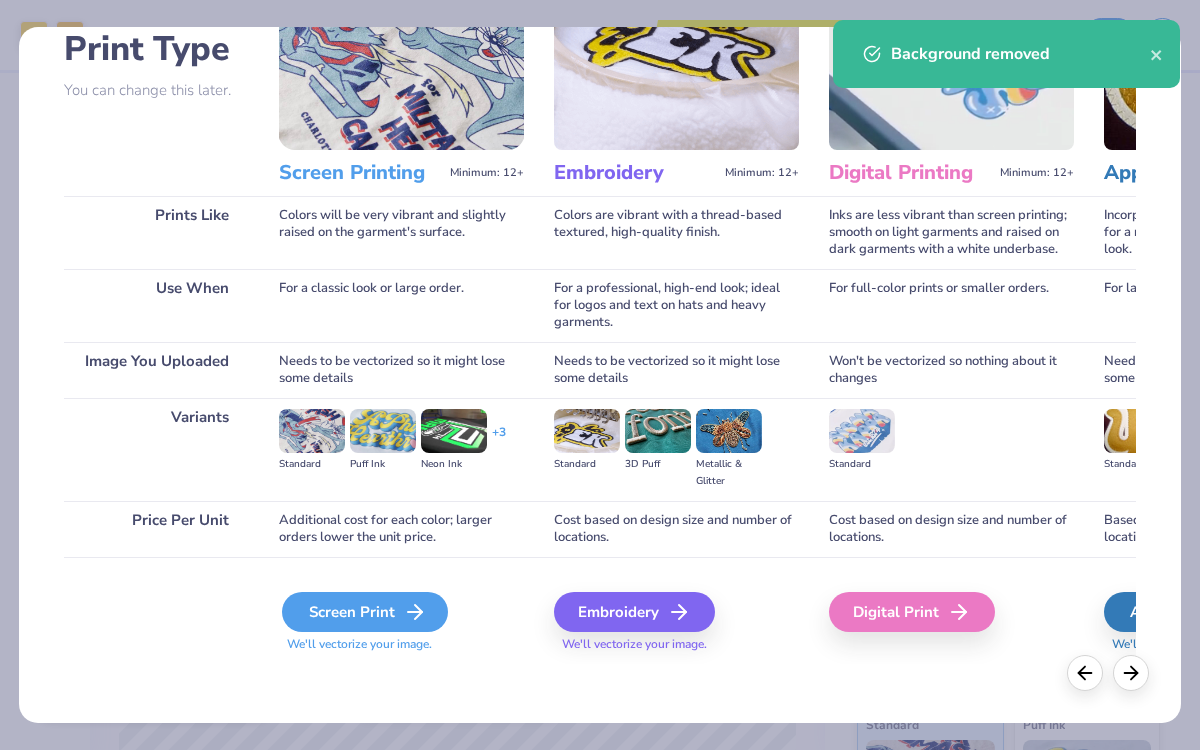 click on "Screen Print" at bounding box center (365, 612) 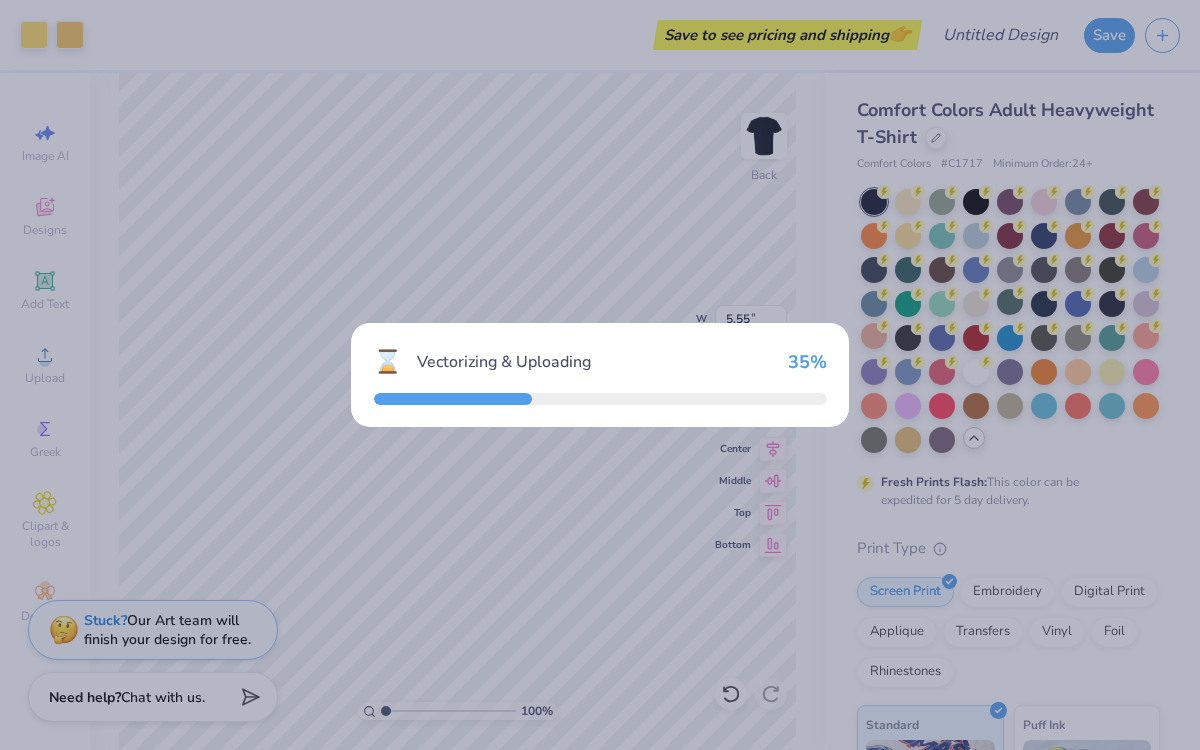 type on "14.17" 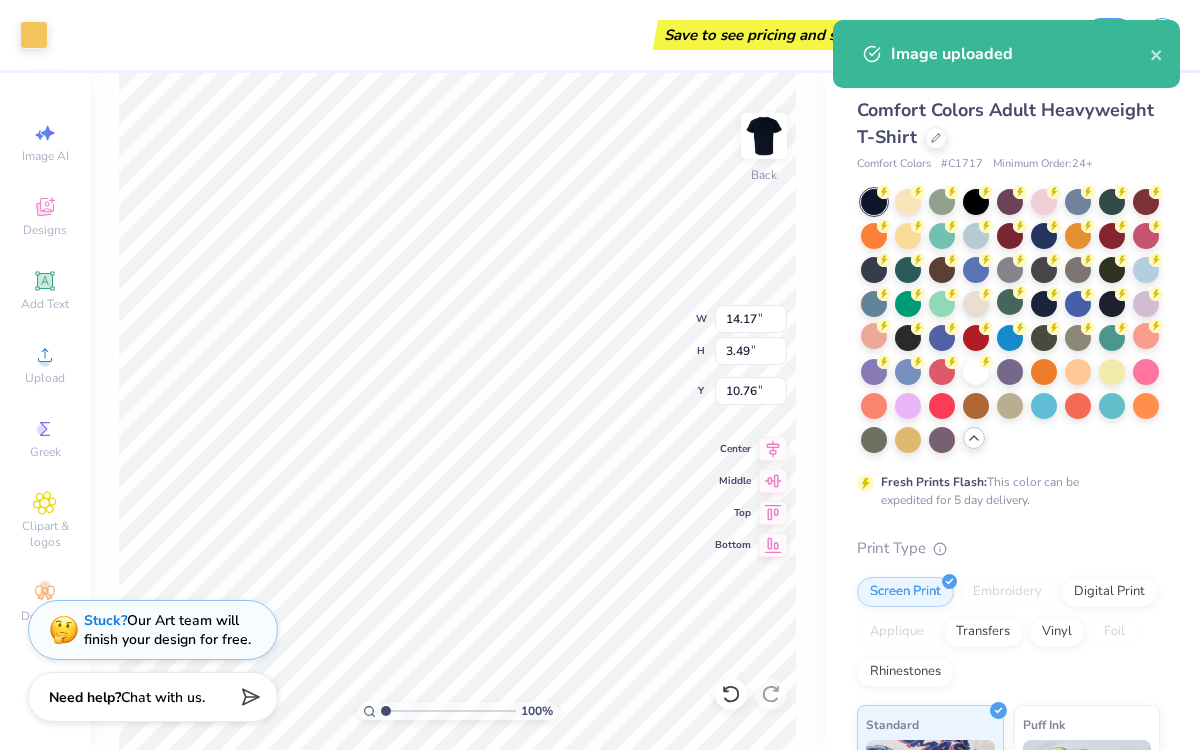 type on "6.99" 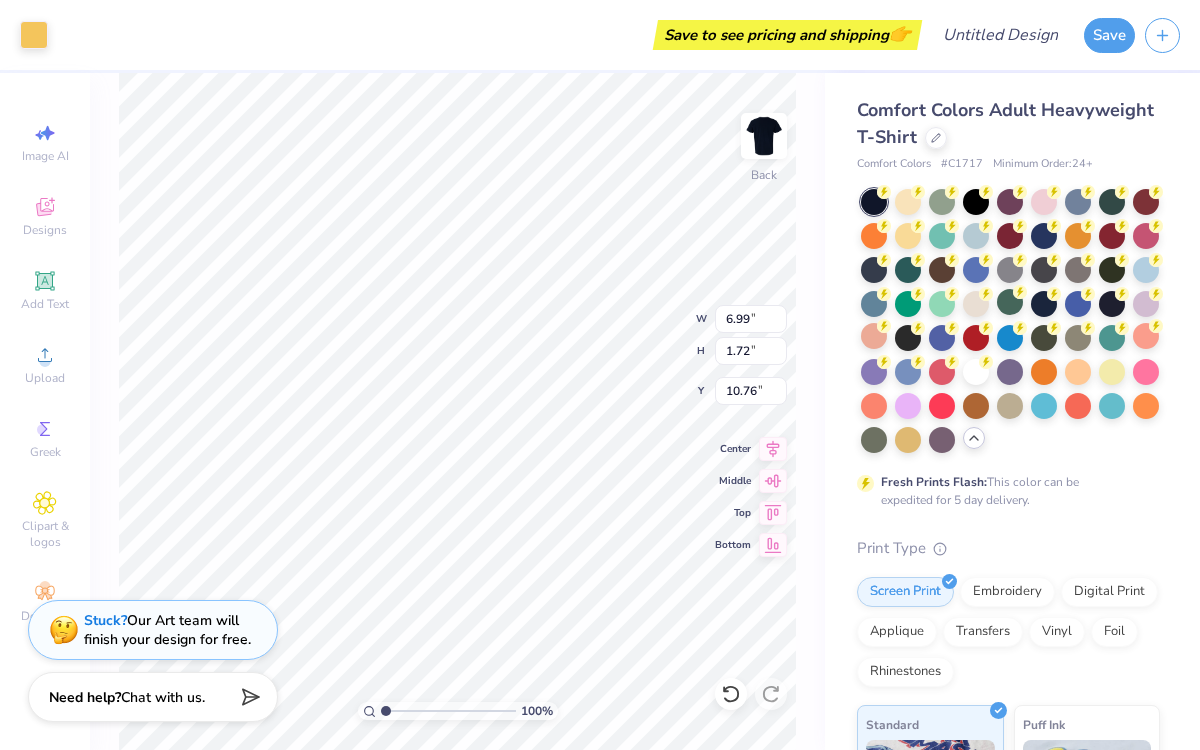 type on "3.45" 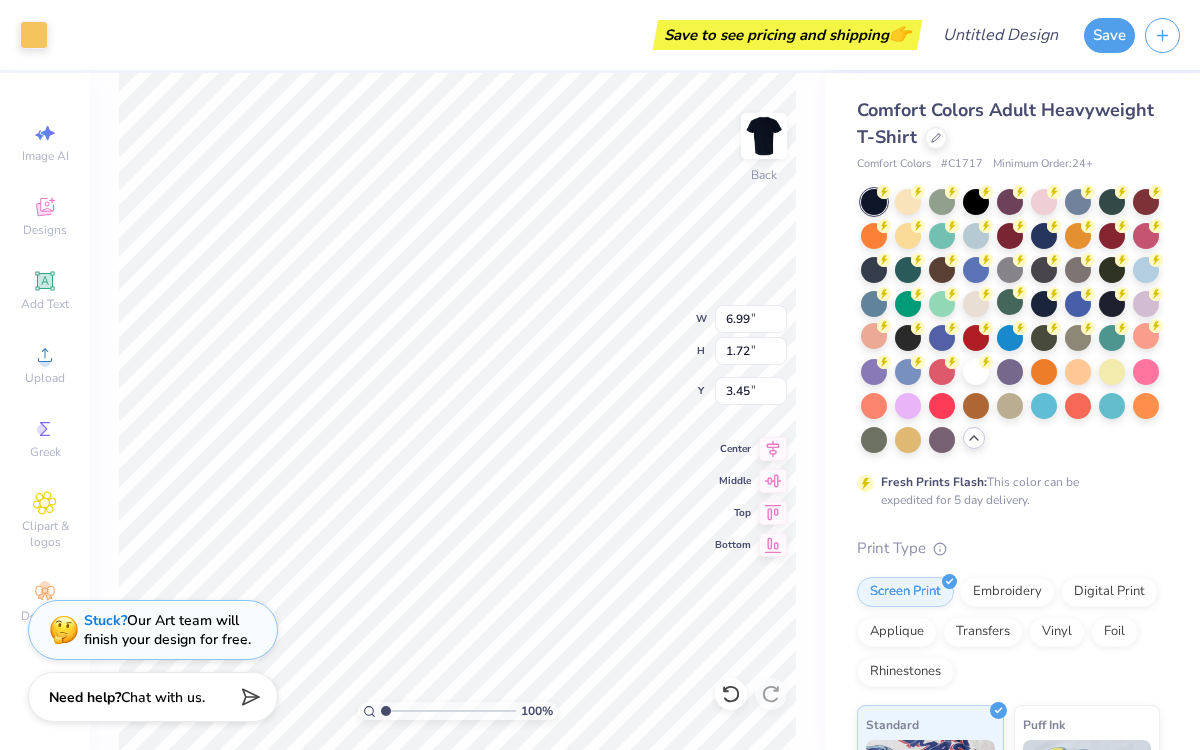 type on "6.37" 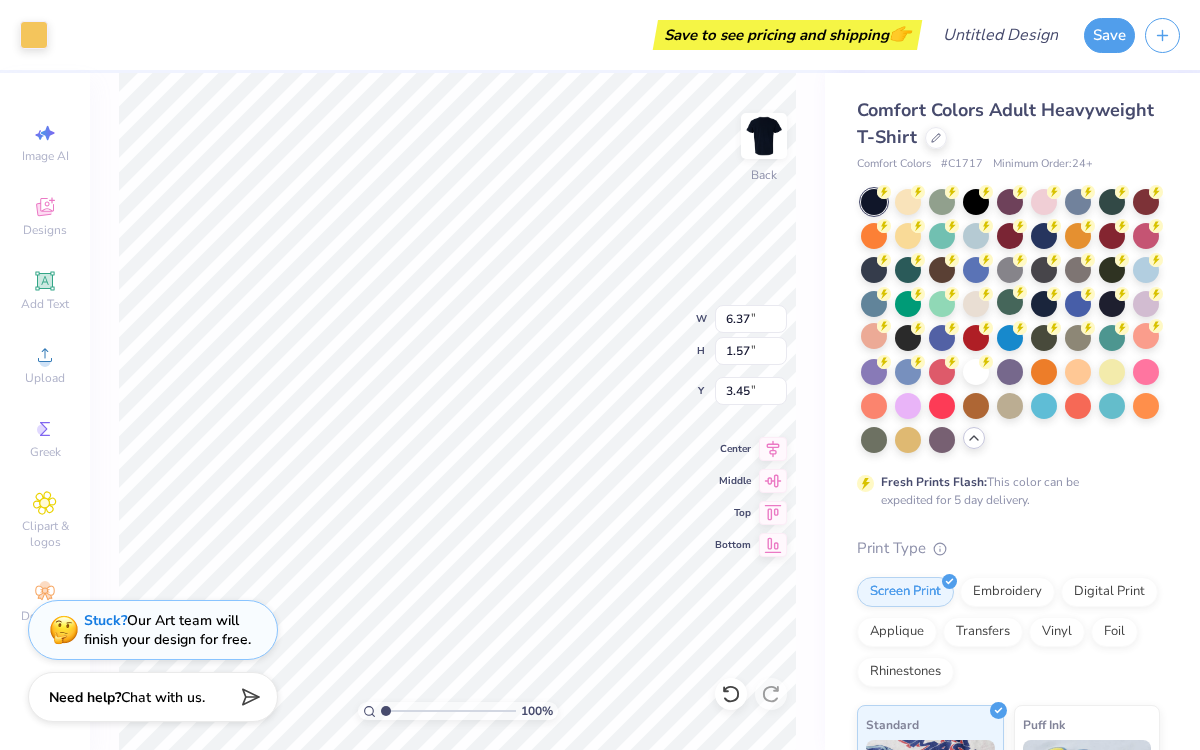 type on "3.00" 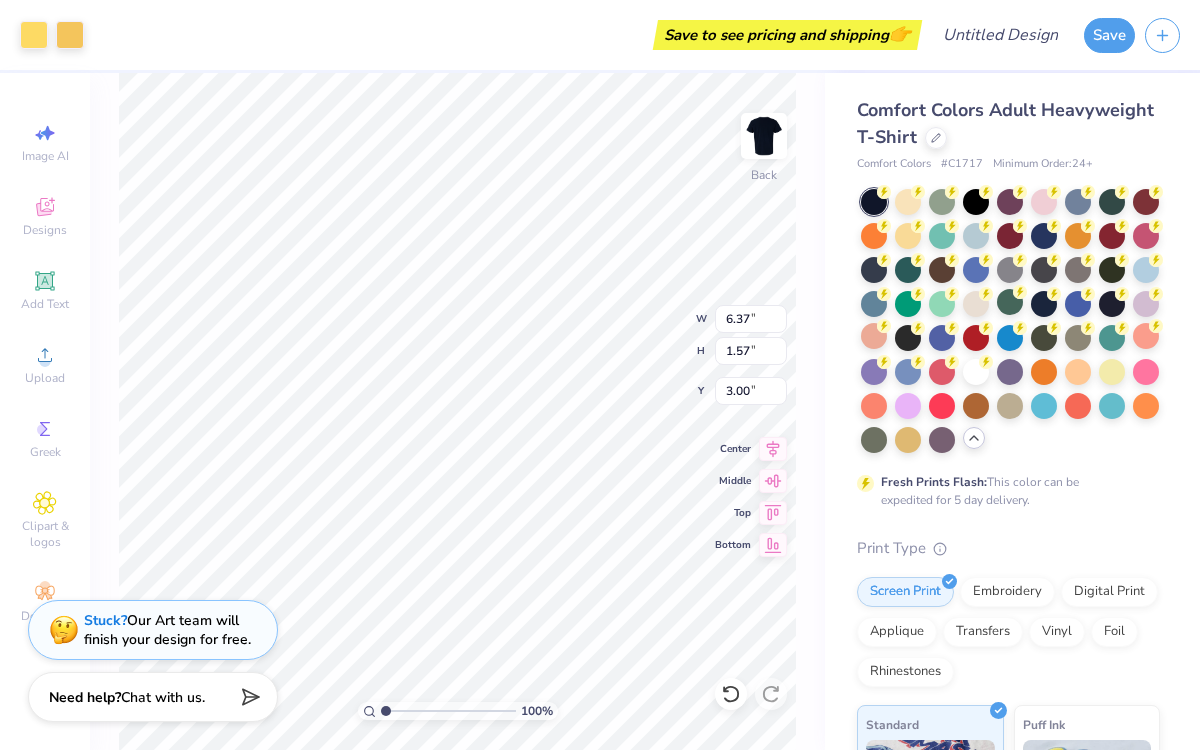 type on "5.55" 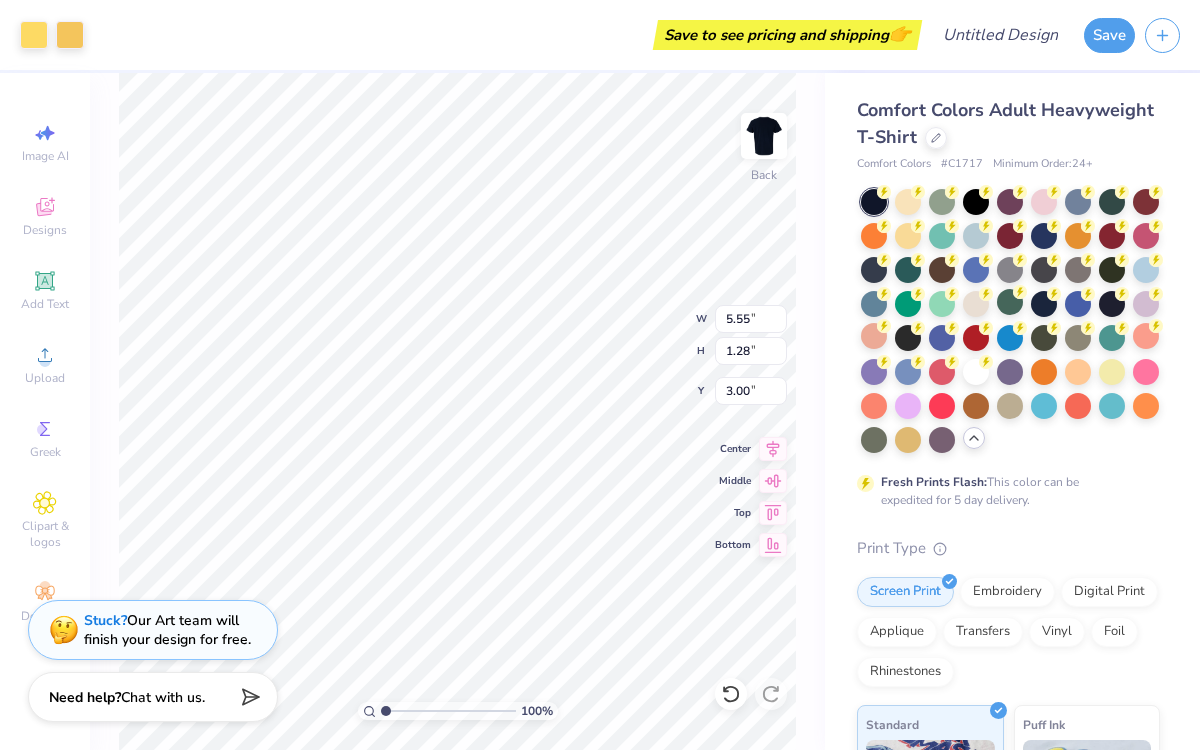 type on "3.29" 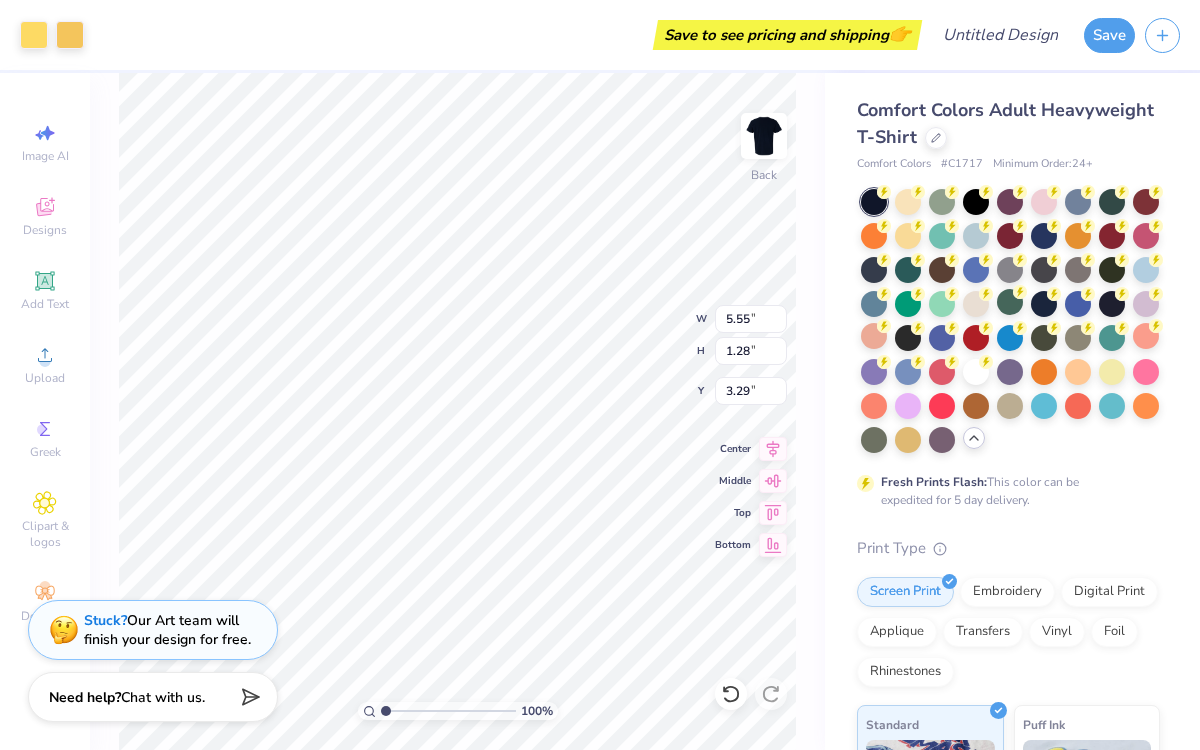 type on "5.34" 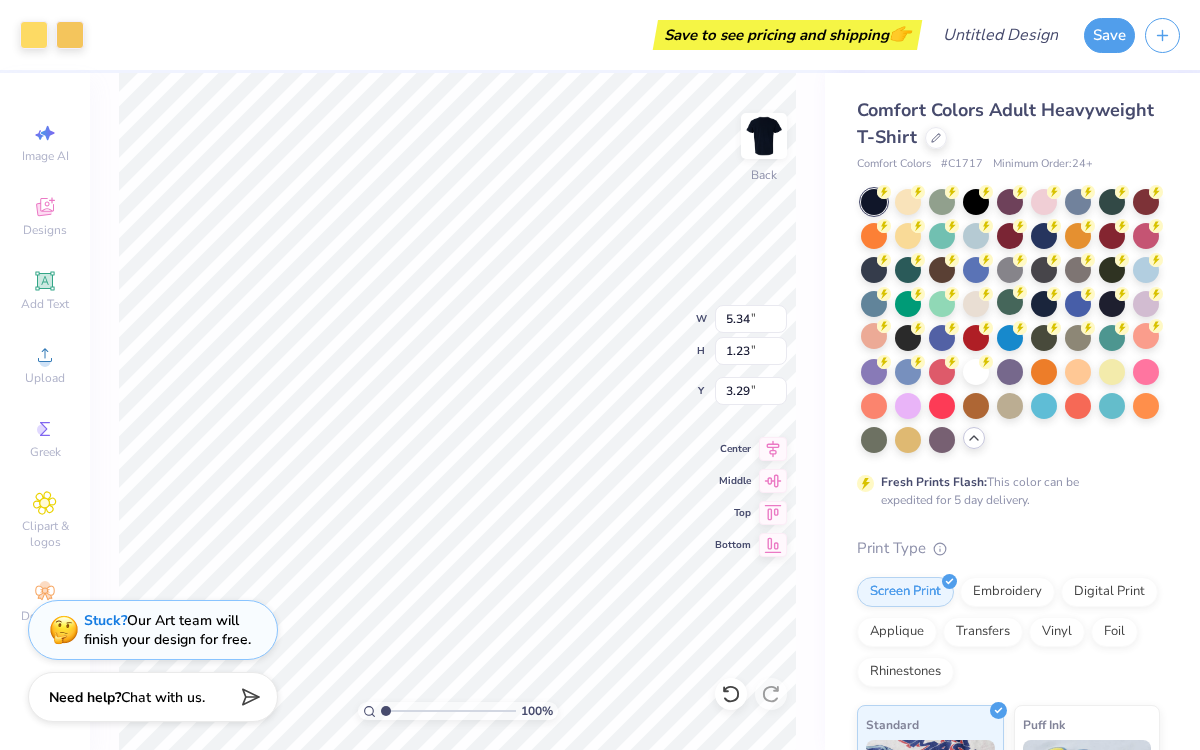 type on "3.34" 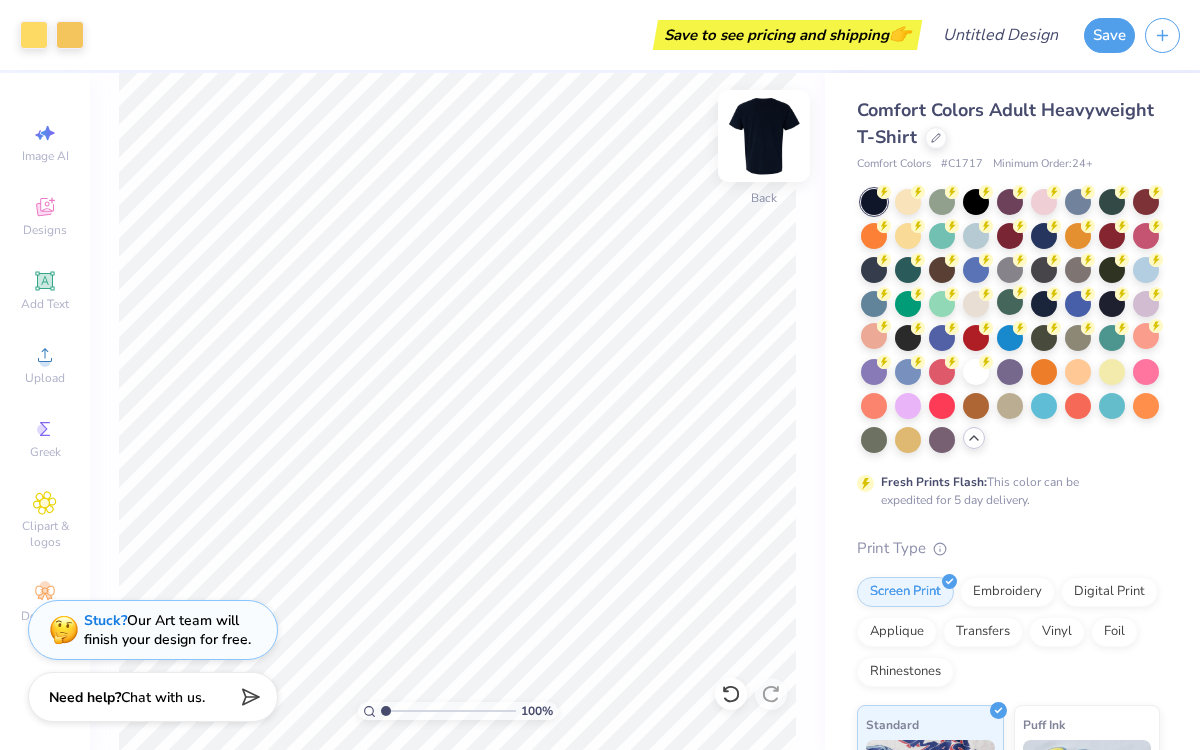 click at bounding box center [764, 136] 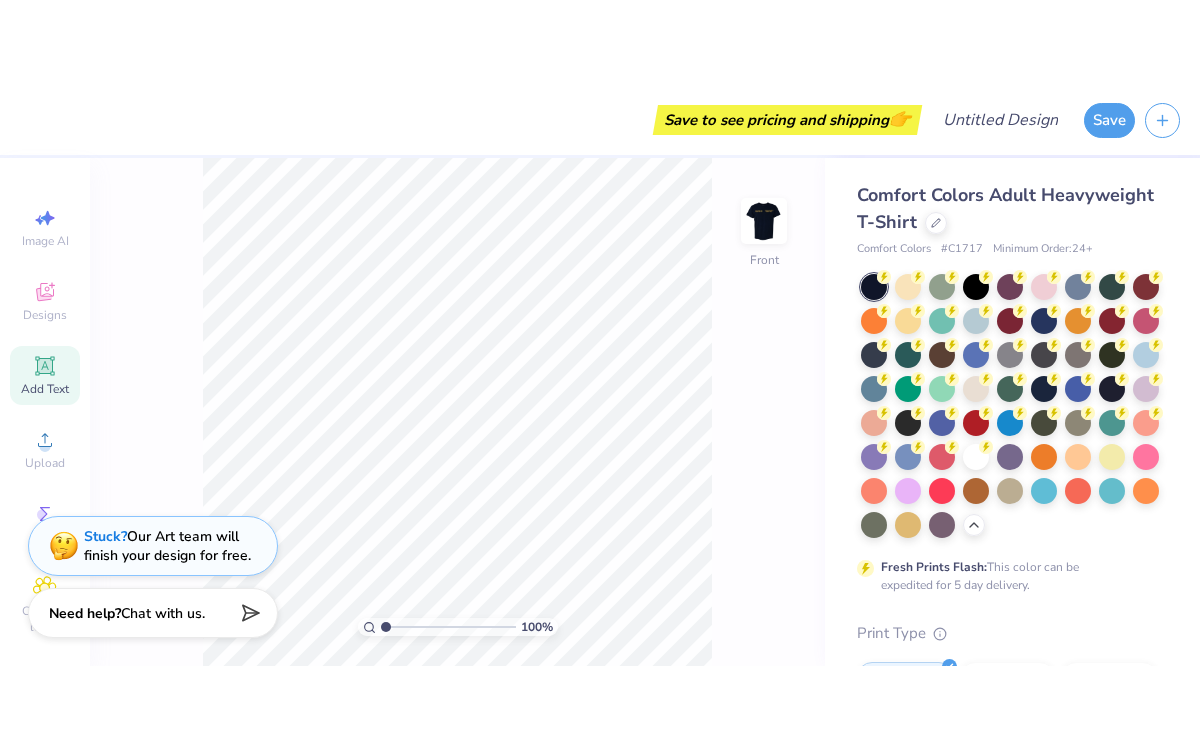 scroll, scrollTop: 92, scrollLeft: 0, axis: vertical 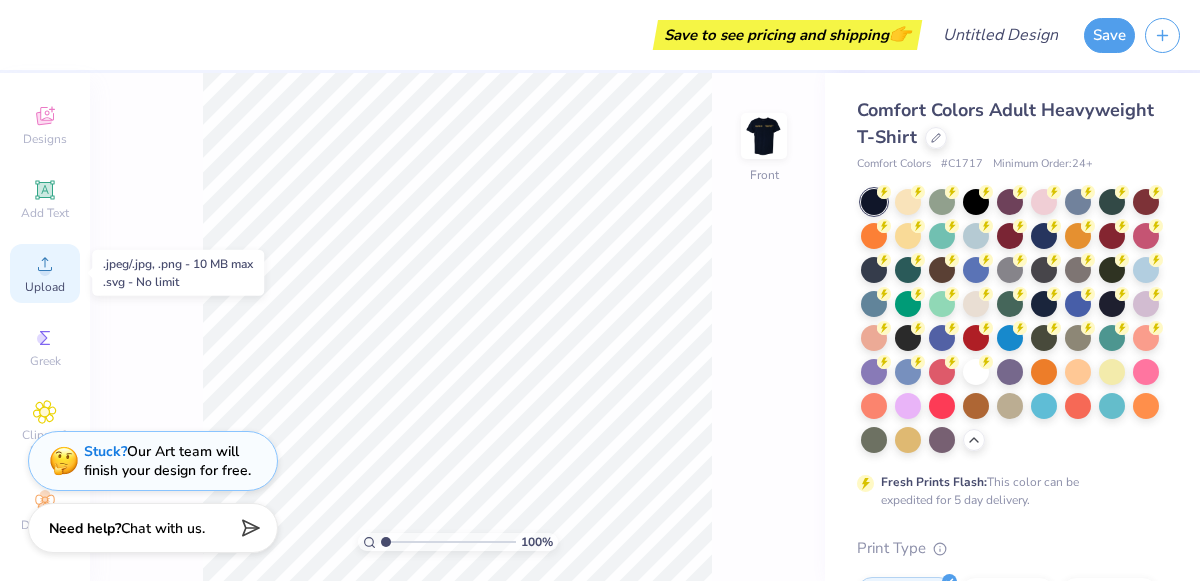 click on "Upload" at bounding box center [45, 273] 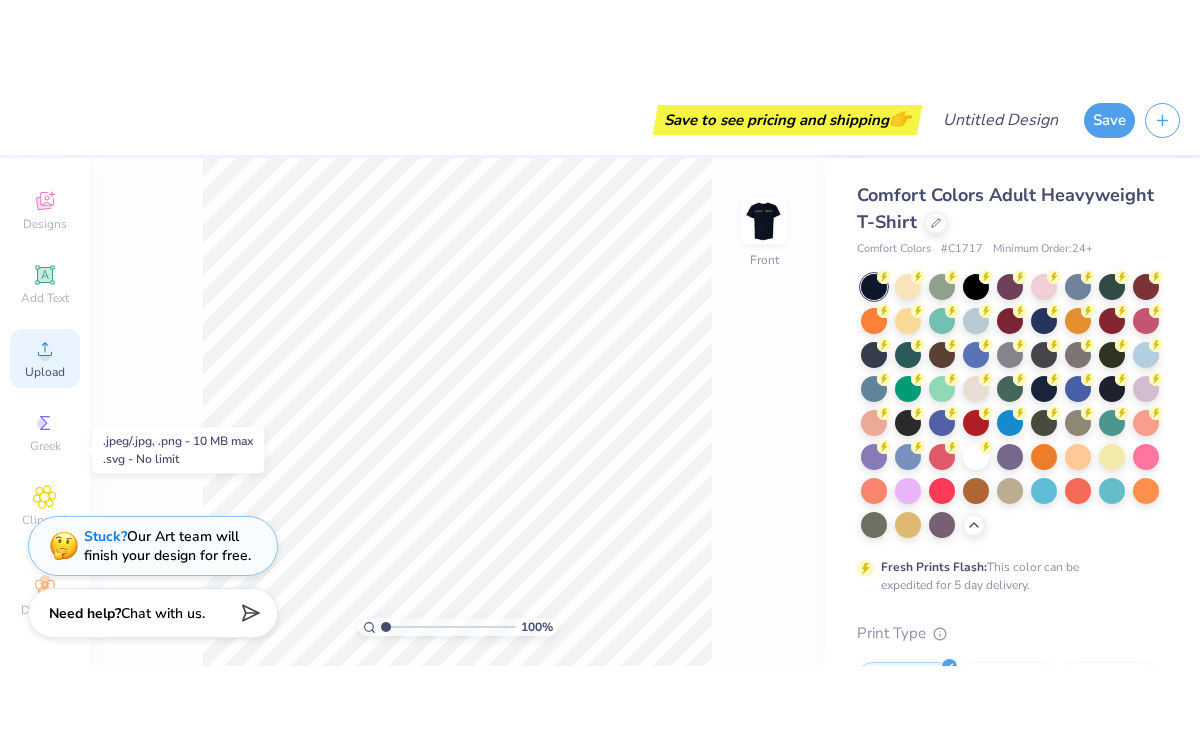 scroll, scrollTop: 0, scrollLeft: 0, axis: both 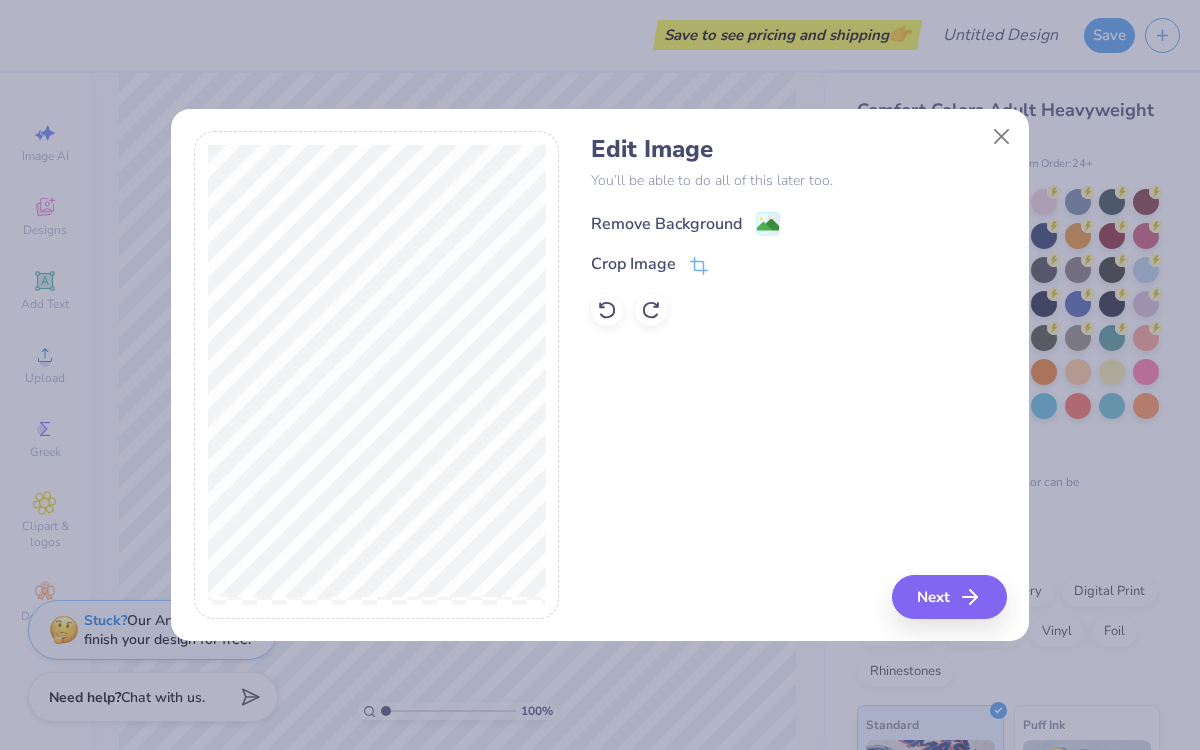 click on "Remove Background" at bounding box center [666, 224] 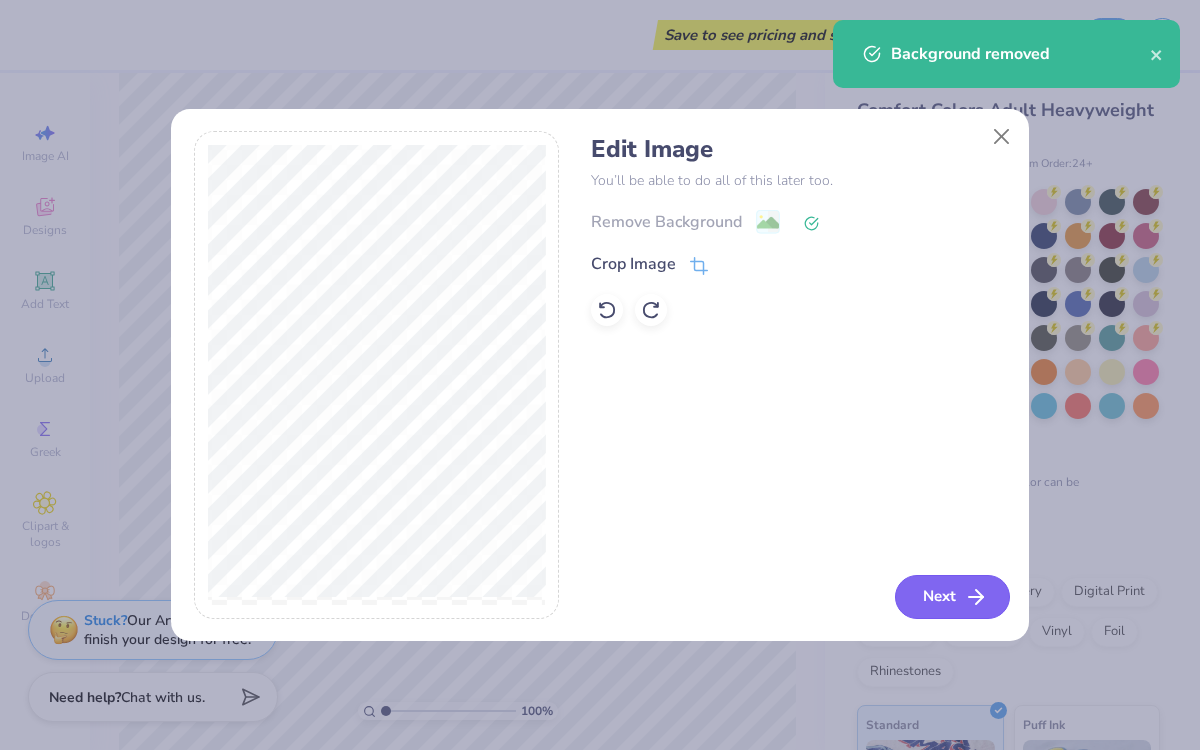 click on "Next" at bounding box center [952, 597] 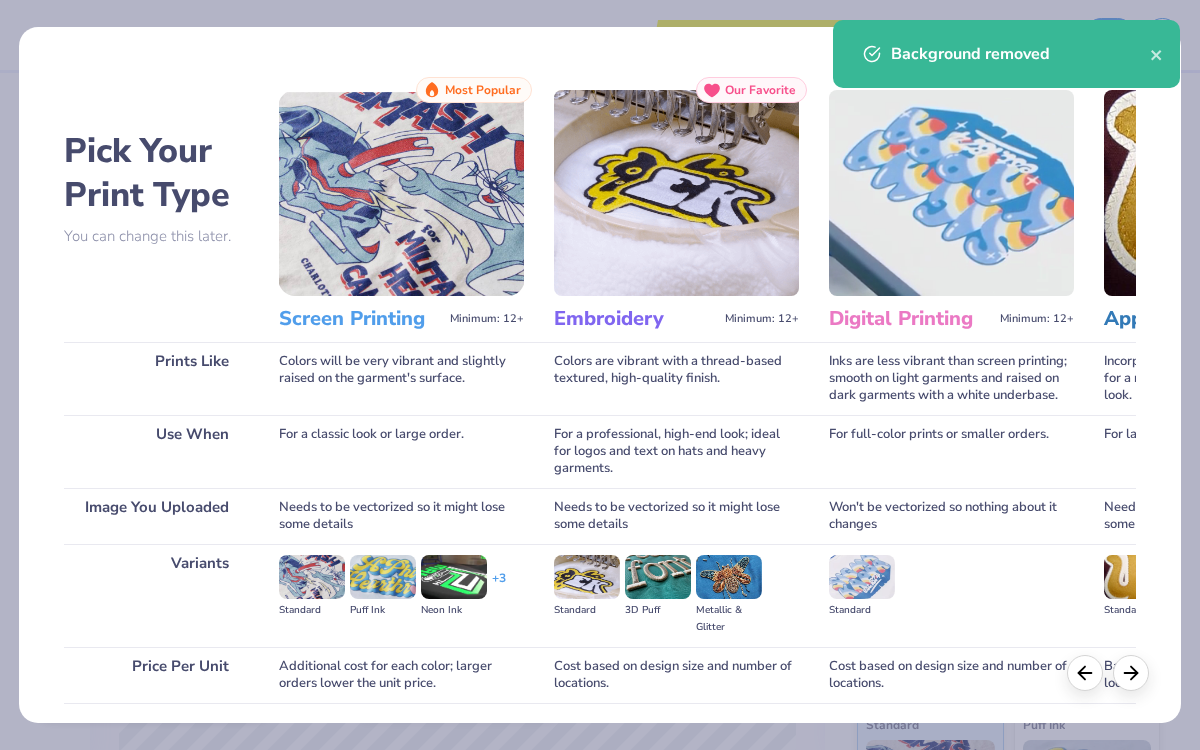 scroll, scrollTop: 146, scrollLeft: 0, axis: vertical 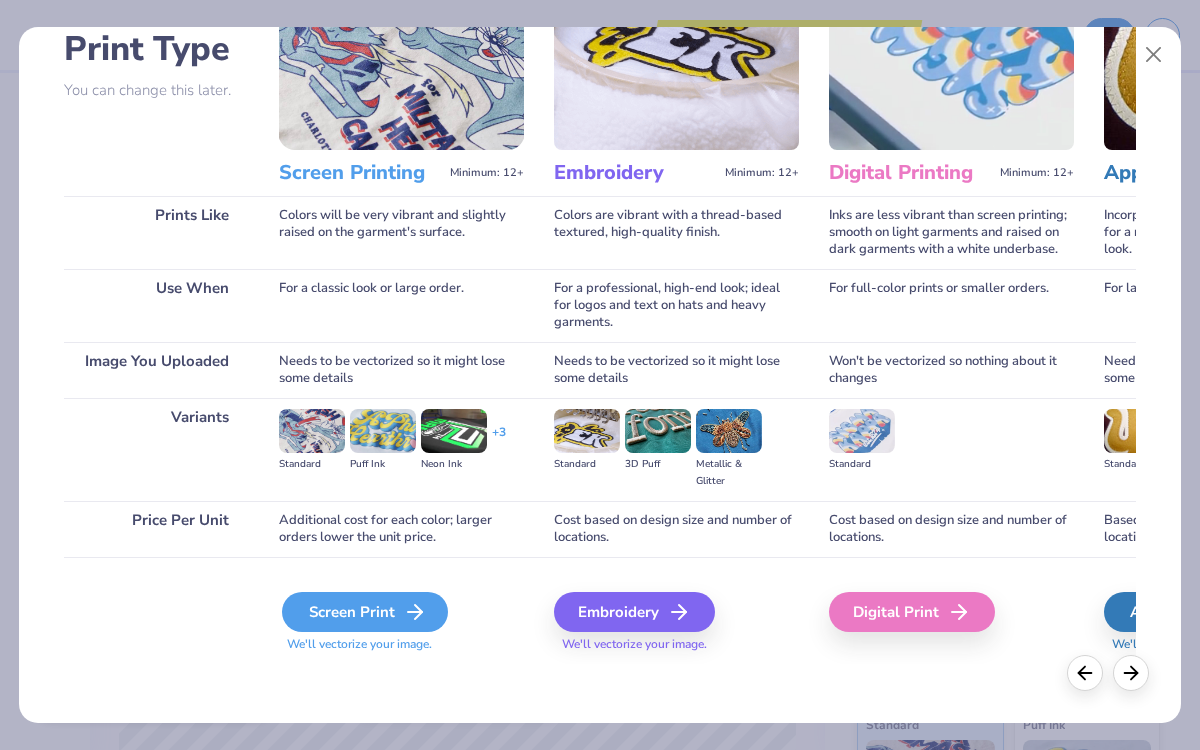 click on "Screen Print" at bounding box center [365, 612] 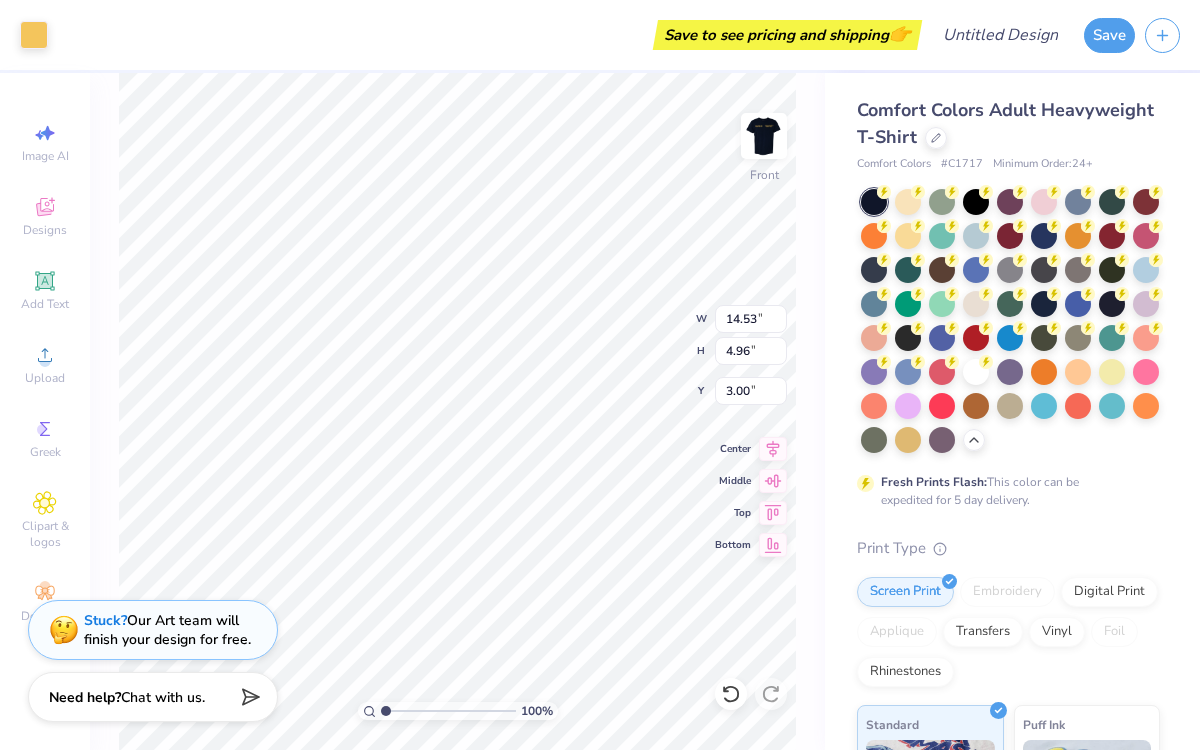 type on "5.34" 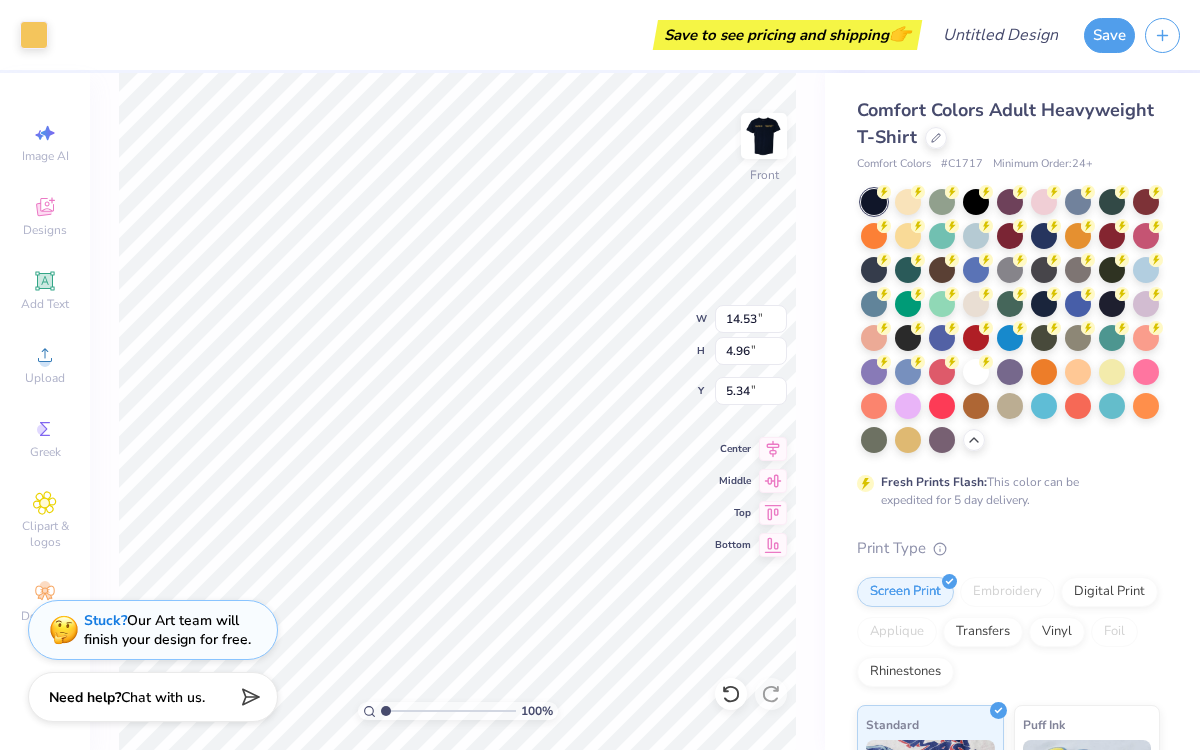 click on "100  % Front W 14.53 14.53 " H 4.96 4.96 " Y 5.34 5.34 " Center Middle Top Bottom" at bounding box center (457, 411) 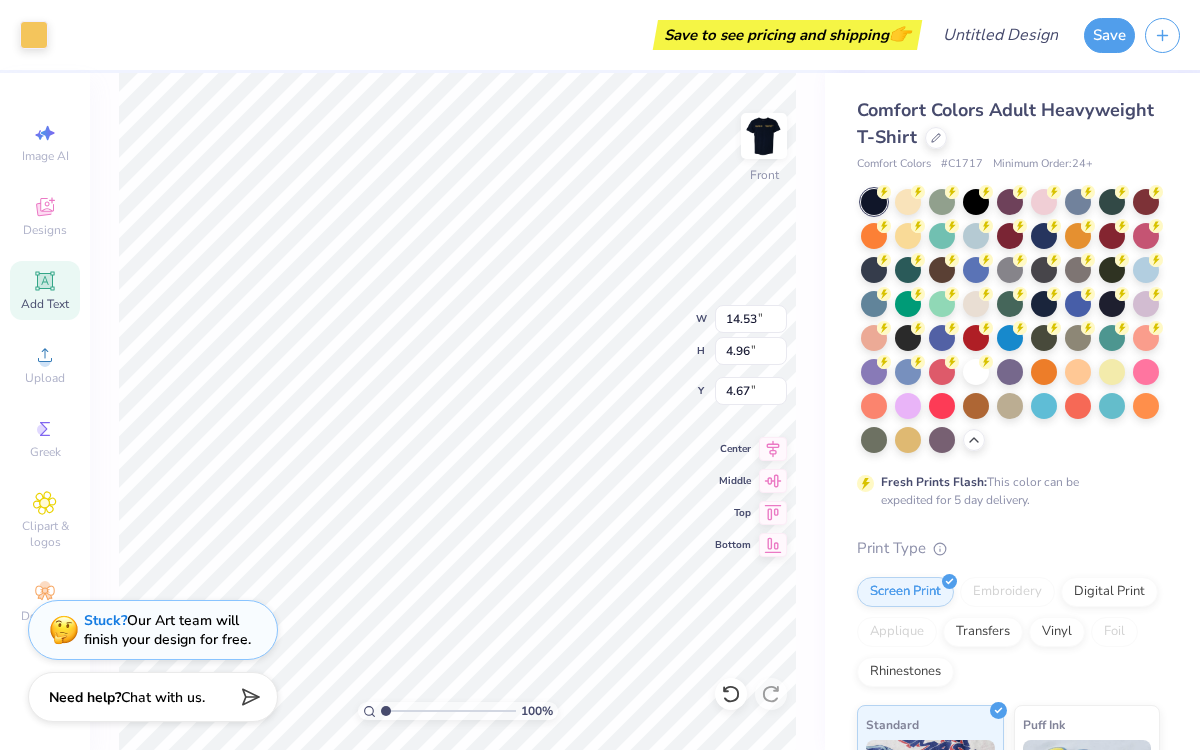 click 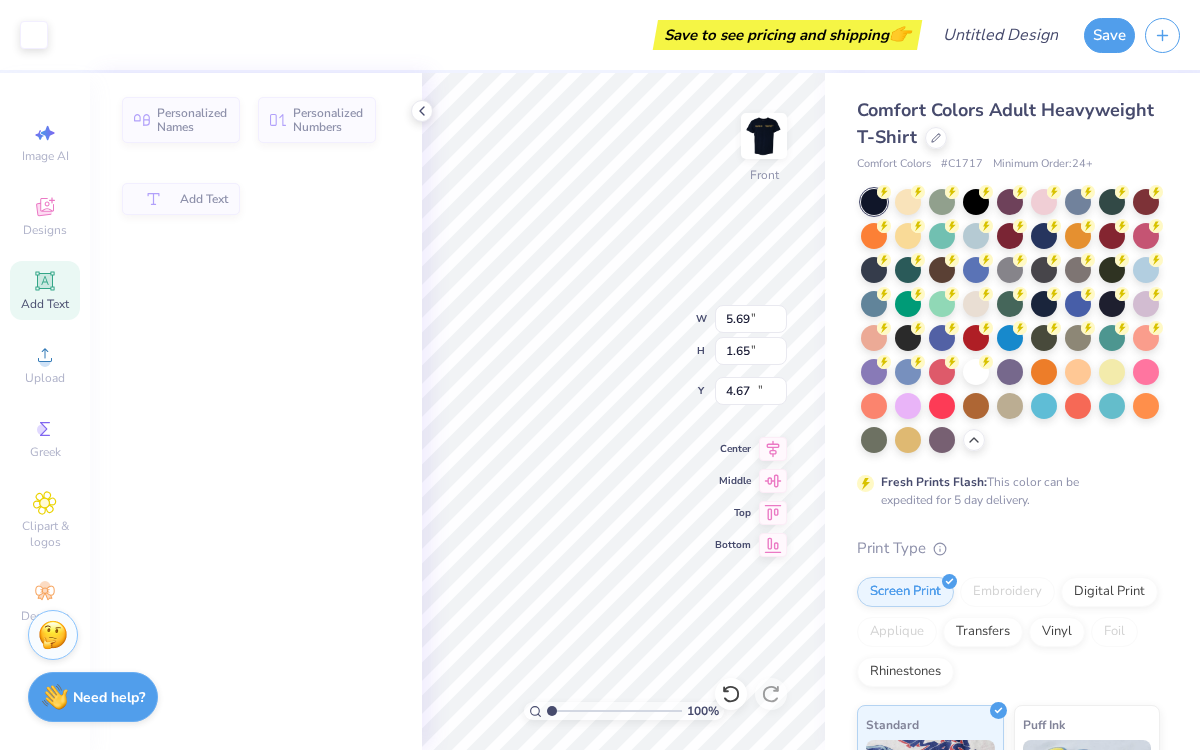 type on "5.69" 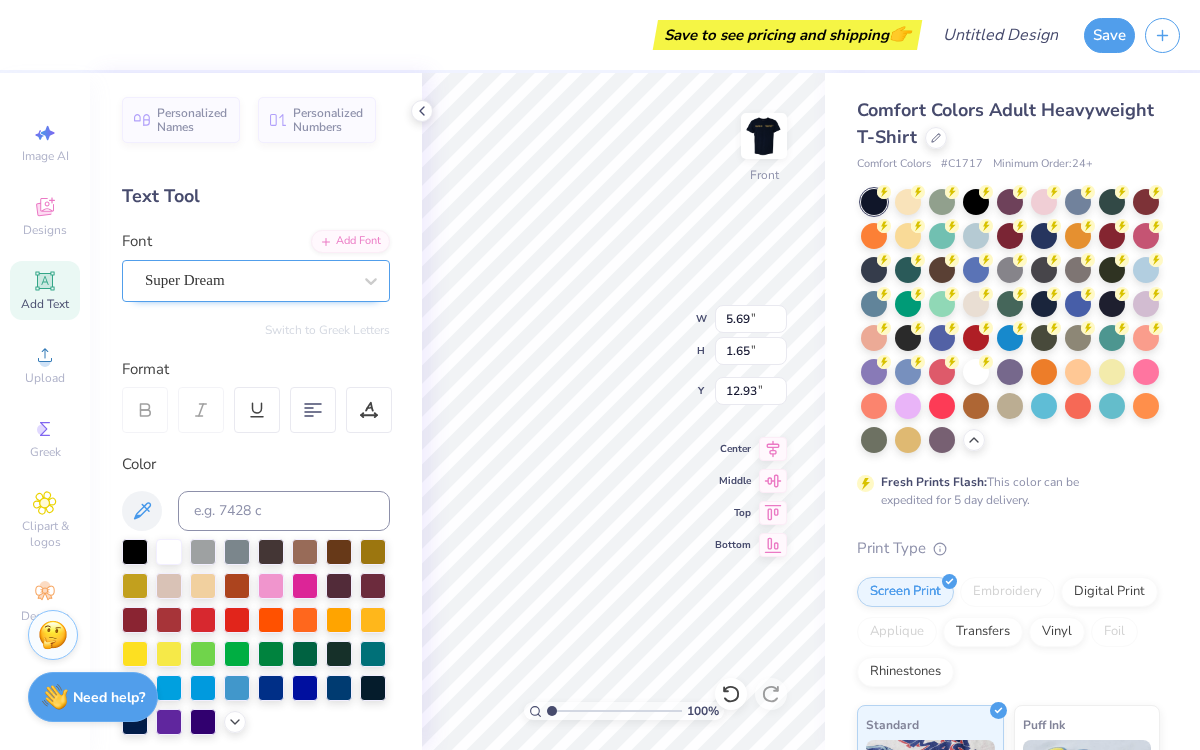 click on "Super Dream" at bounding box center (256, 281) 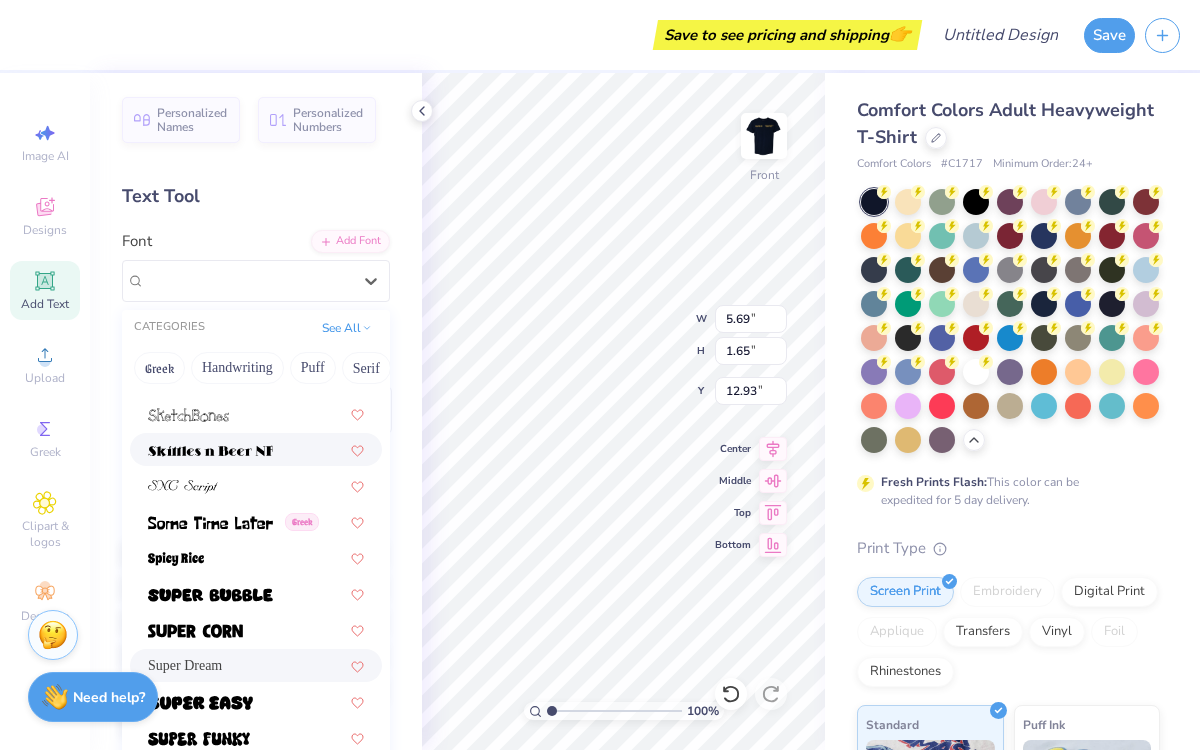 scroll, scrollTop: 10640, scrollLeft: 0, axis: vertical 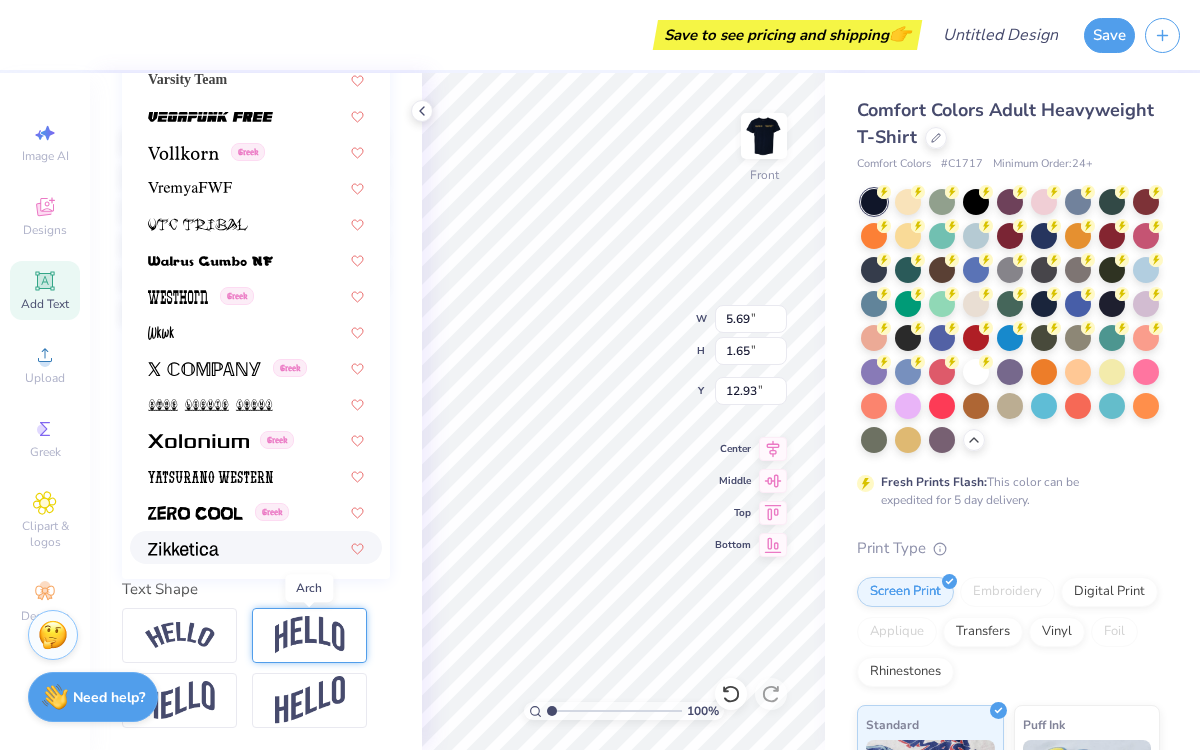 click at bounding box center [310, 635] 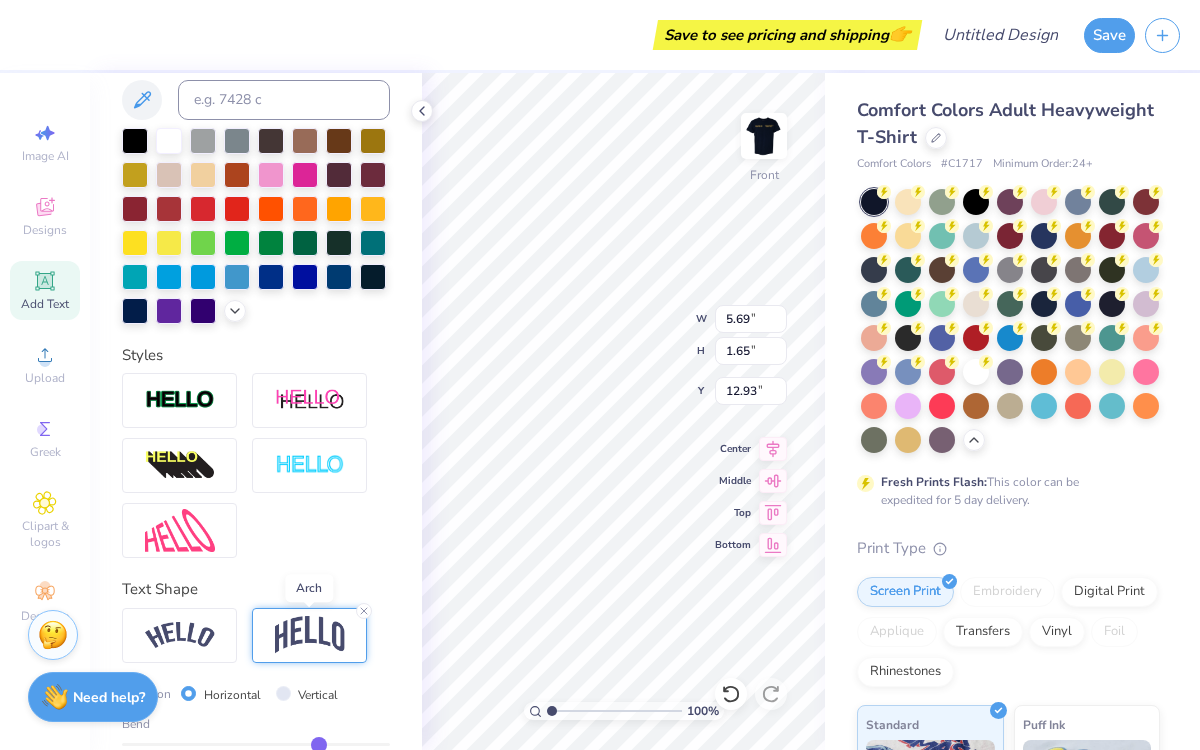 type on "2.35" 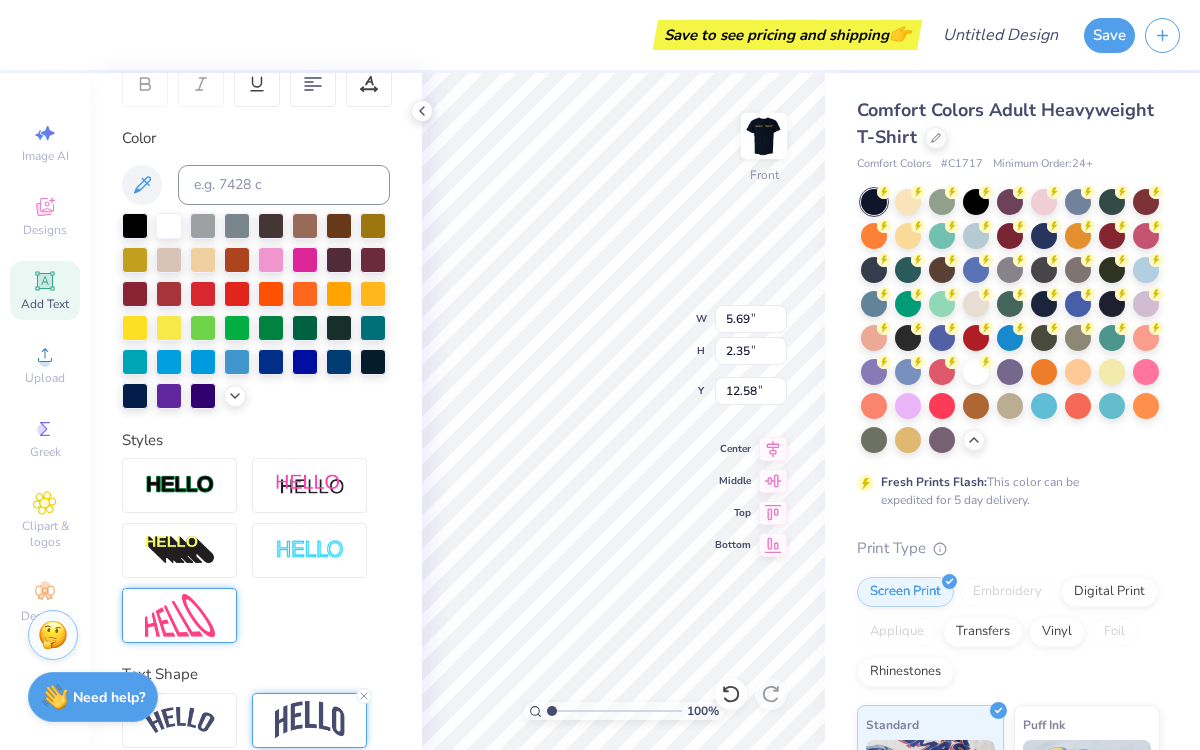 scroll, scrollTop: 0, scrollLeft: 0, axis: both 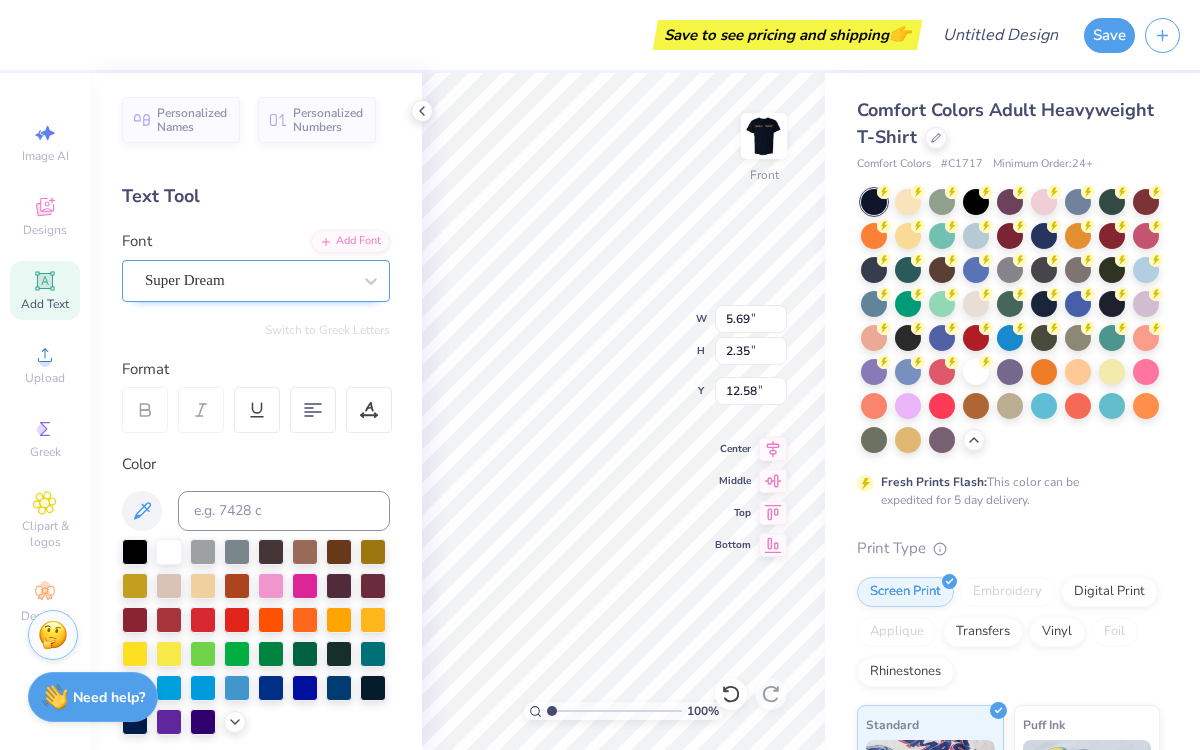 click on "Super Dream" at bounding box center (248, 280) 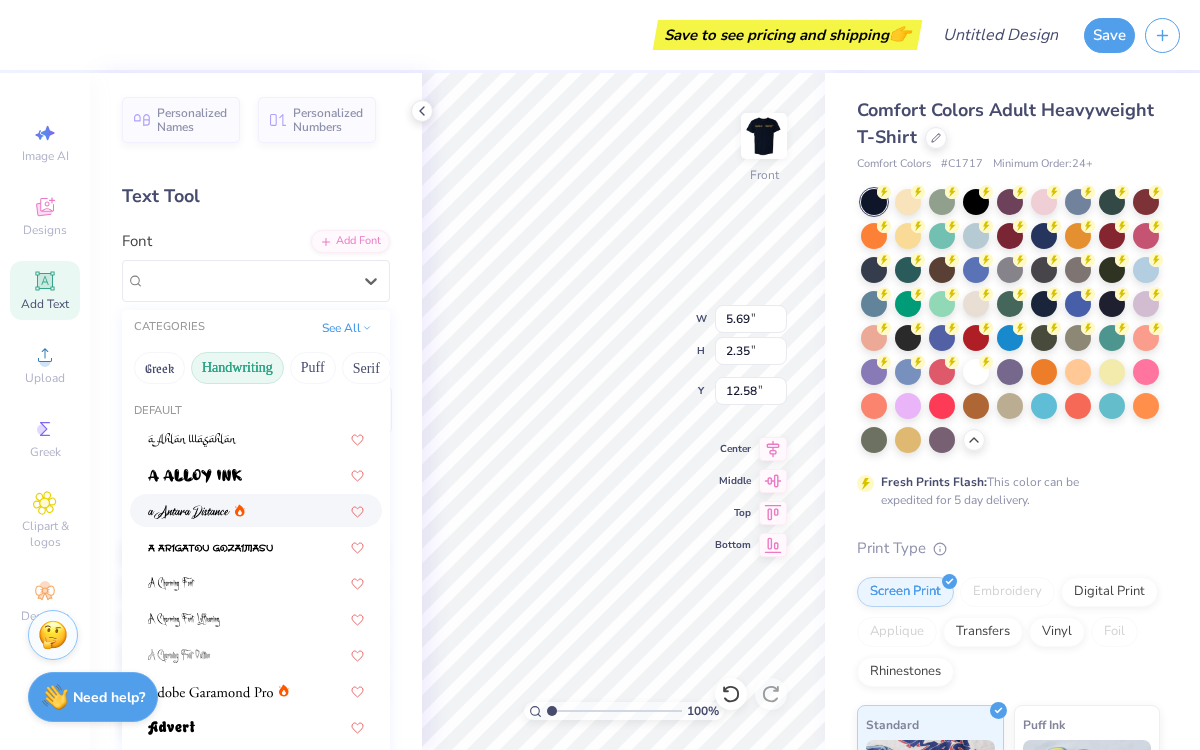 click on "Handwriting" at bounding box center [237, 368] 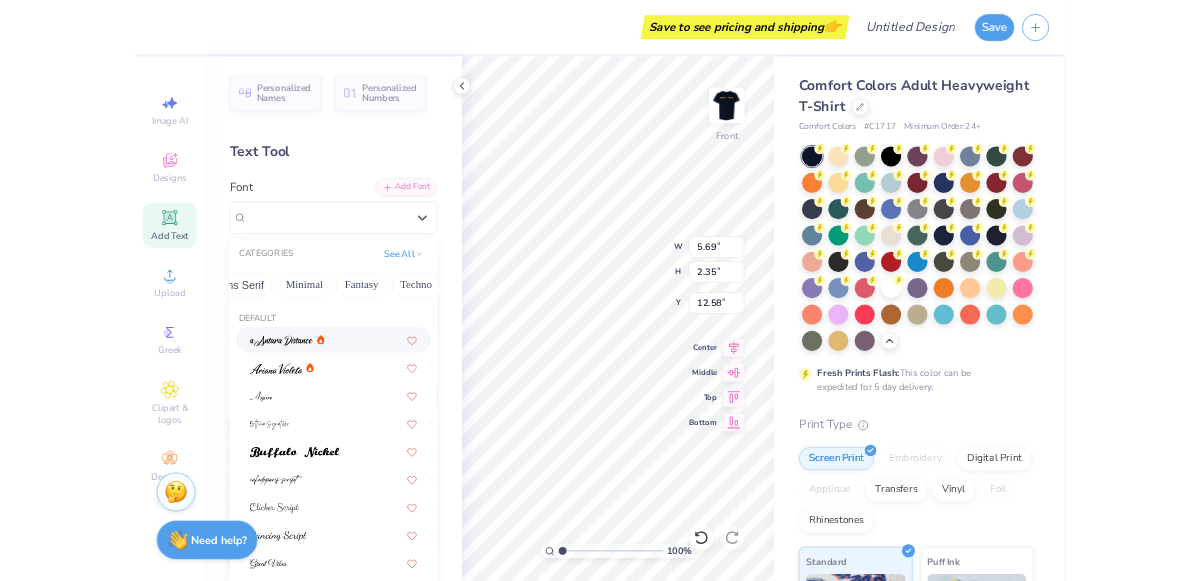 scroll, scrollTop: 0, scrollLeft: 586, axis: horizontal 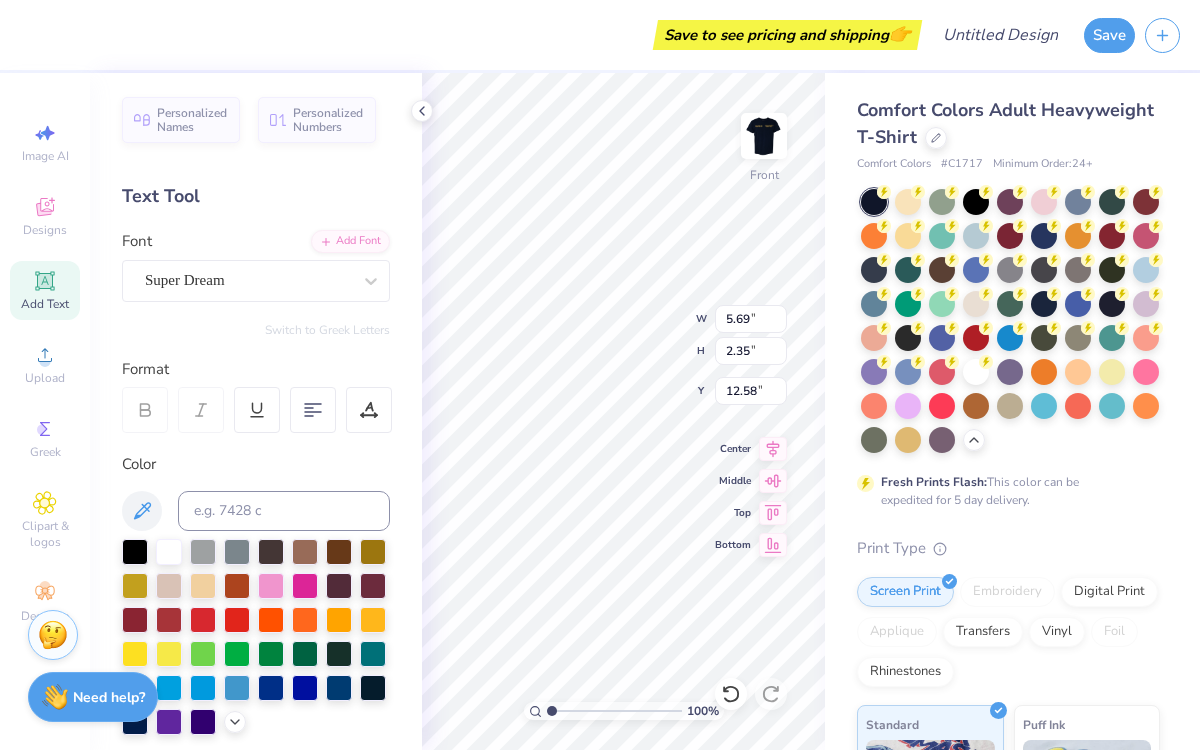 type on "11.78" 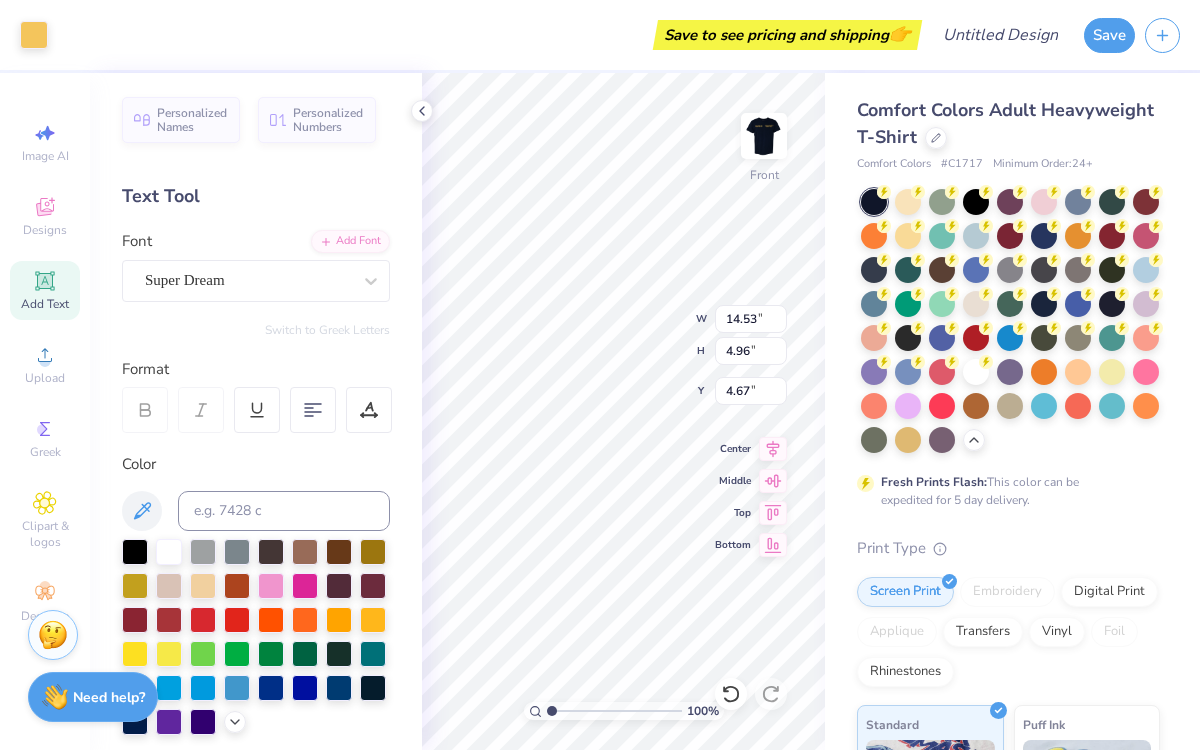 type on "4.03" 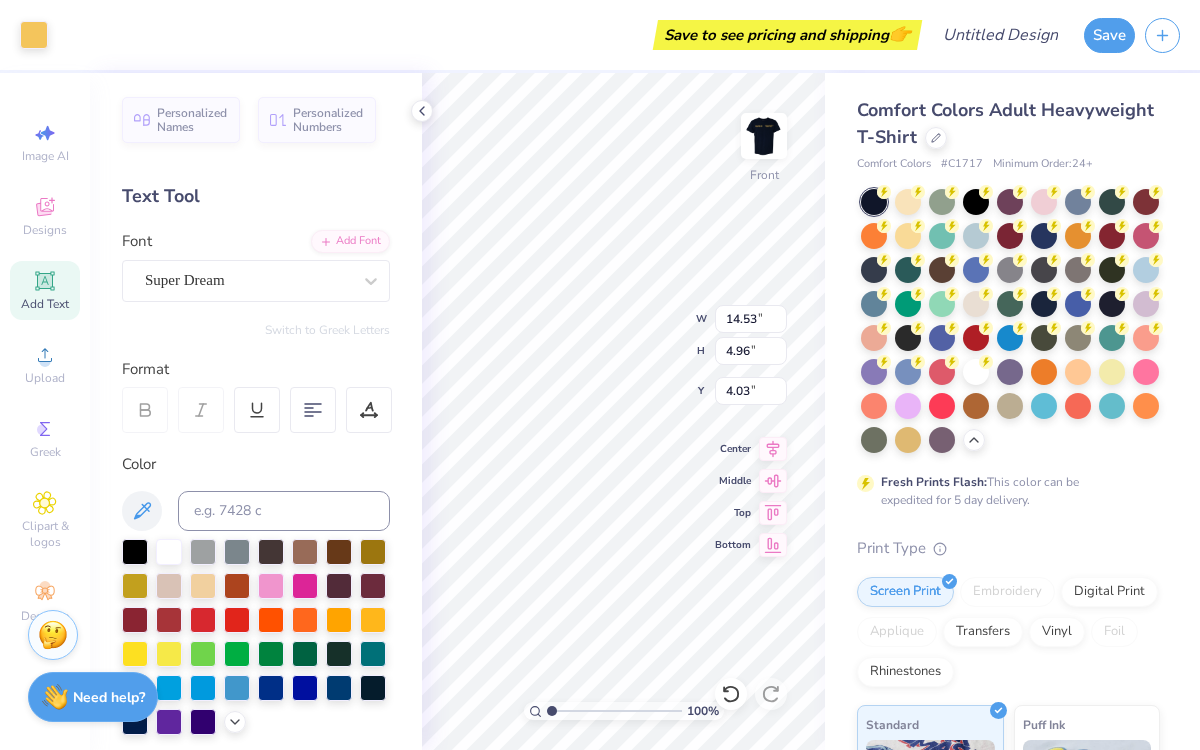 click on "Art colors Save to see pricing and shipping  👉 Design Title Save Image AI Designs Add Text Upload Greek Clipart & logos Decorate Personalized Names Personalized Numbers Text Tool  Add Font Font Super Dream Switch to Greek Letters Format Color Styles Text Shape Direction Horizontal Vertical Bend 0.50 100  % Front W 14.53 14.53 " H 4.96 4.96 " Y 4.03 4.03 " Center Middle Top Bottom Comfort Colors Adult Heavyweight T-Shirt Comfort Colors # C1717 Minimum Order:  24 +   Fresh Prints Flash:  This color can be expedited for 5 day delivery. Print Type Screen Print Embroidery Digital Print Applique Transfers Vinyl Foil Rhinestones Standard Puff Ink Neon Ink Metallic & Glitter Ink Glow in the Dark Ink Water based Ink Stuck?  Our Art team will finish your design for free. Need help?  Chat with us." at bounding box center [600, 375] 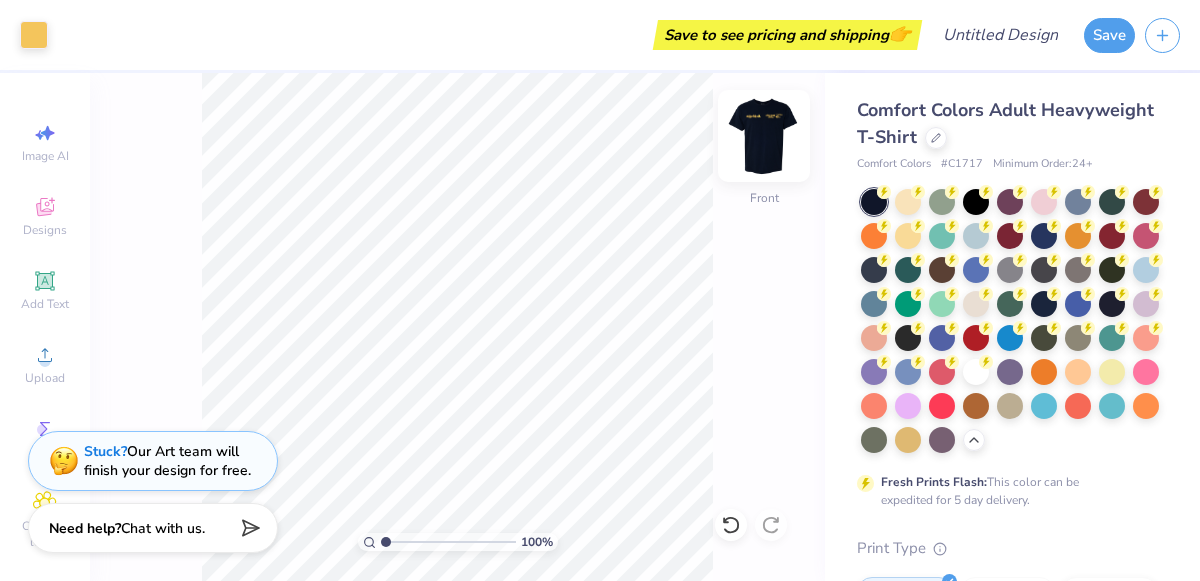 click at bounding box center (764, 136) 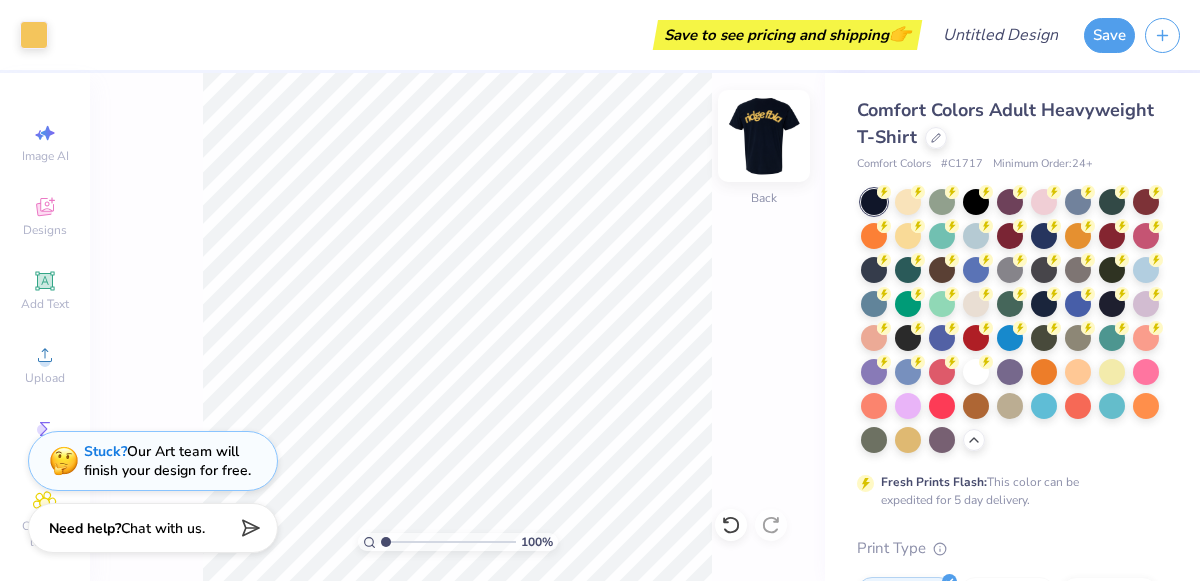 click at bounding box center (764, 136) 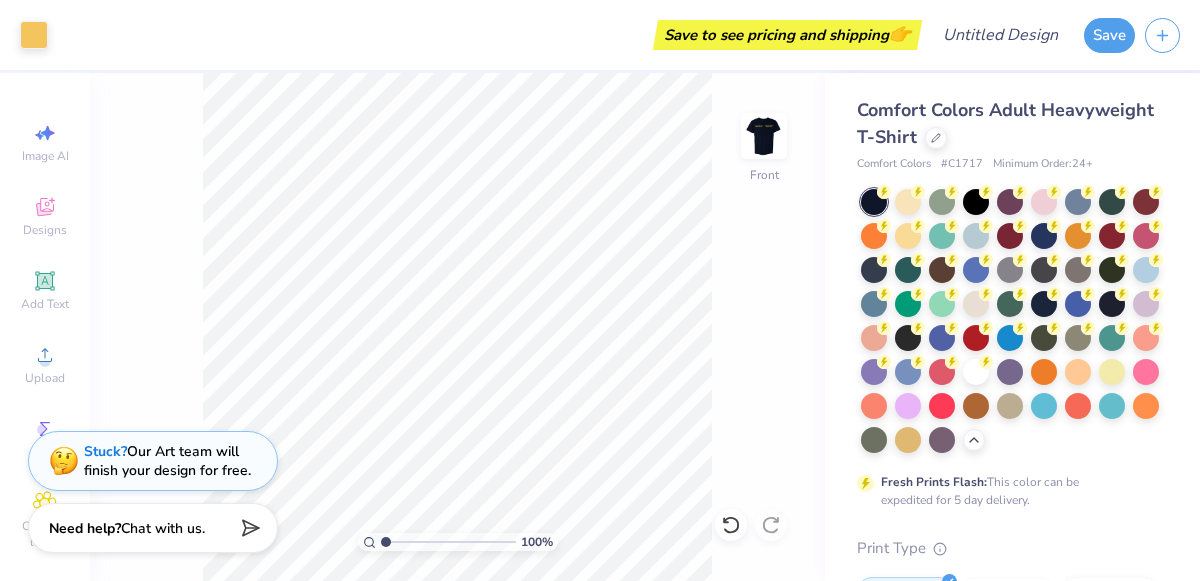 click on "100  % Front" at bounding box center (457, 327) 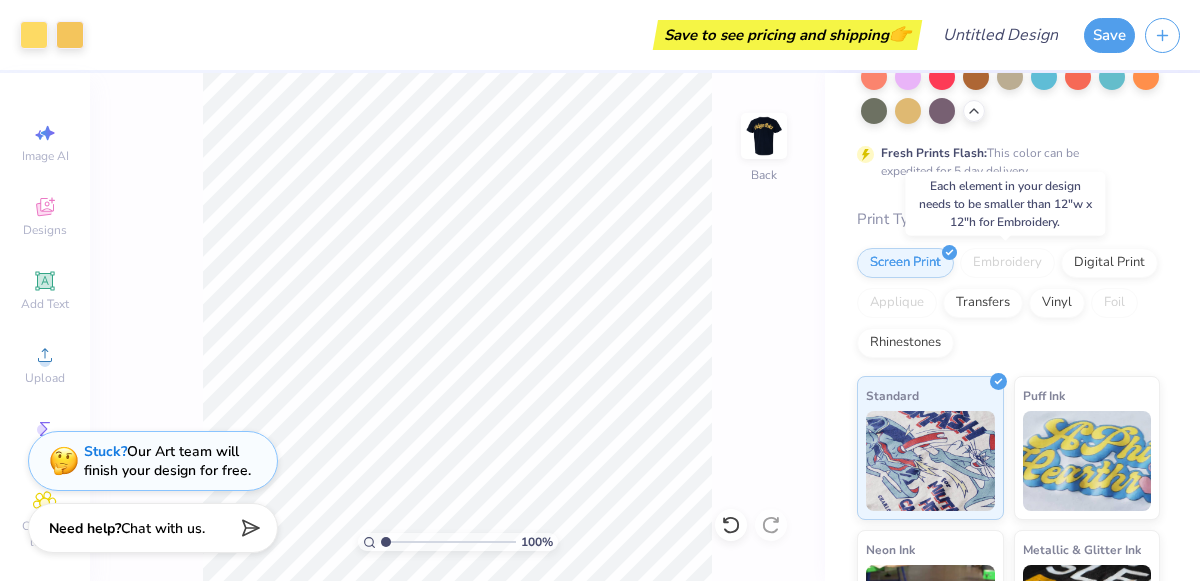 scroll, scrollTop: 575, scrollLeft: 0, axis: vertical 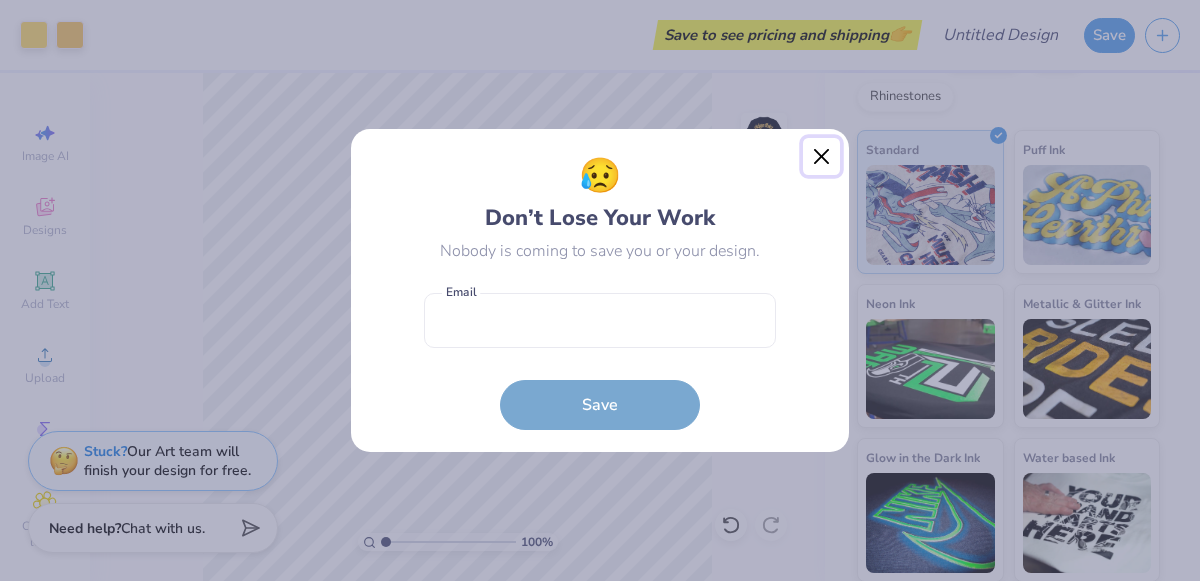 click at bounding box center (822, 157) 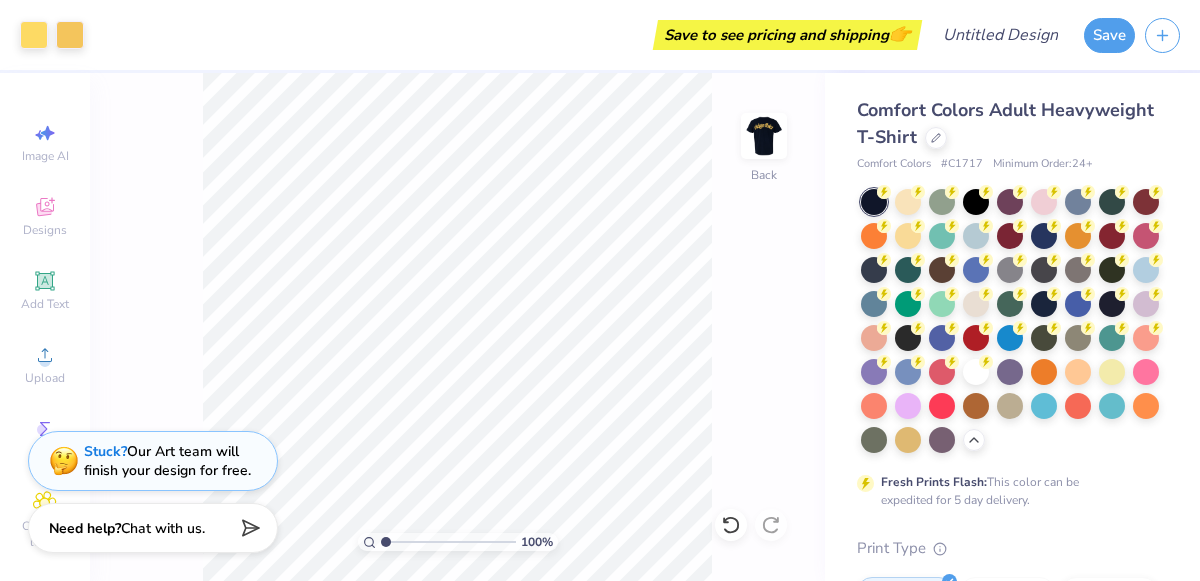 scroll, scrollTop: 575, scrollLeft: 0, axis: vertical 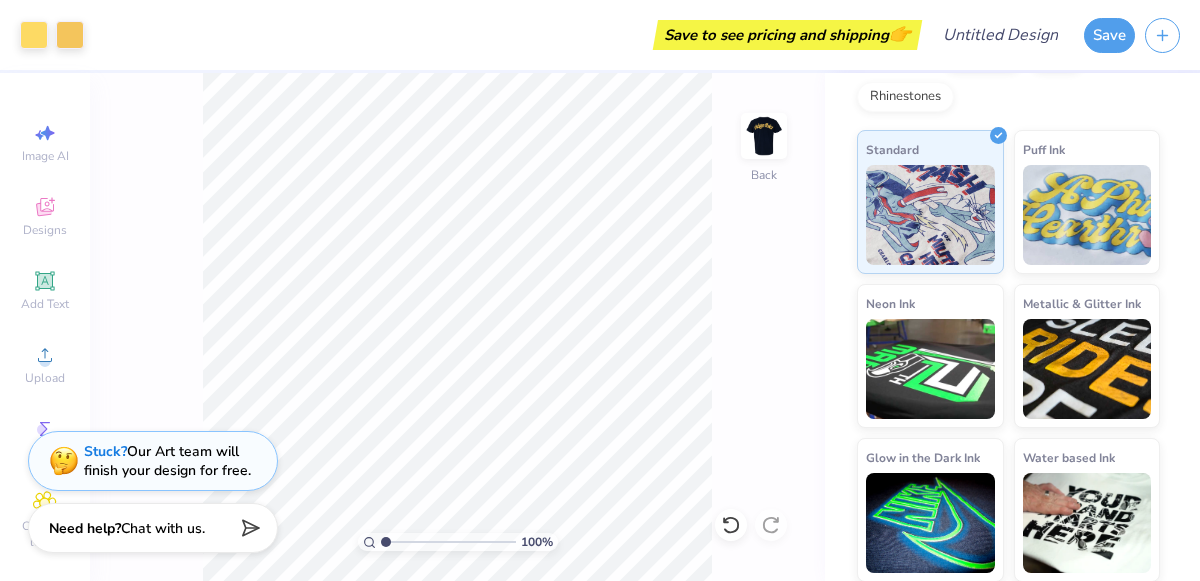 click on "Save to see pricing and shipping  👉" at bounding box center (787, 35) 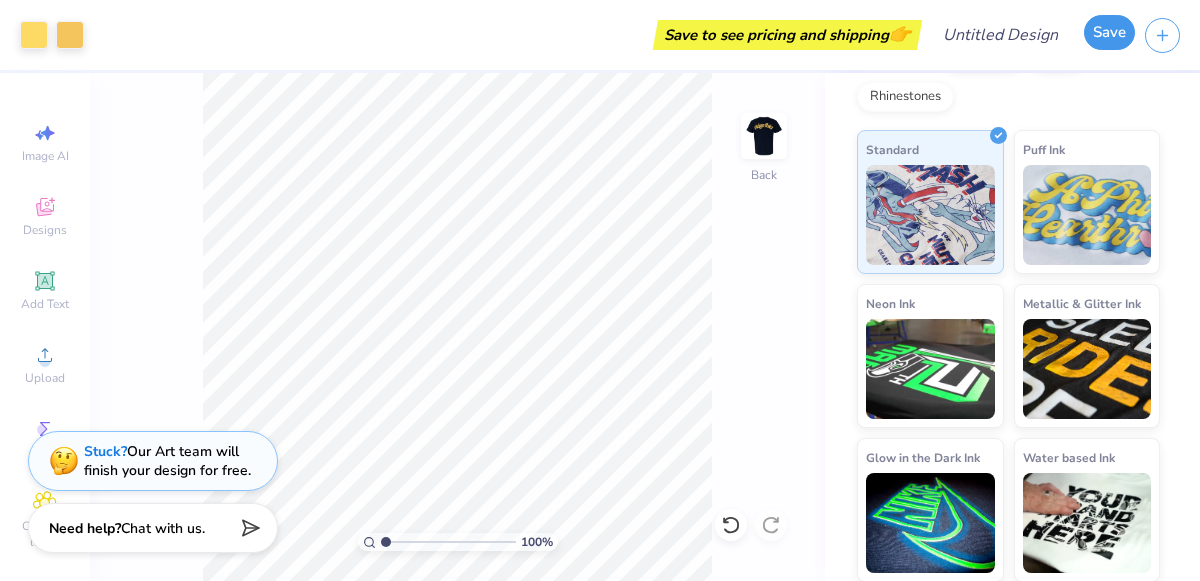 click on "Save" at bounding box center [1109, 32] 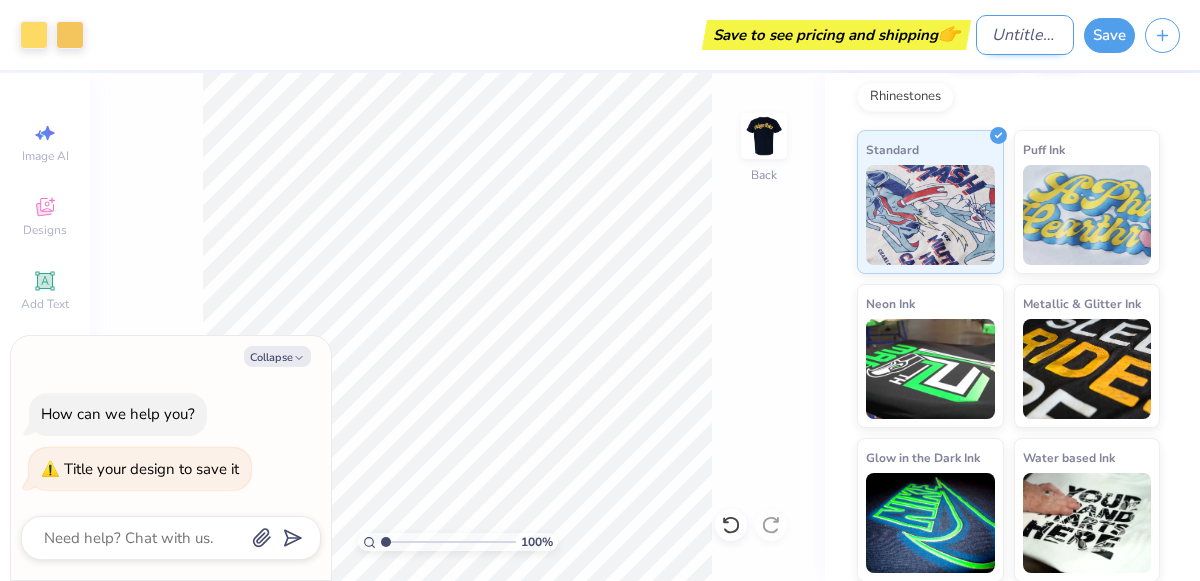 type on "x" 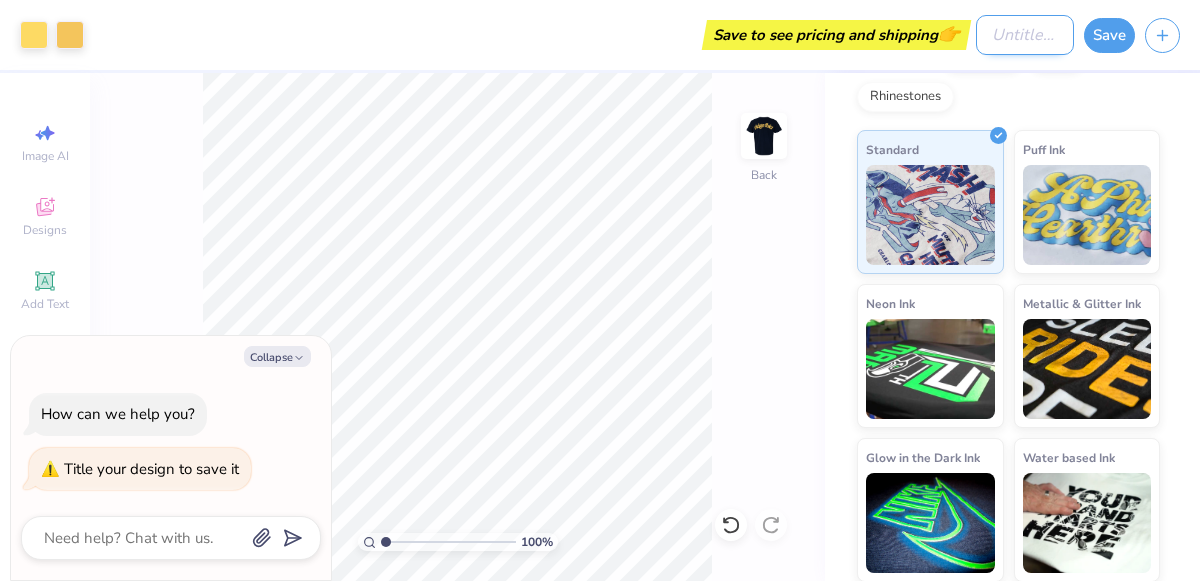 click on "Design Title" at bounding box center (1025, 35) 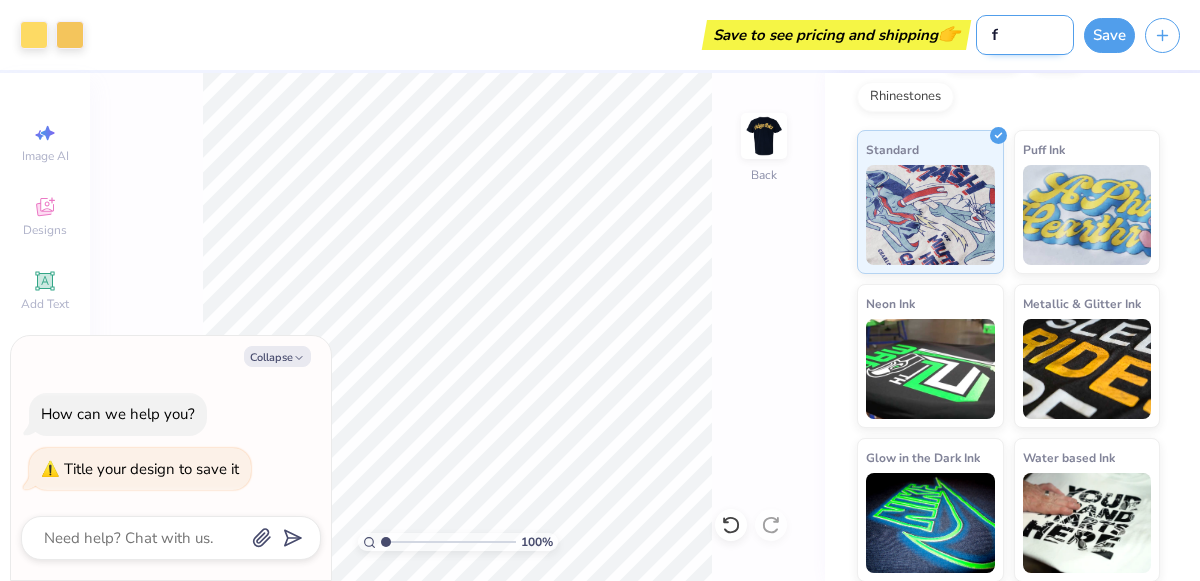 type on "fb" 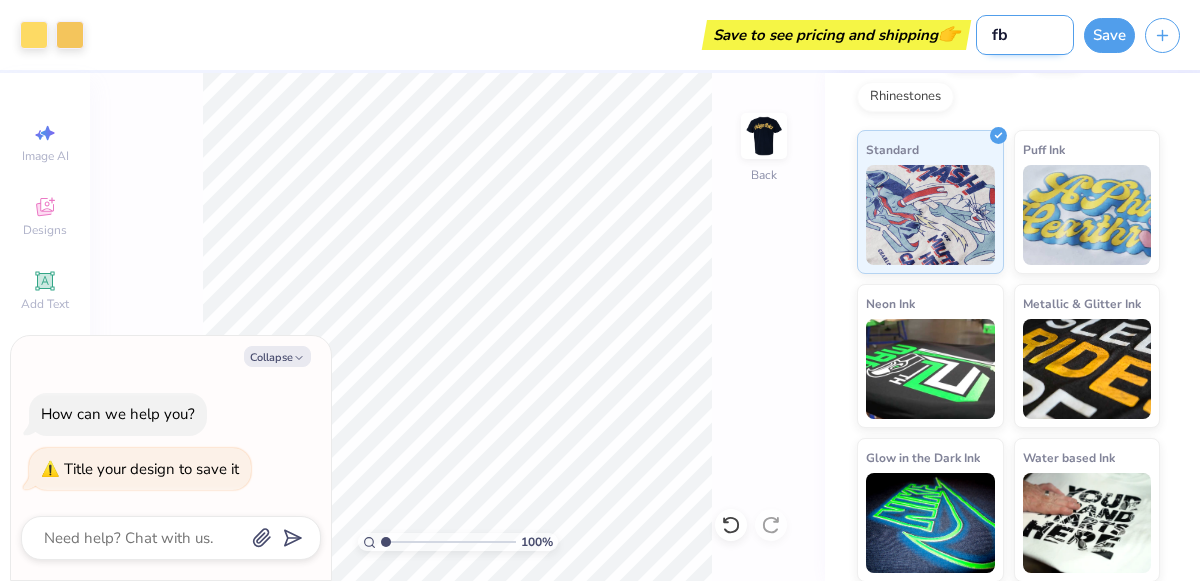 type on "fbl" 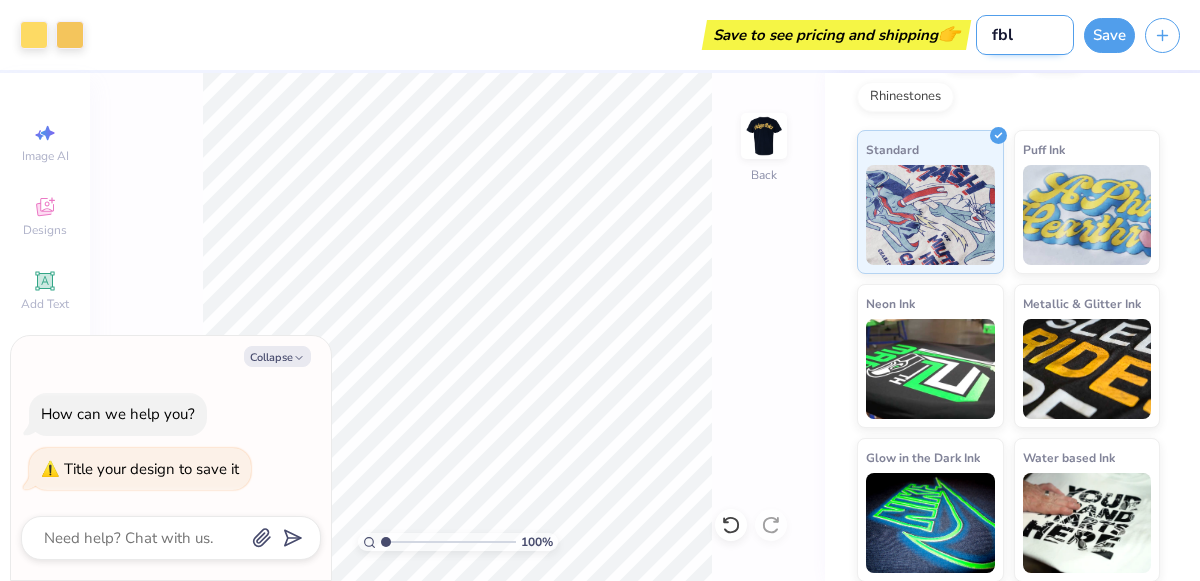 type on "fbla" 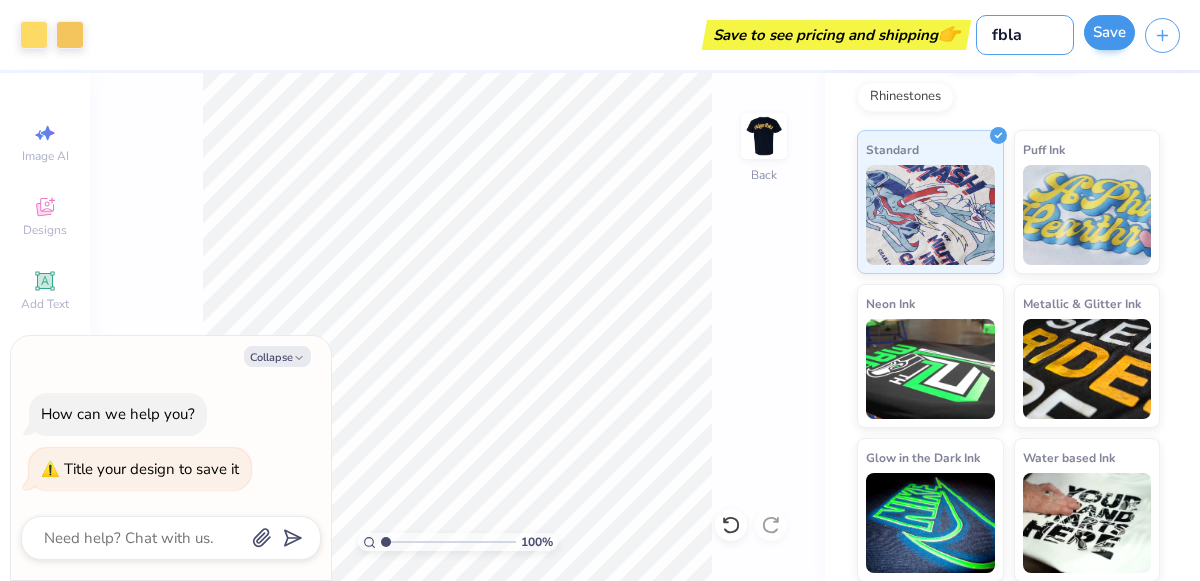 type on "fbla" 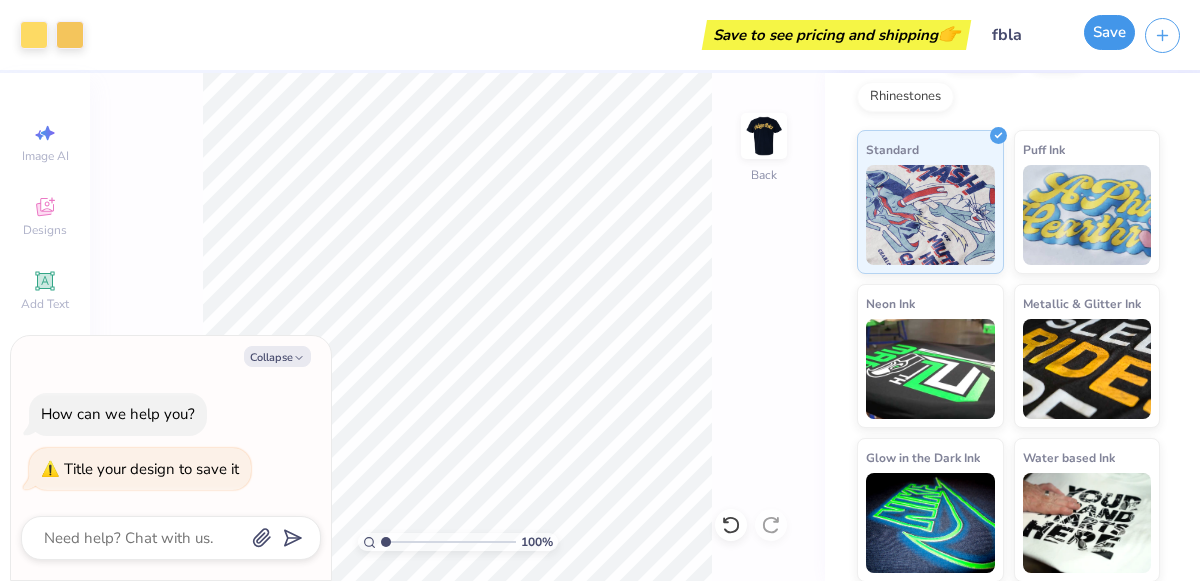 click on "Save" at bounding box center (1109, 32) 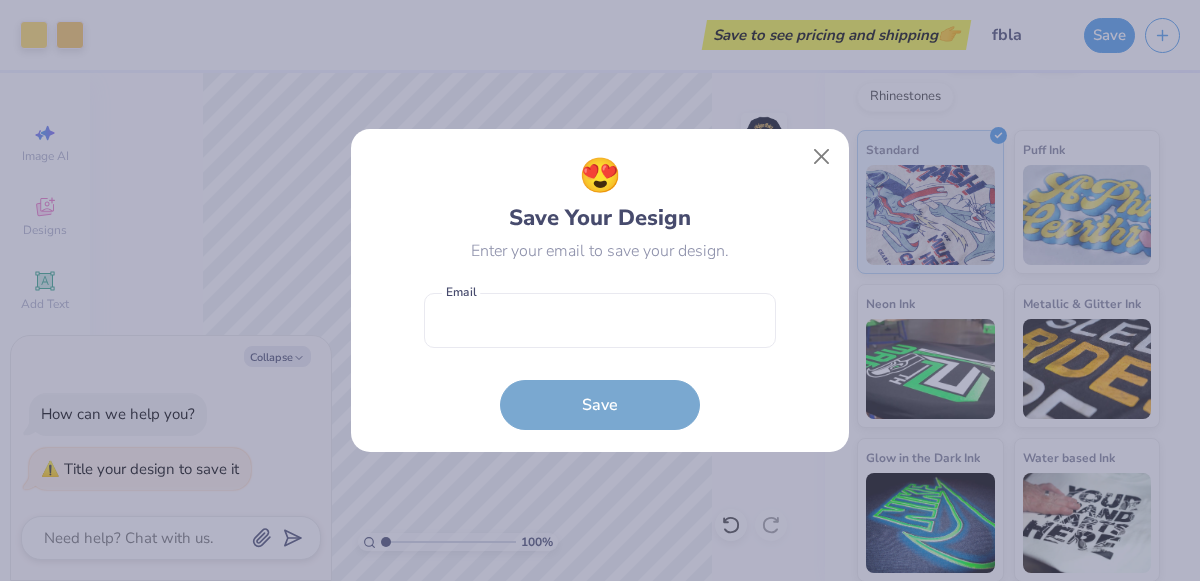 click on "Email is a required field Email Save" at bounding box center (600, 356) 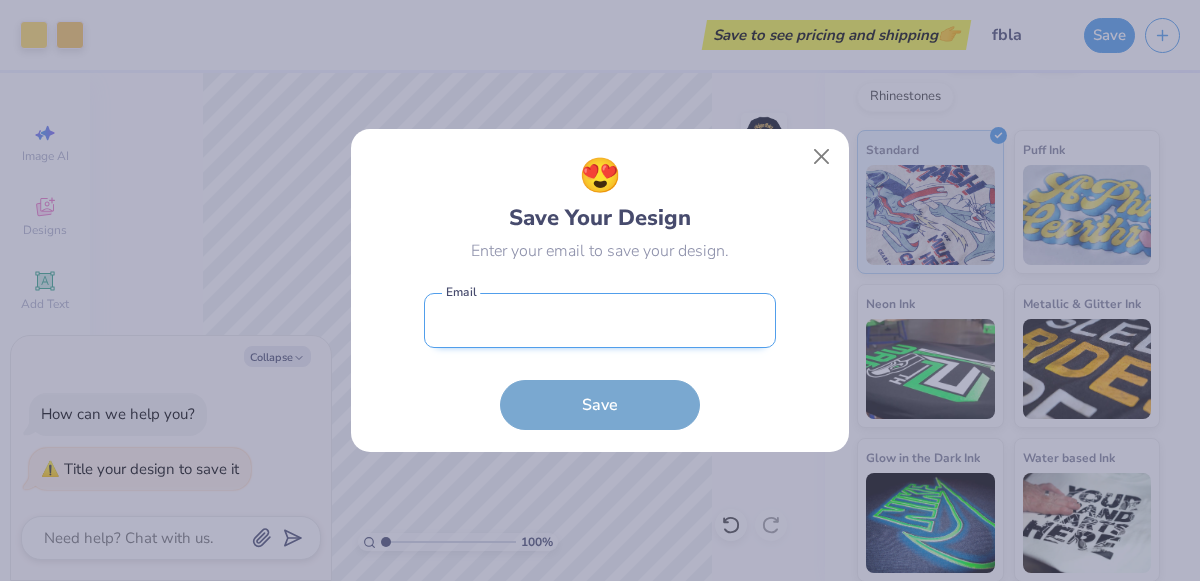 click at bounding box center (600, 320) 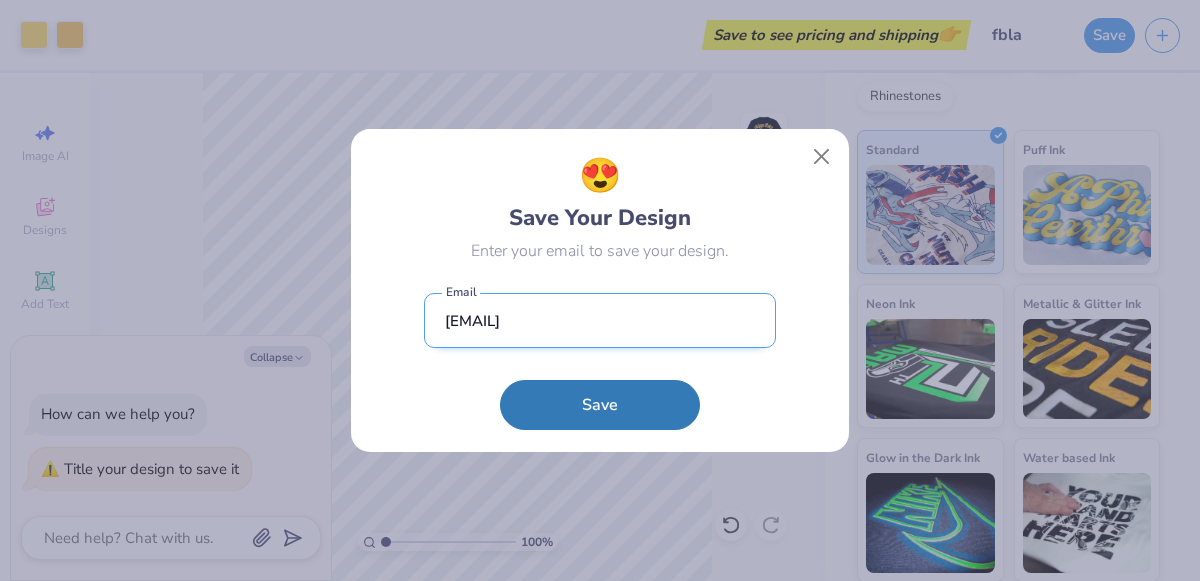 type on "[EMAIL]" 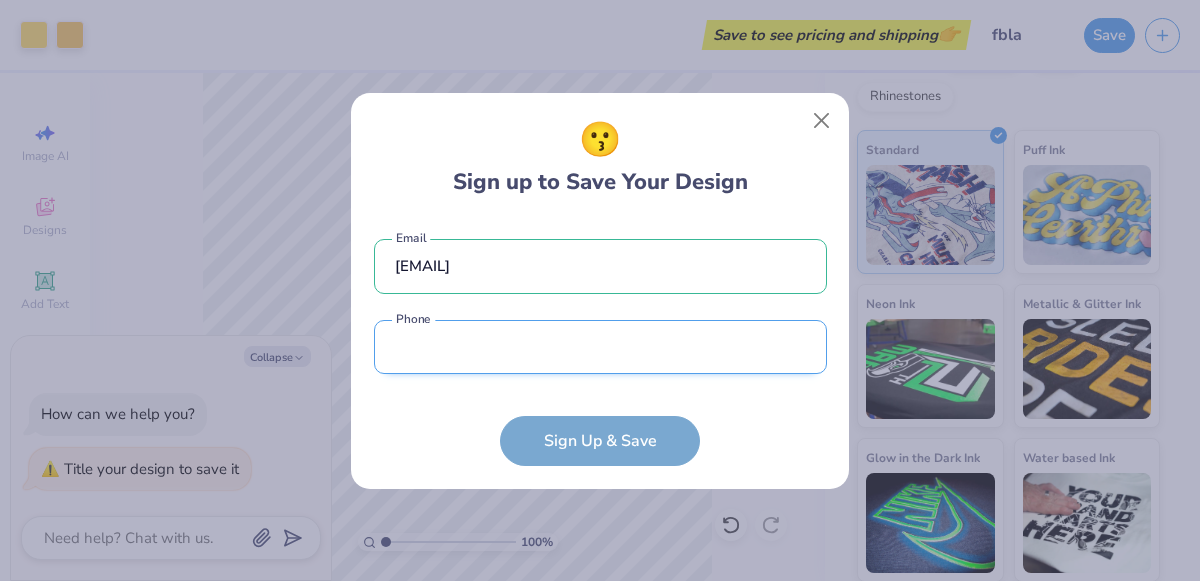 click at bounding box center (600, 347) 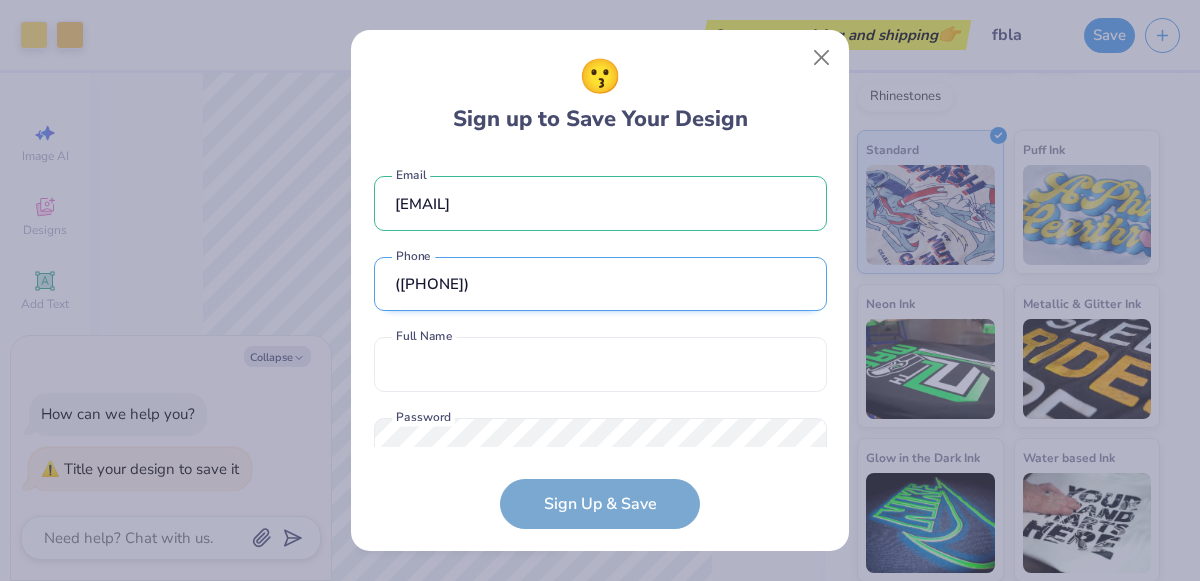 scroll, scrollTop: 60, scrollLeft: 0, axis: vertical 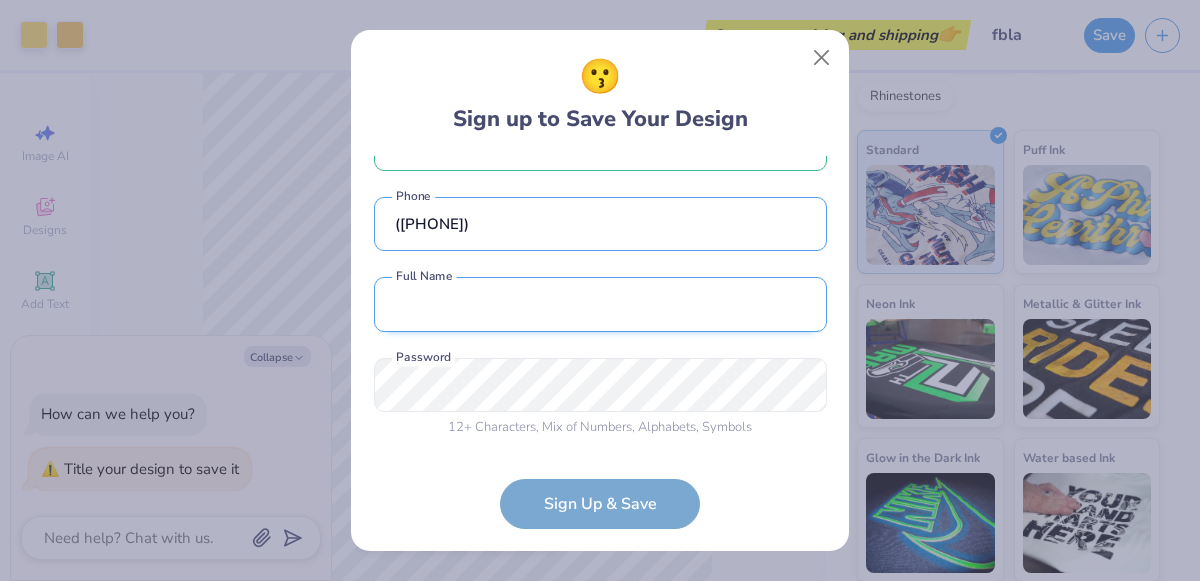 type on "([PHONE])" 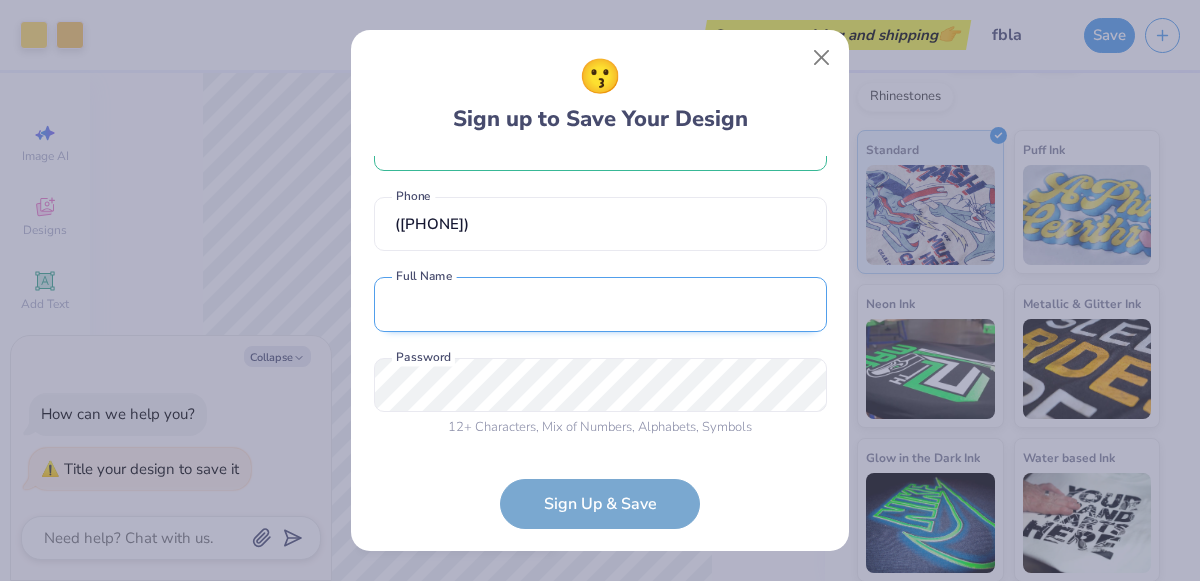 click at bounding box center [600, 304] 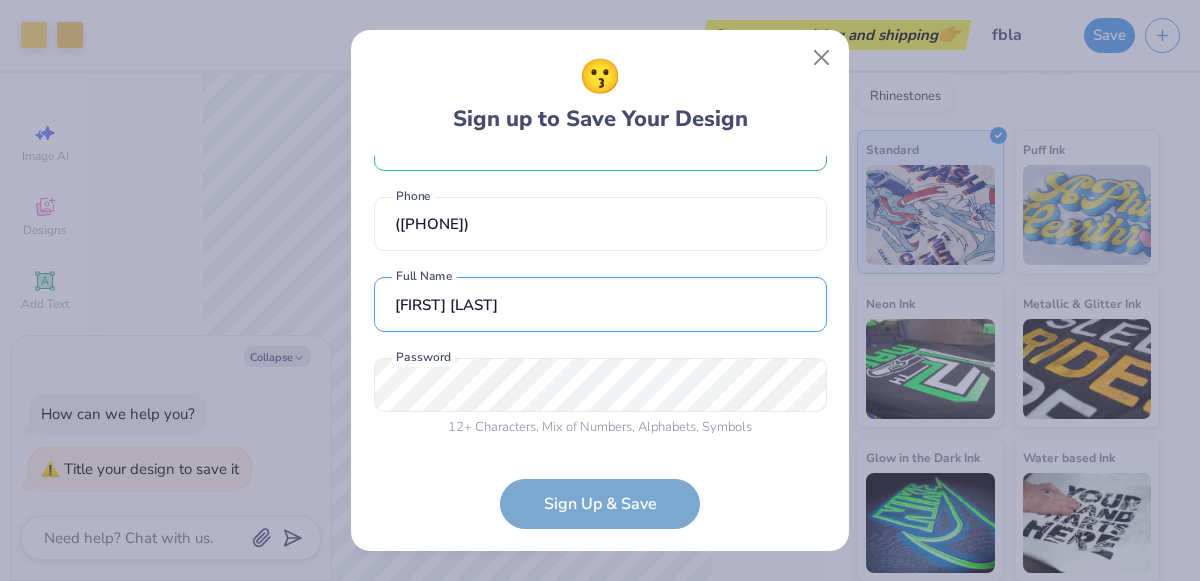 type on "[FIRST] [LAST]" 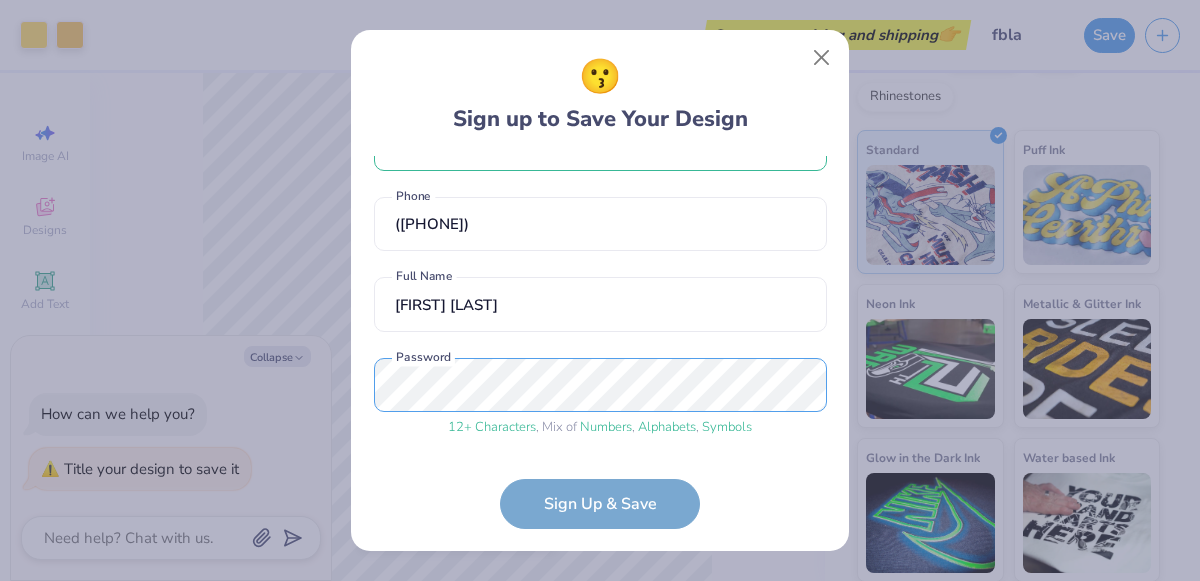 scroll, scrollTop: 136, scrollLeft: 0, axis: vertical 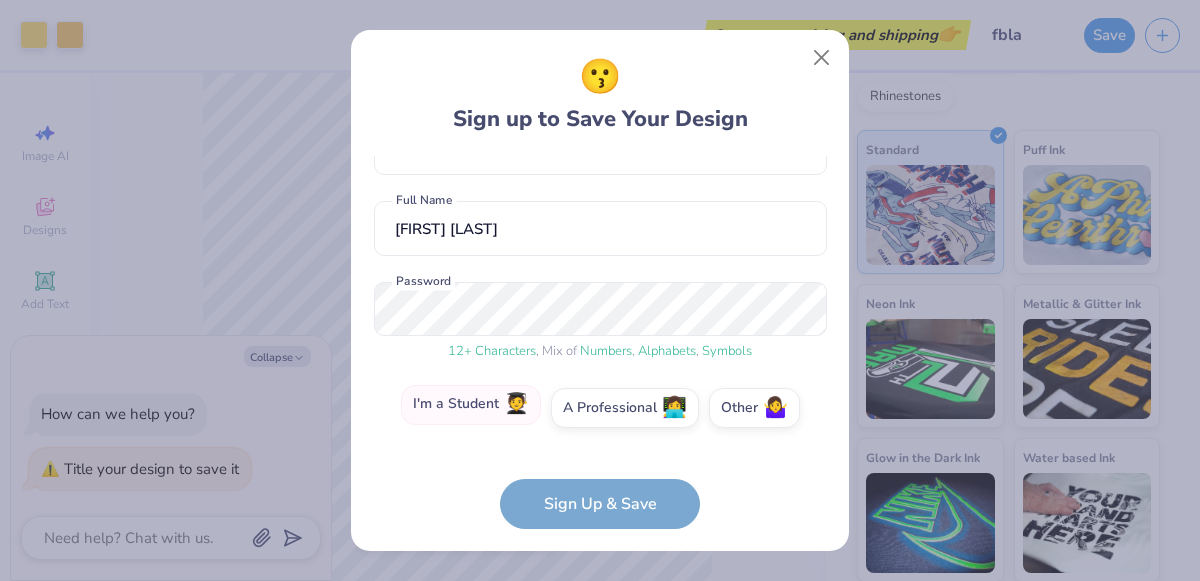 click on "I'm a Student 🧑‍🎓" at bounding box center (471, 405) 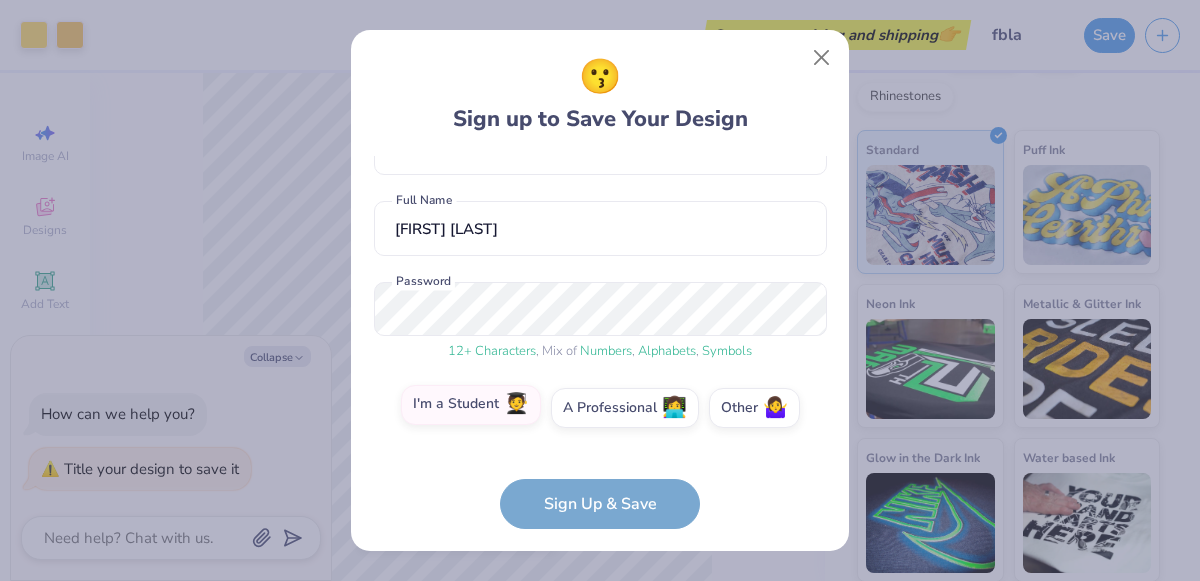click on "I'm a Student 🧑‍🎓" at bounding box center [600, 548] 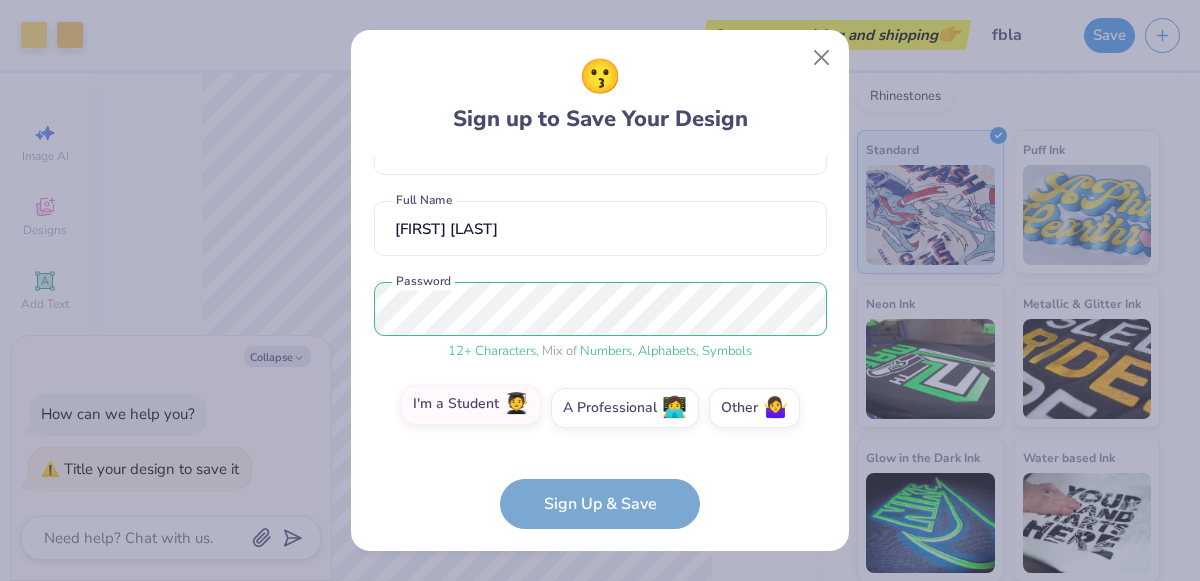 scroll, scrollTop: 0, scrollLeft: 0, axis: both 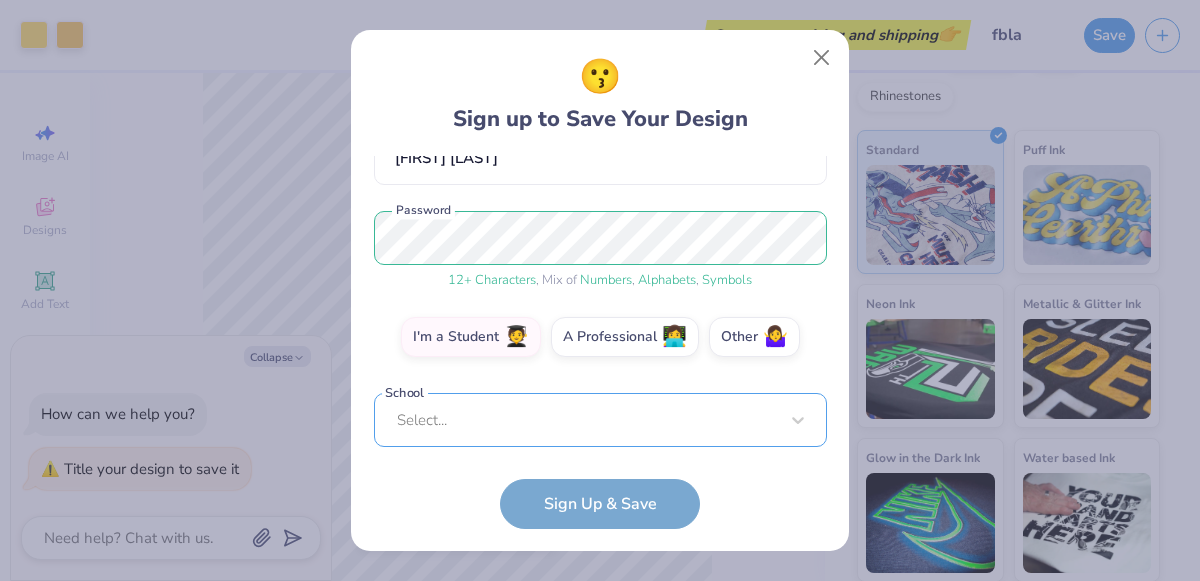 click on "Select..." at bounding box center [600, 420] 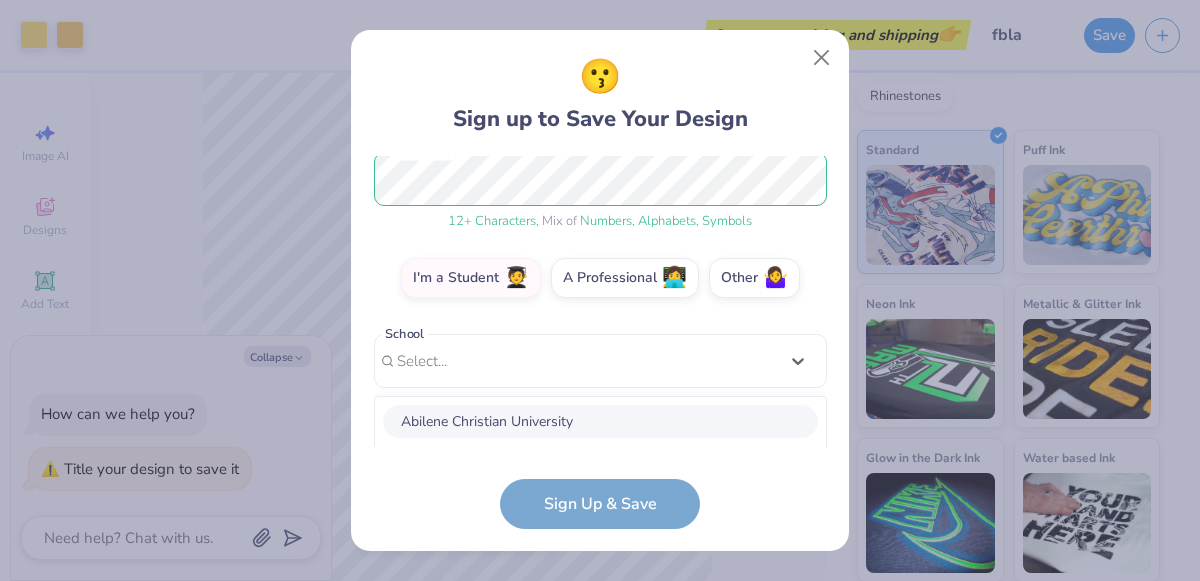 scroll, scrollTop: 516, scrollLeft: 0, axis: vertical 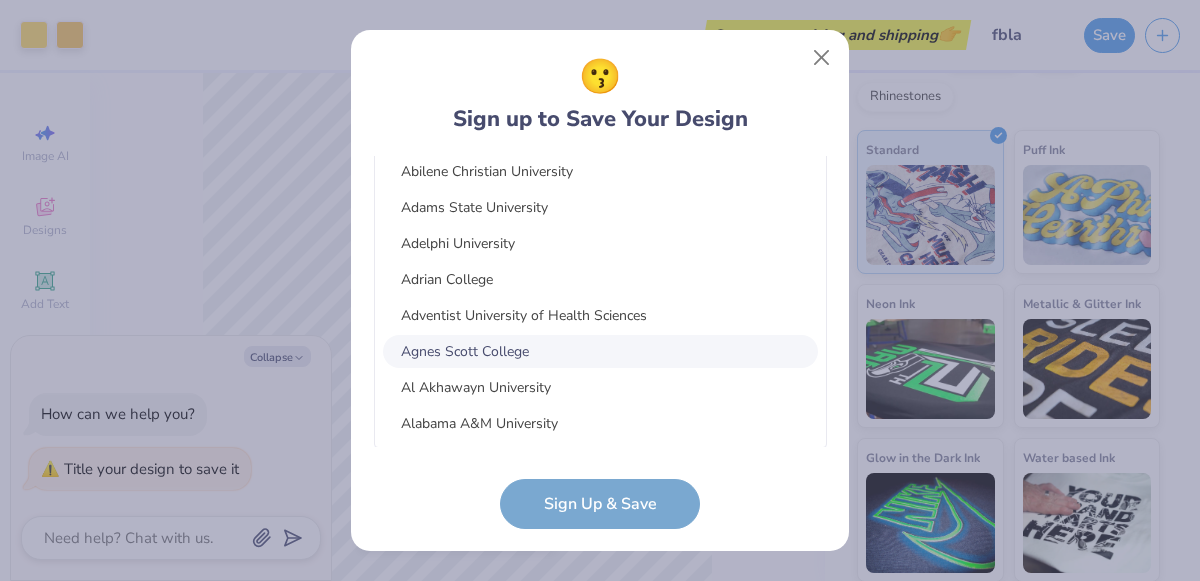 click on "[EMAIL] Email ([PHONE]) Phone [FIRST] [LAST] Full Name 12 + Characters , Mix of   Numbers ,   Alphabets ,   Symbols Password I'm a Student 🧑‍🎓 A Professional 👩‍💻 Other 🤷‍♀️ School option  focused, 6 of 45. 45 results available. Use Up and Down to choose options, press Enter to select the currently focused option, press Escape to exit the menu, press Tab to select the option and exit the menu. Select... Abilene Christian University Adams State University Adelphi University Adrian College Adventist University of Health Sciences Agnes Scott College Al Akhawayn University Alabama A&M University Alabama State University Alaska Bible College Alaska Pacific University Albany College of Pharmacy and Health Sciences Albany State University Albertus Magnus College Albion College Albright College Alcorn State University Alderson-Broaddus University Alfred University Alice Lloyd College Allegheny College Allegheny Wesleyan College Allen College Allen University" at bounding box center [600, 342] 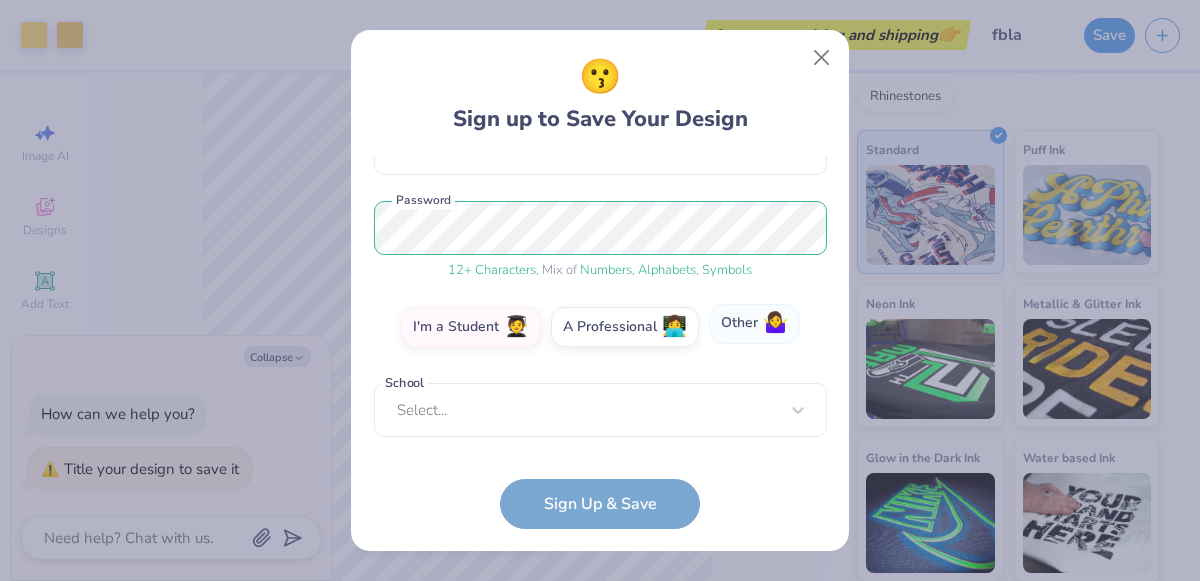 click on "Other 🤷‍♀️" at bounding box center [754, 324] 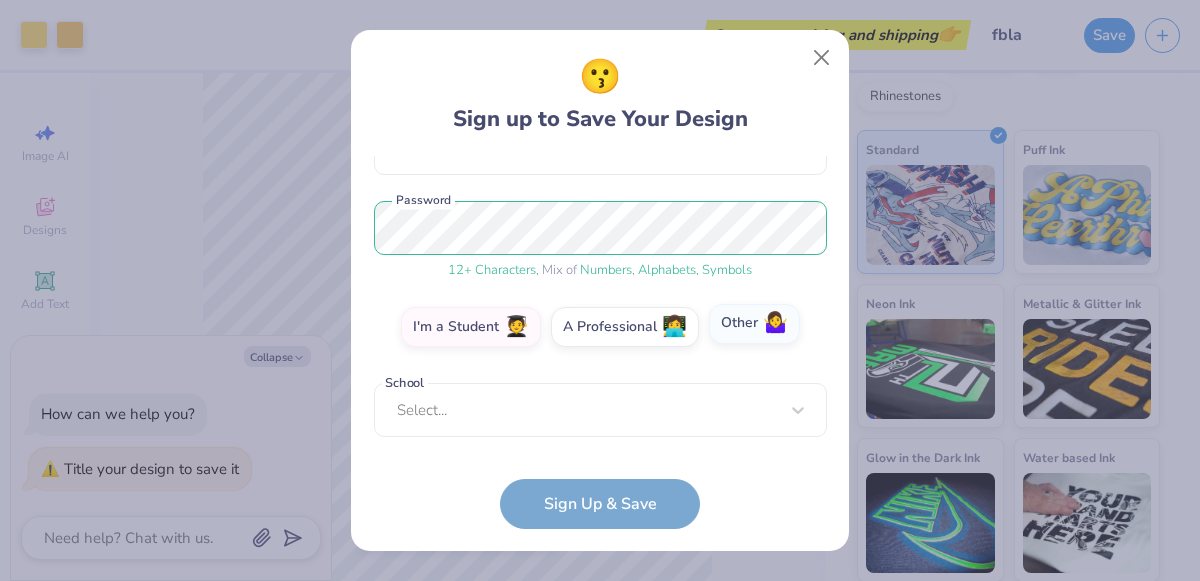 click on "Other 🤷‍♀️" at bounding box center (600, 548) 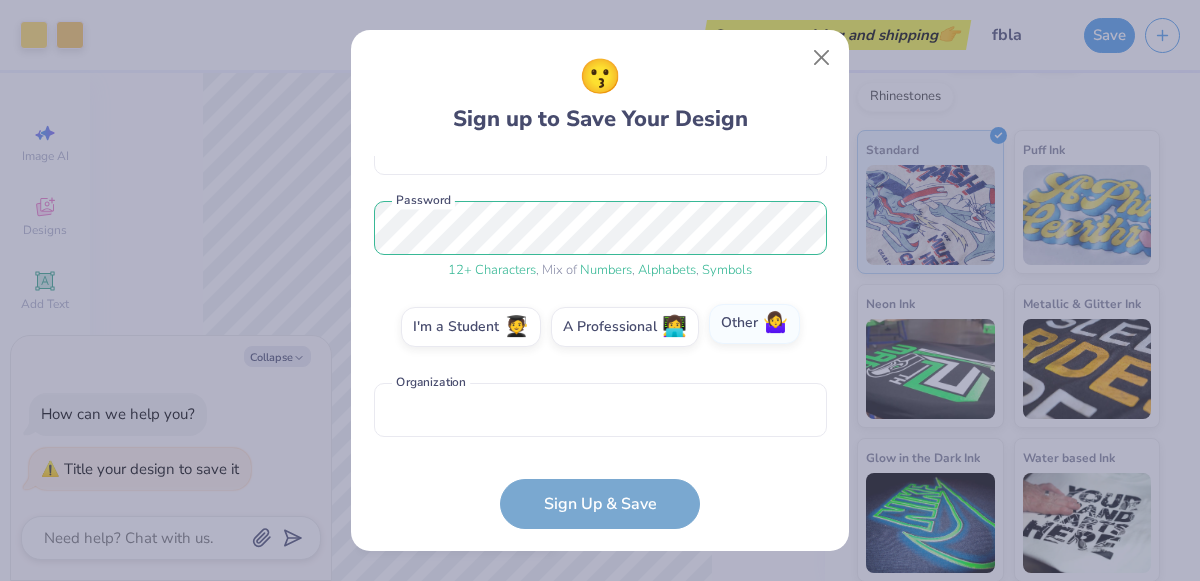 scroll, scrollTop: 0, scrollLeft: 0, axis: both 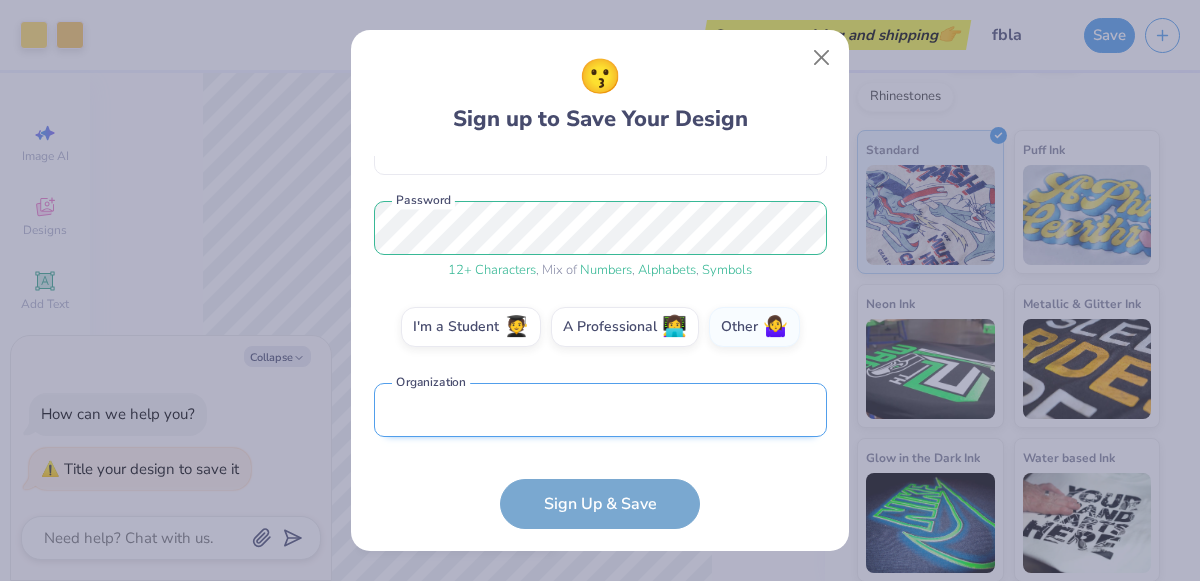 click at bounding box center [600, 410] 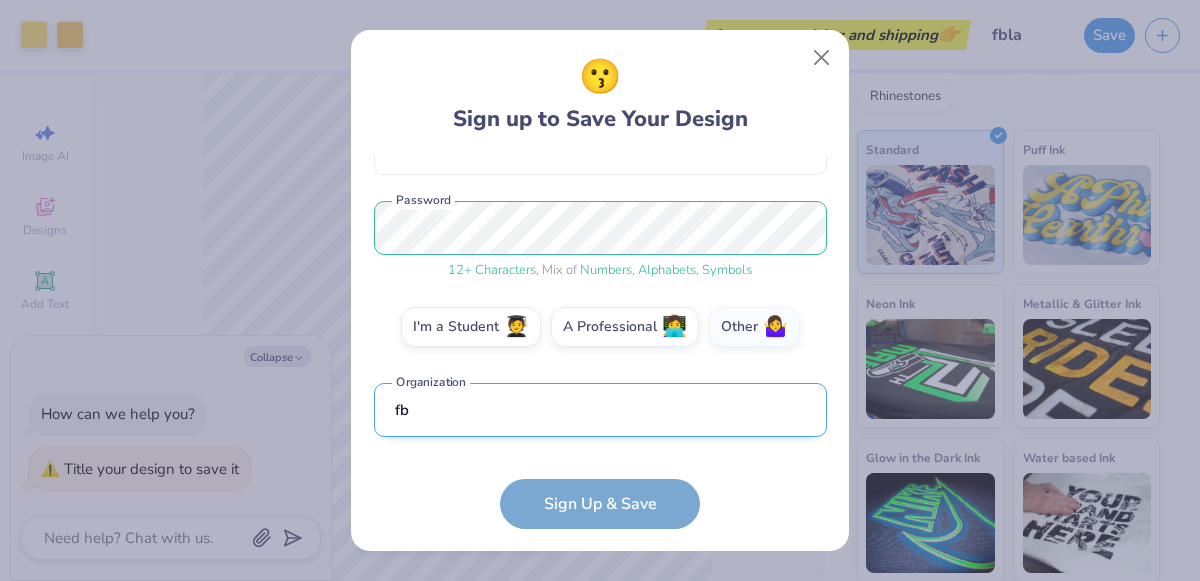 scroll, scrollTop: 336, scrollLeft: 0, axis: vertical 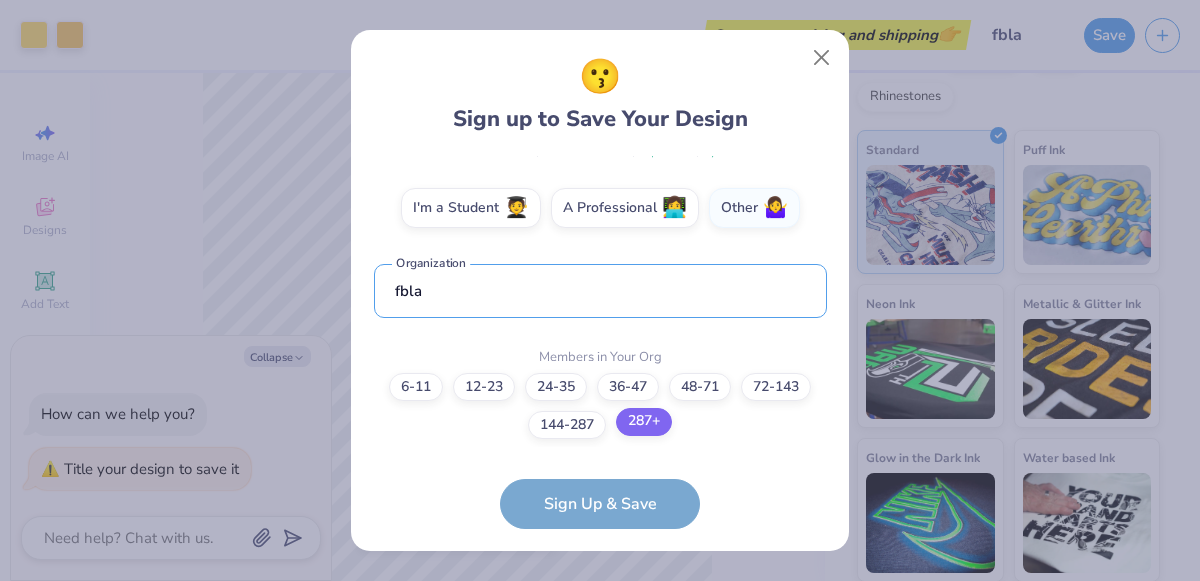 type on "fbla" 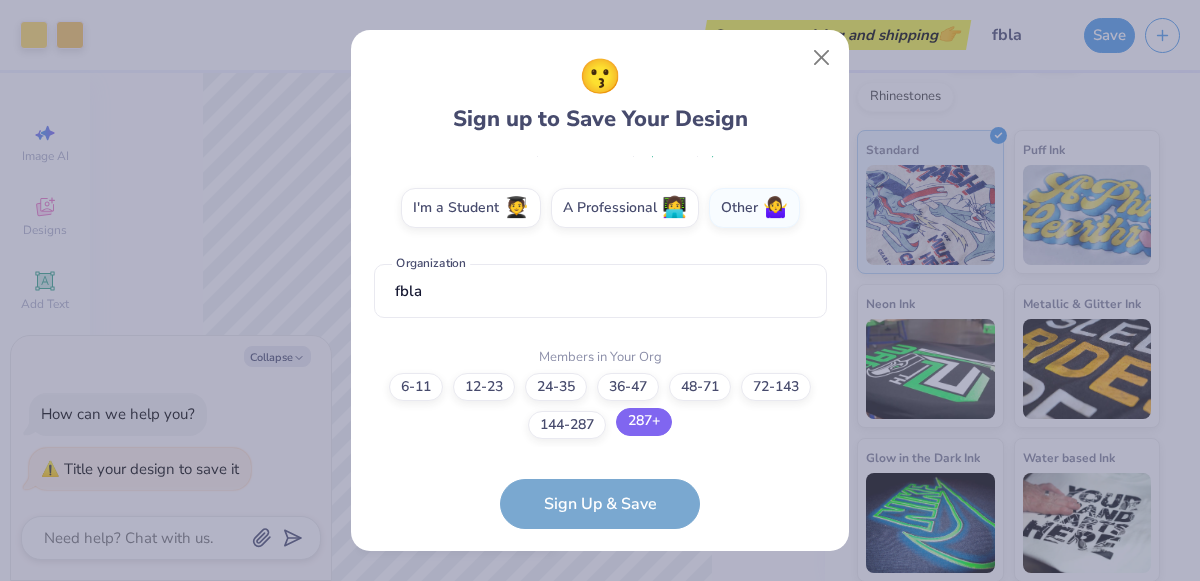 click on "287+" at bounding box center (644, 422) 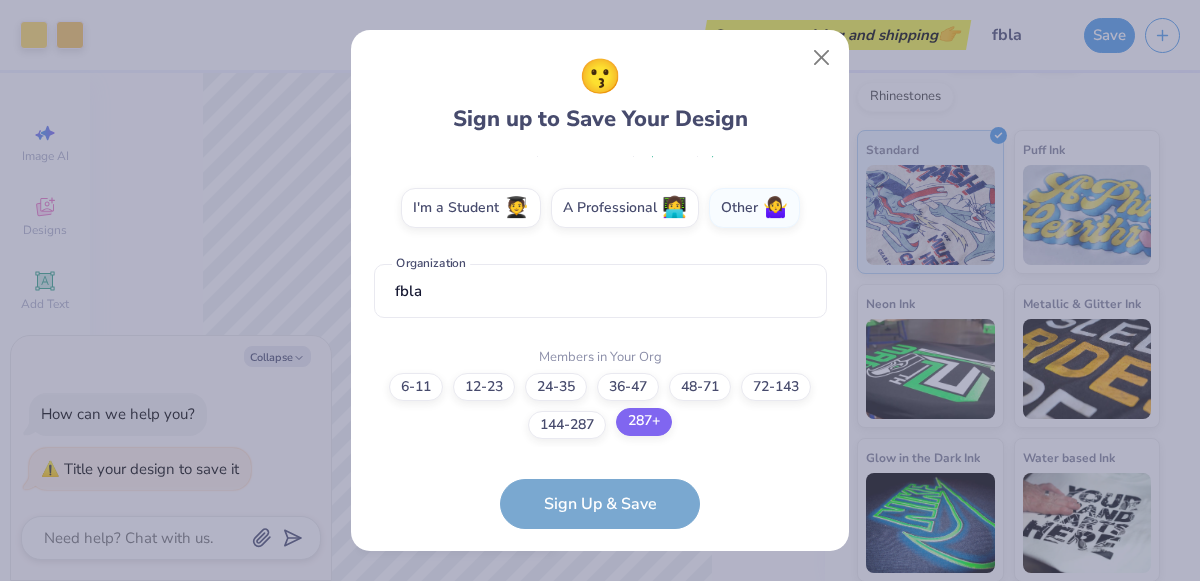 click on "287+" at bounding box center (600, 741) 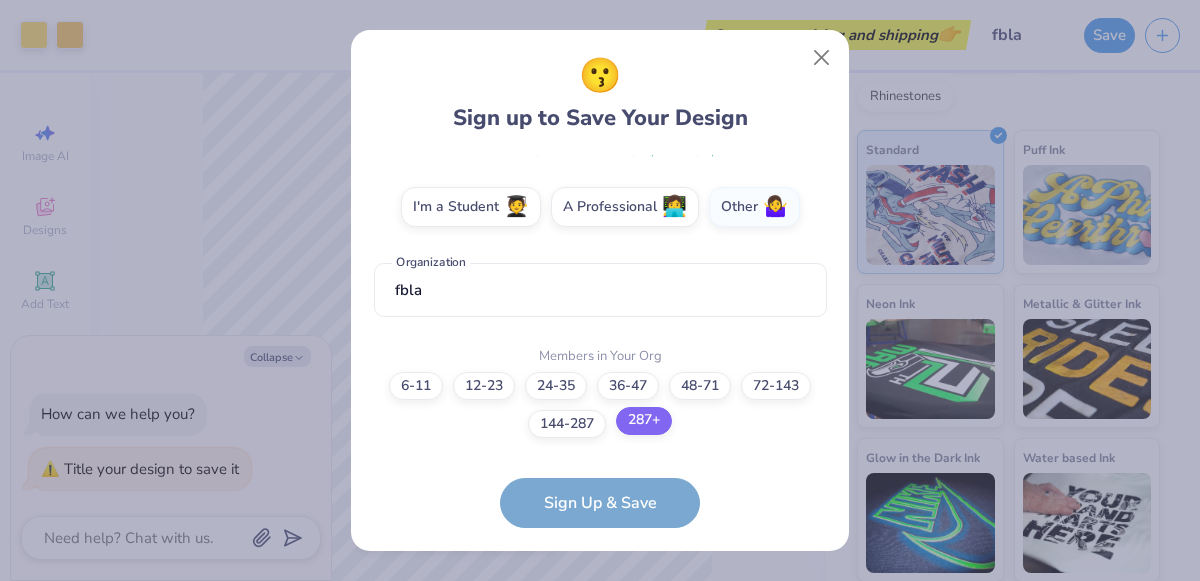 scroll, scrollTop: 417, scrollLeft: 0, axis: vertical 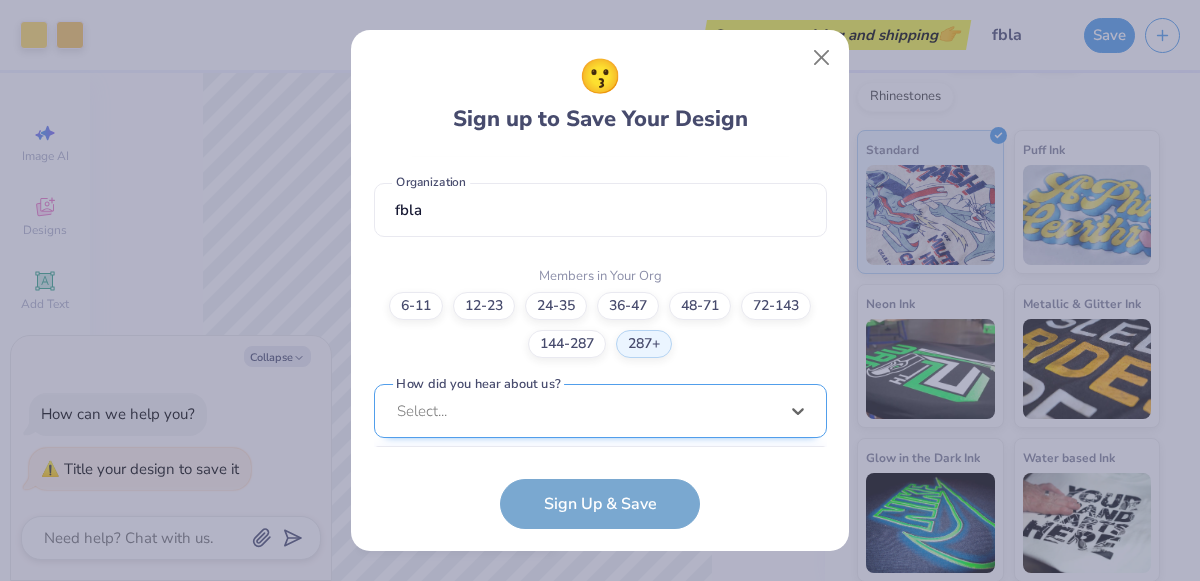 click on "option LinkedIn focused, 9 of 15. 15 results available. Use Up and Down to choose options, press Enter to select the currently focused option, press Escape to exit the menu, press Tab to select the option and exit the menu. Select... Pinterest Google Search I've ordered before Received a text message A Campus Manager Received an Email Saw an Ad Word of Mouth LinkedIn Tik Tok Instagram Blog/Article Reddit An AI Chatbot Other" at bounding box center (600, 566) 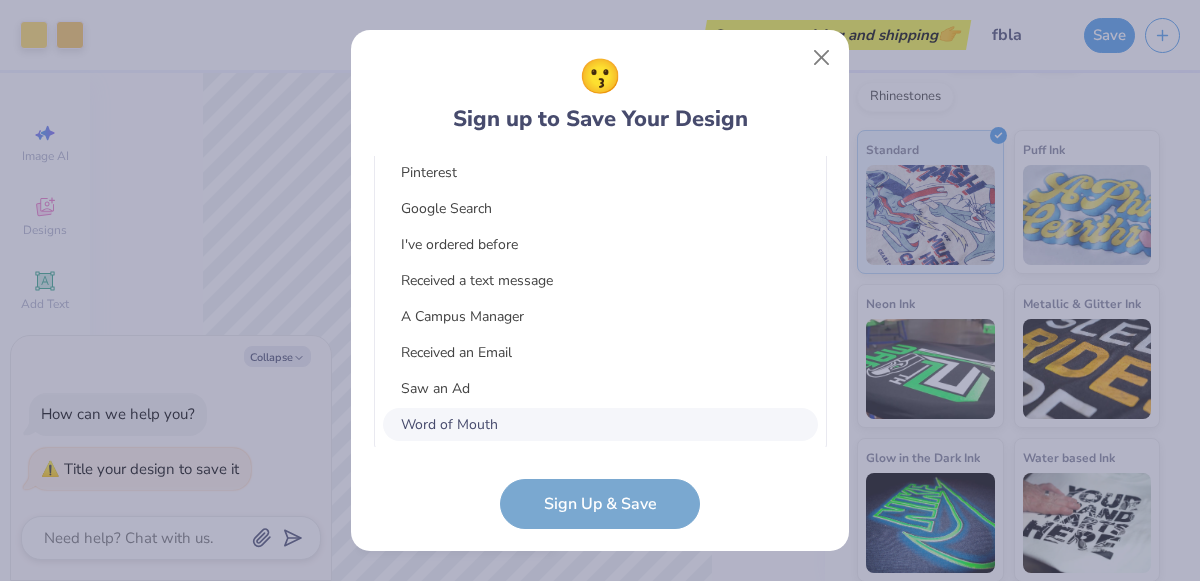 click on "Word of Mouth" at bounding box center [600, 424] 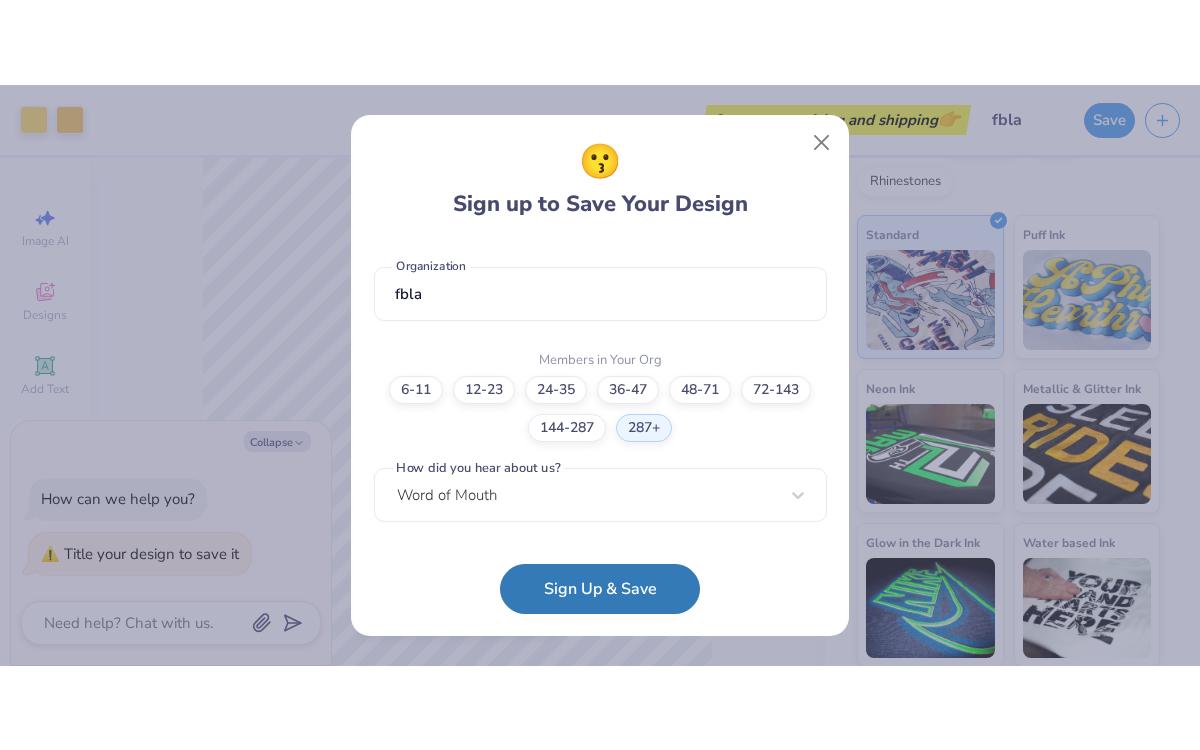 scroll, scrollTop: 417, scrollLeft: 0, axis: vertical 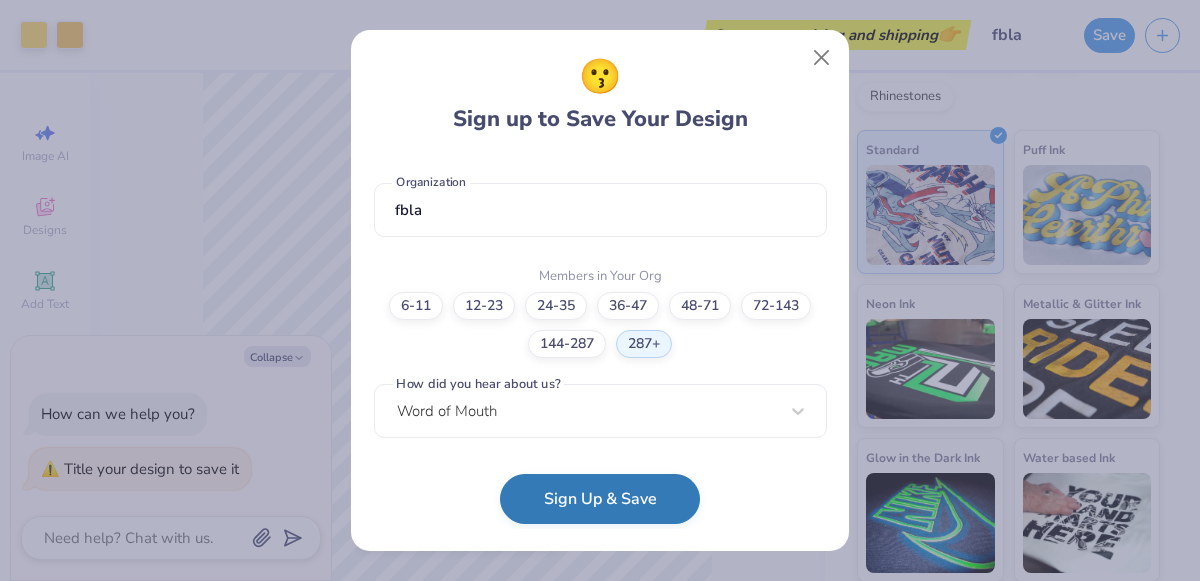 click on "Sign Up & Save" at bounding box center (600, 499) 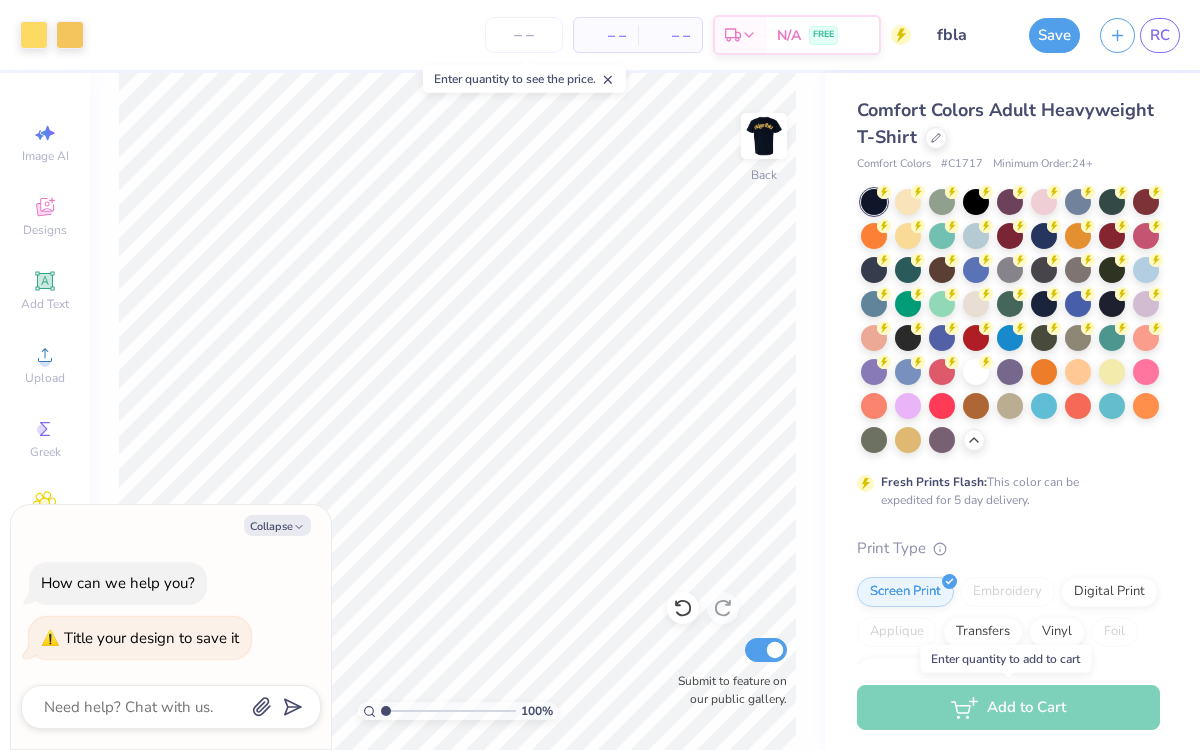 click on "Add to Cart" at bounding box center [1008, 707] 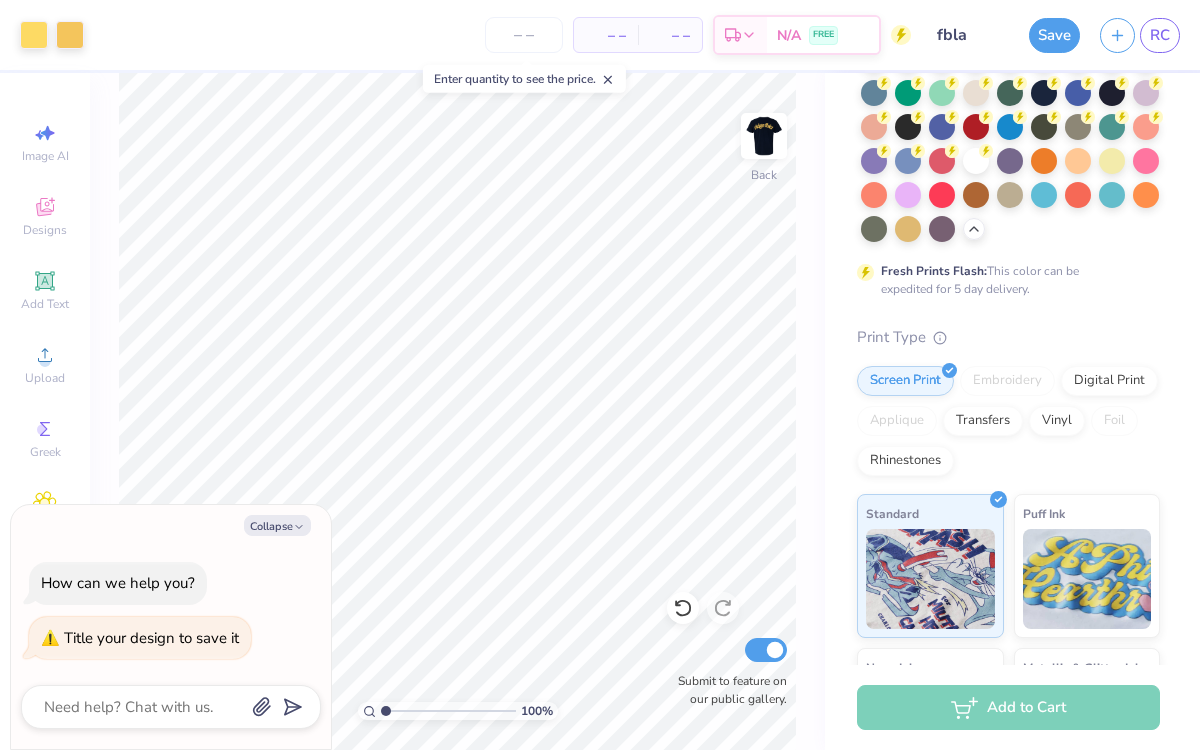 scroll, scrollTop: 0, scrollLeft: 0, axis: both 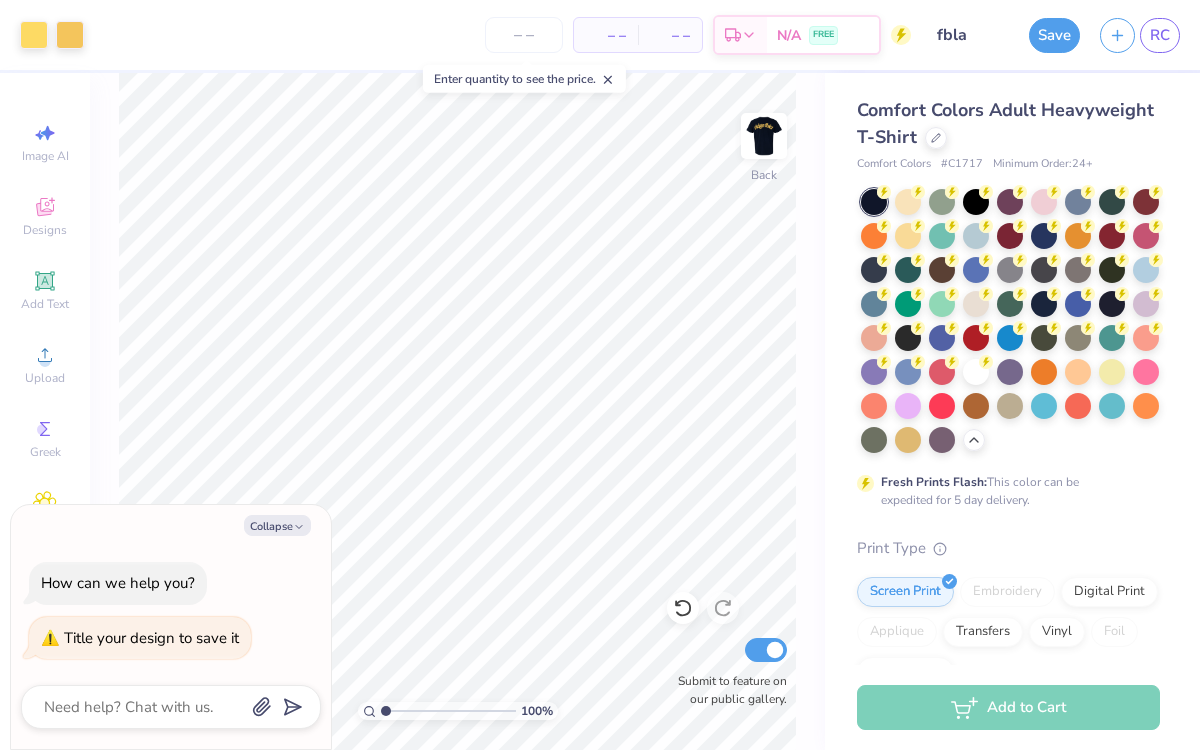 click on "Add to Cart" at bounding box center (1008, 707) 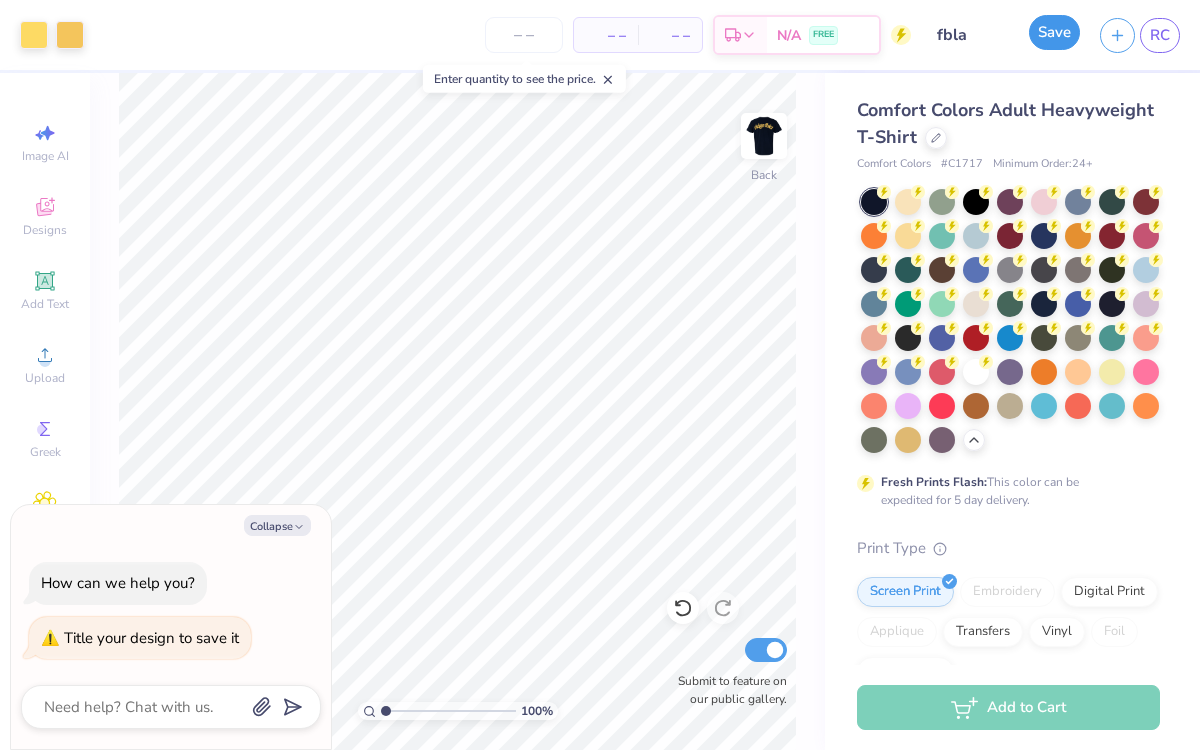 click on "Save" at bounding box center (1054, 32) 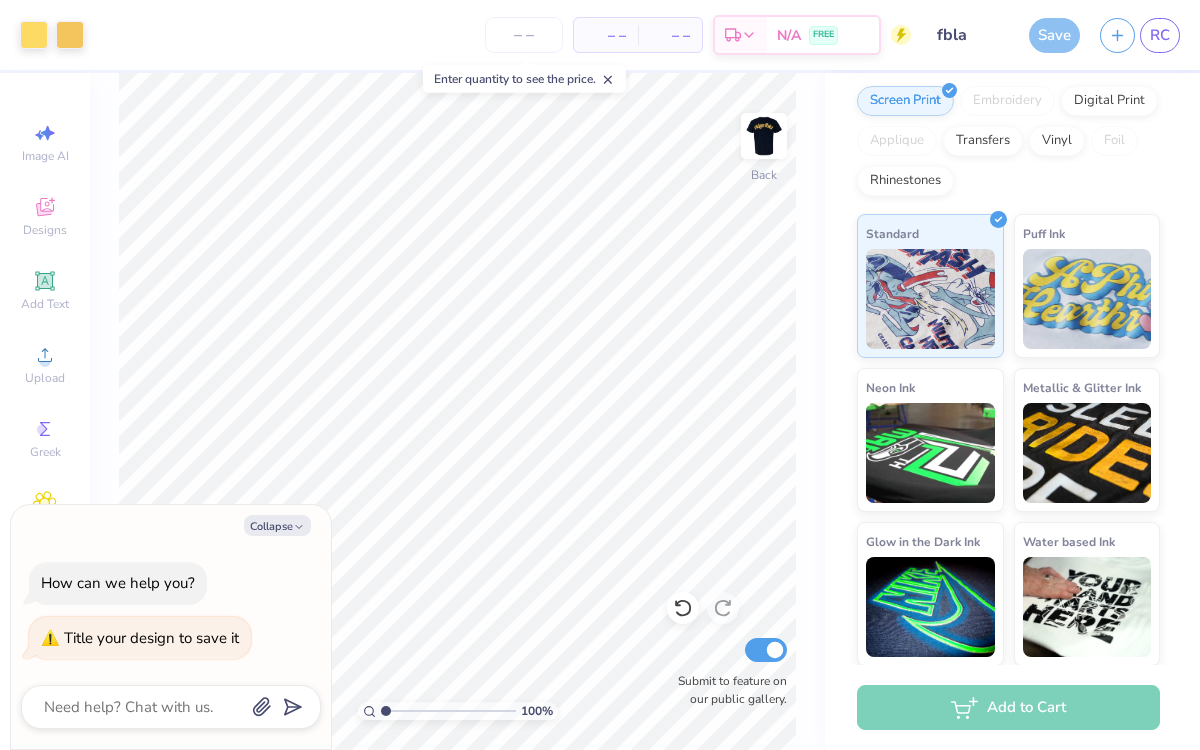 scroll, scrollTop: 0, scrollLeft: 0, axis: both 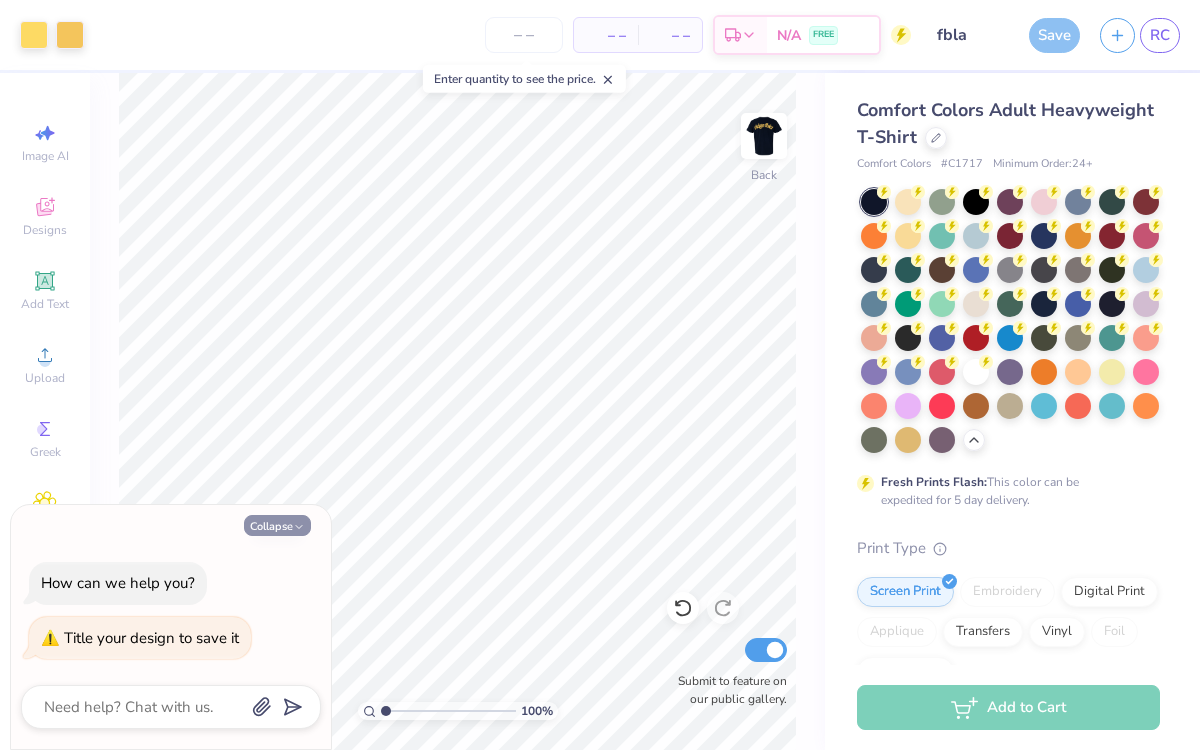 click 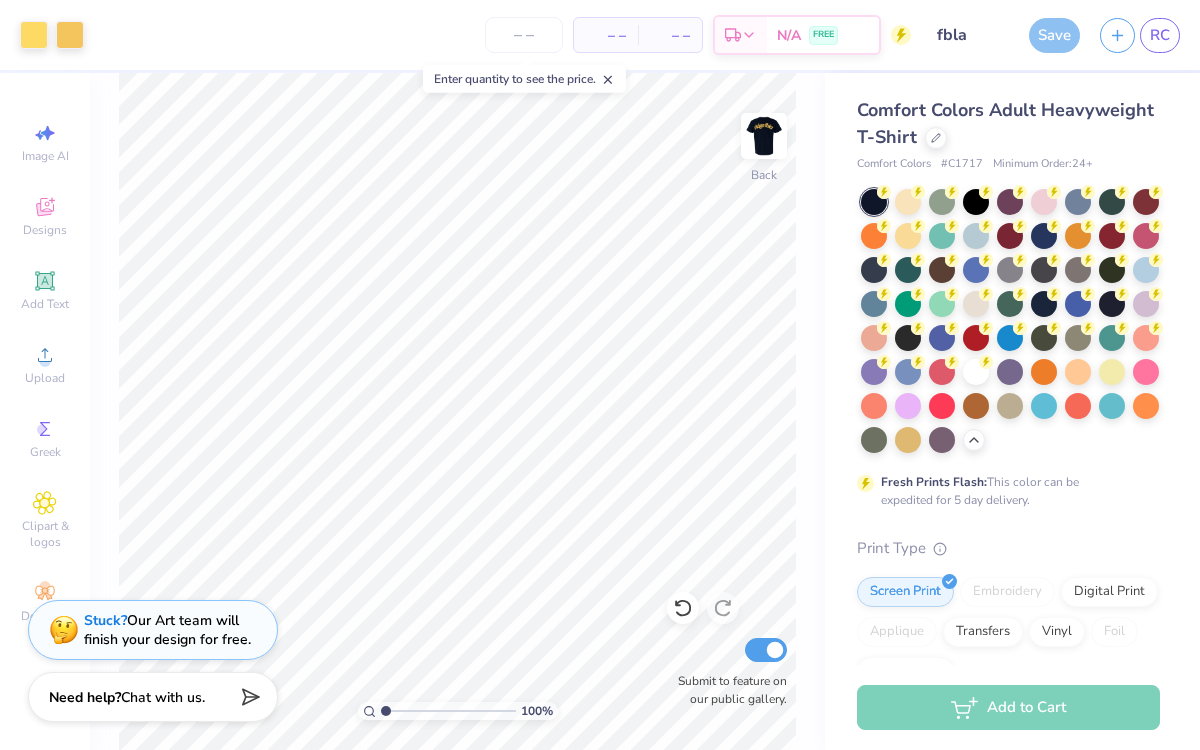 click on "Enter quantity to see the price." at bounding box center [524, 79] 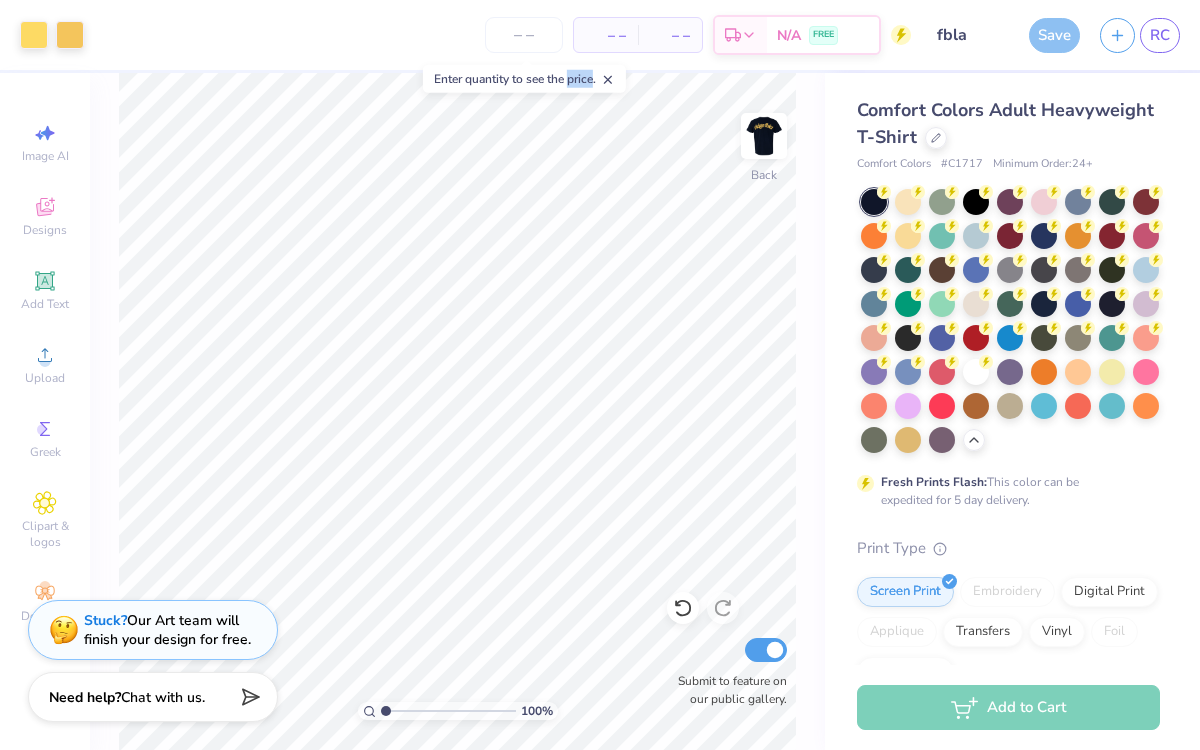 click on "Enter quantity to see the price." at bounding box center [524, 79] 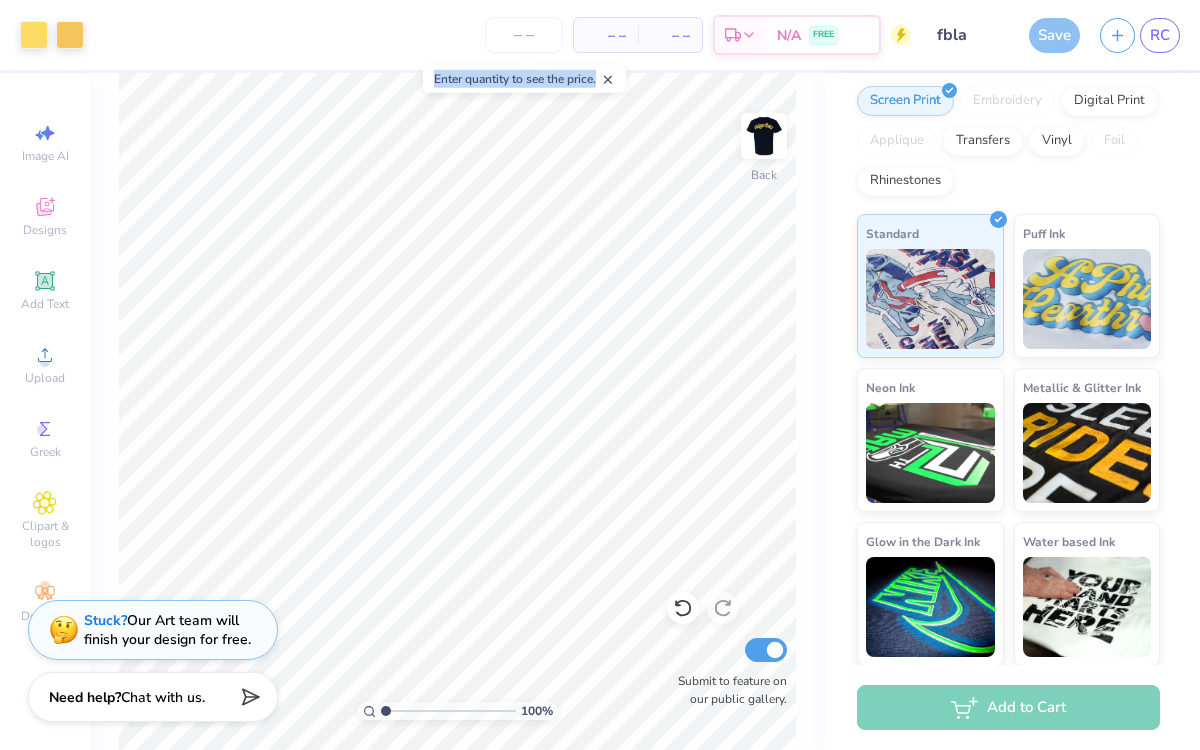 scroll, scrollTop: 453, scrollLeft: 0, axis: vertical 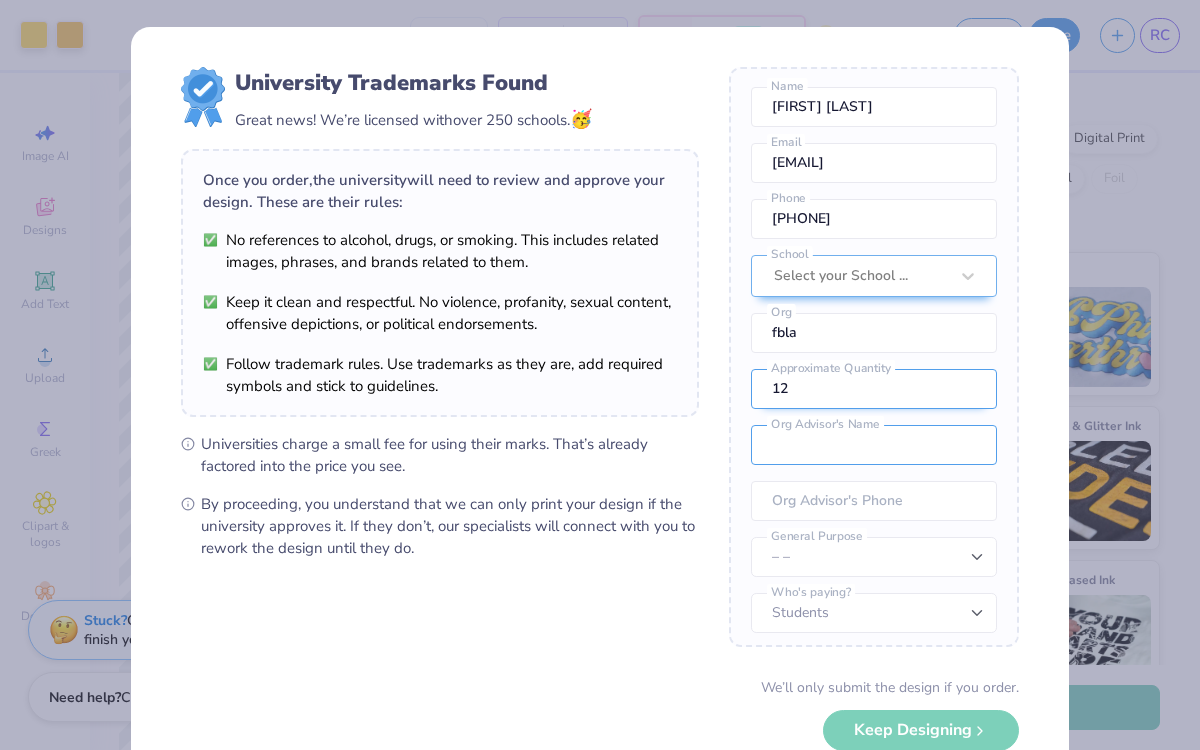 click at bounding box center [874, 445] 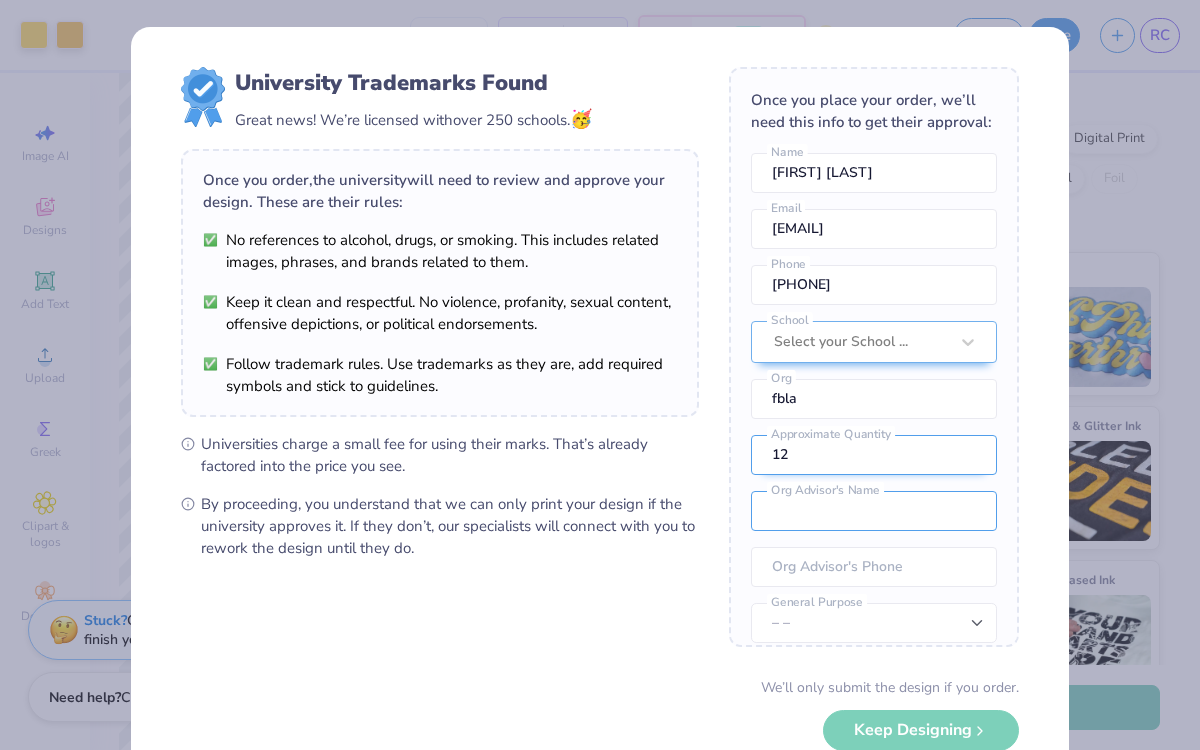 scroll, scrollTop: 66, scrollLeft: 0, axis: vertical 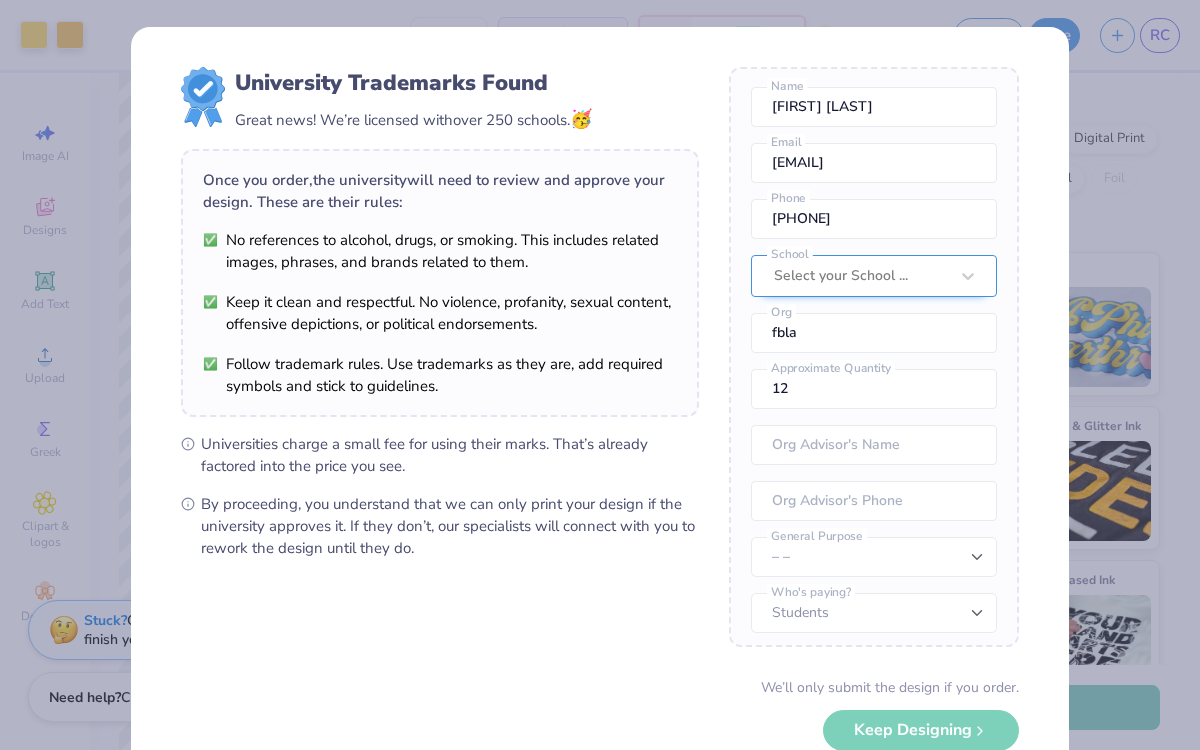 click on "Select your School ..." at bounding box center [874, 276] 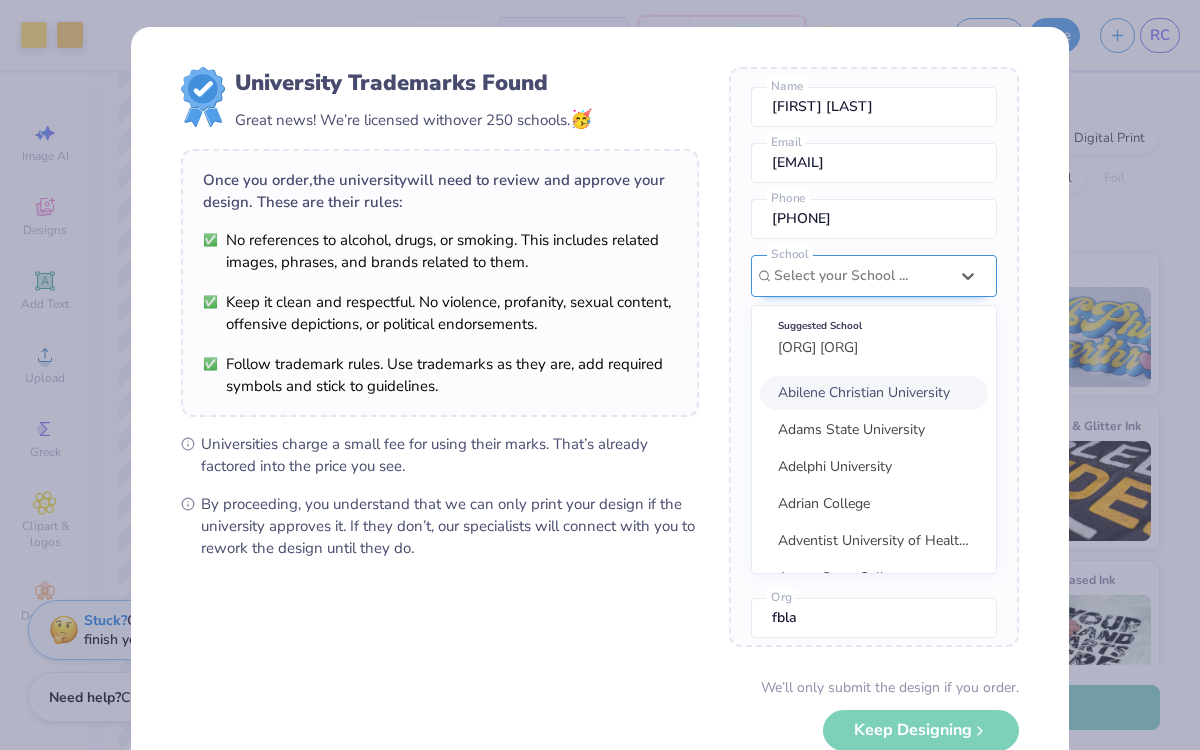 scroll, scrollTop: 163, scrollLeft: 0, axis: vertical 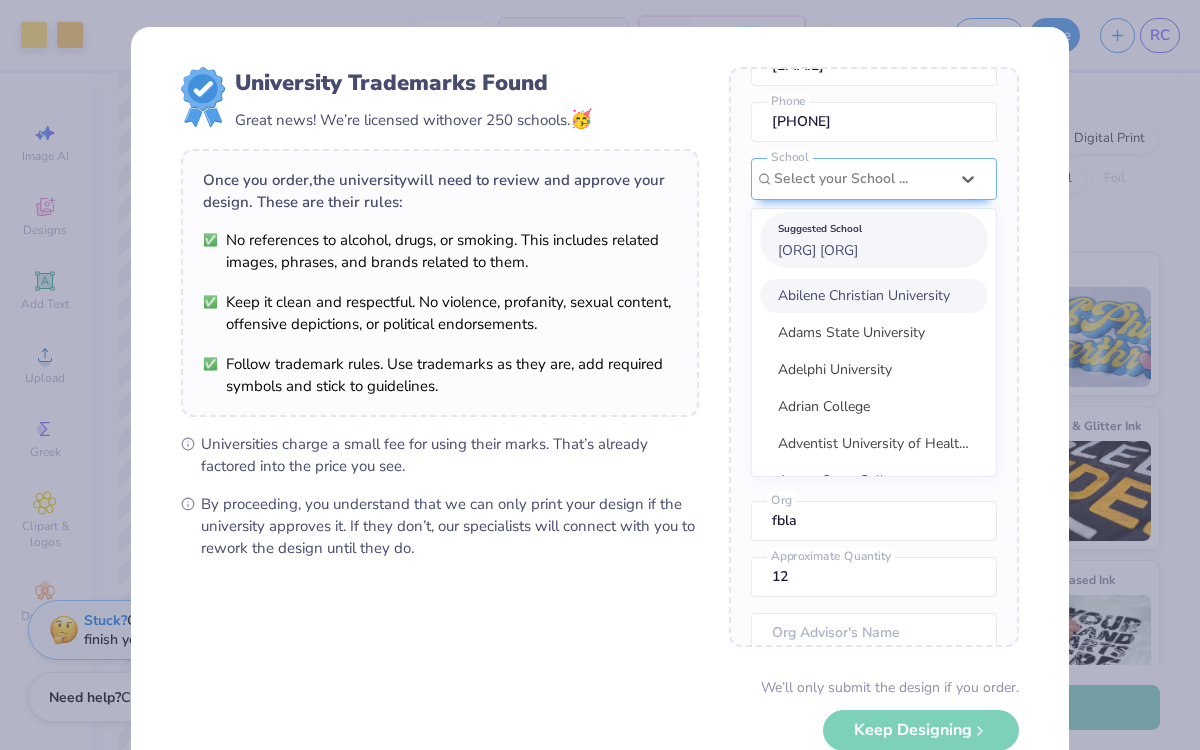 click on "Suggested School" at bounding box center (874, 229) 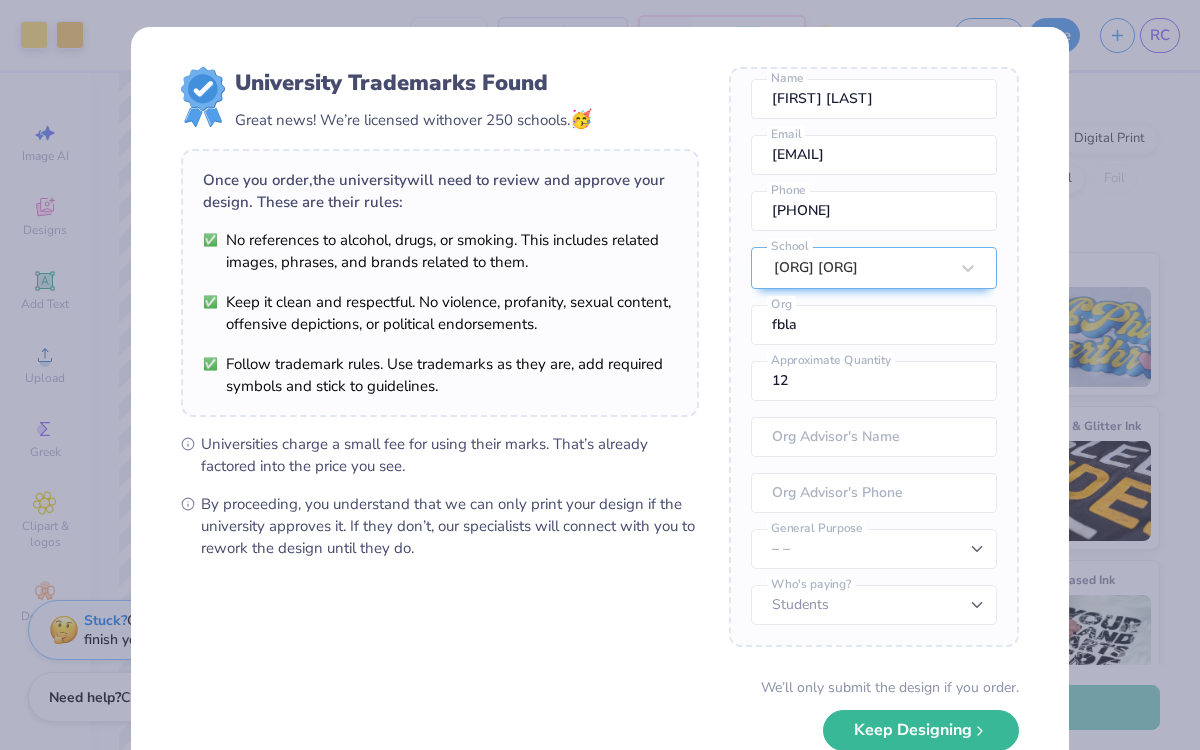 scroll, scrollTop: 66, scrollLeft: 0, axis: vertical 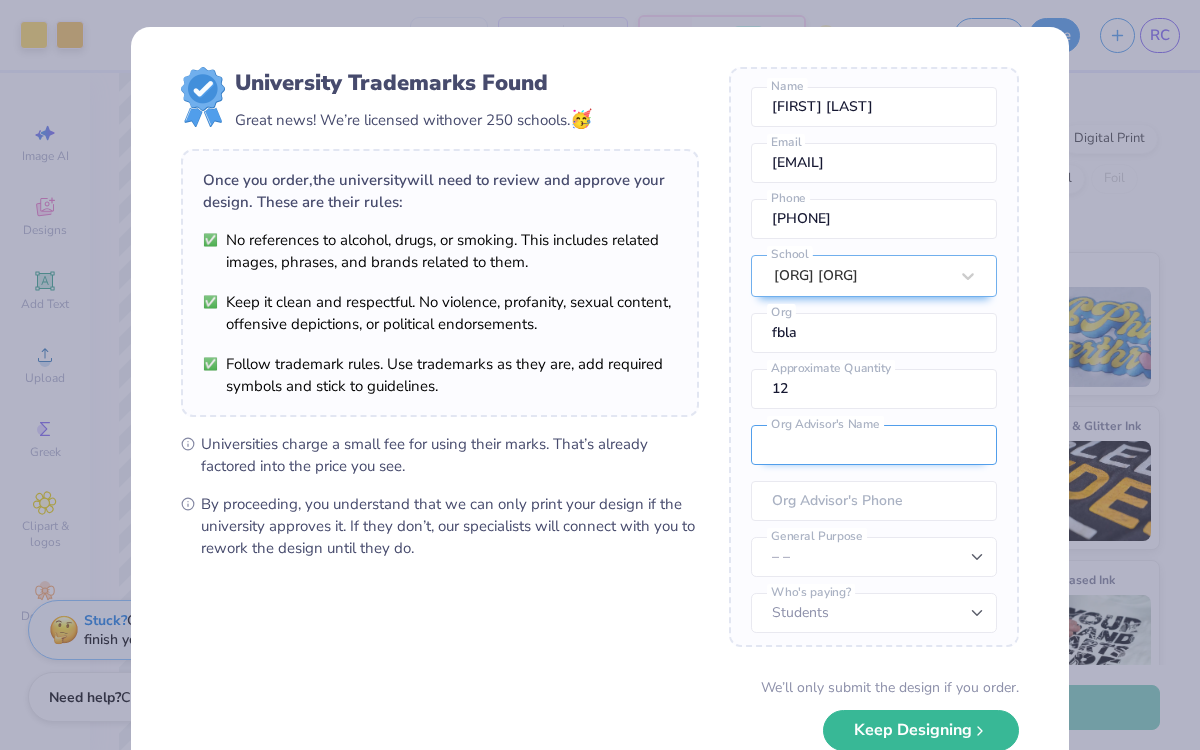 click at bounding box center [874, 445] 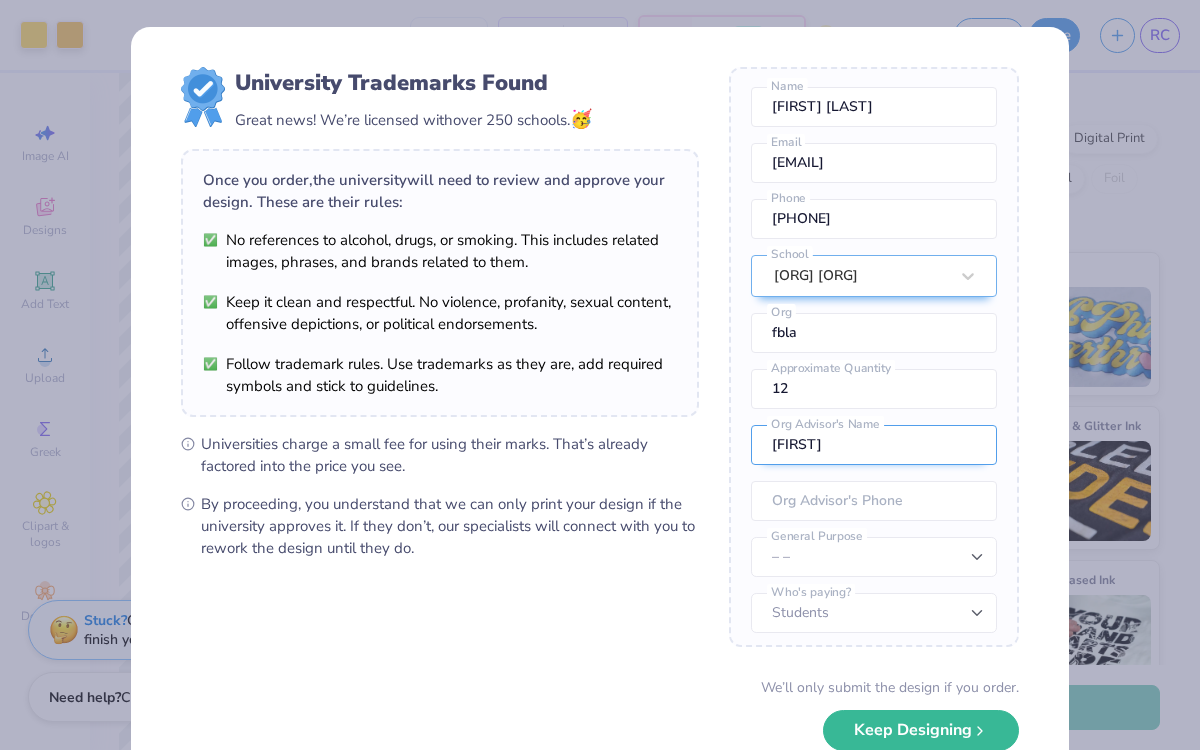 type on "[FIRST]" 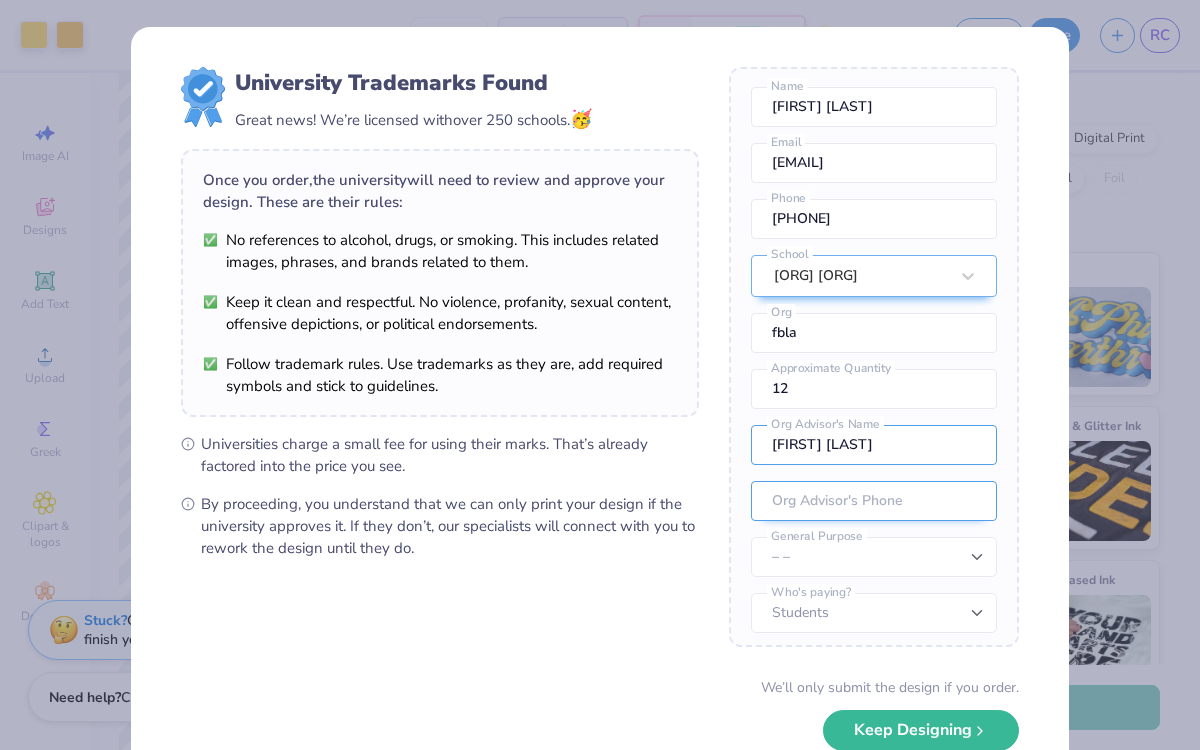 type on "[FIRST] [LAST]" 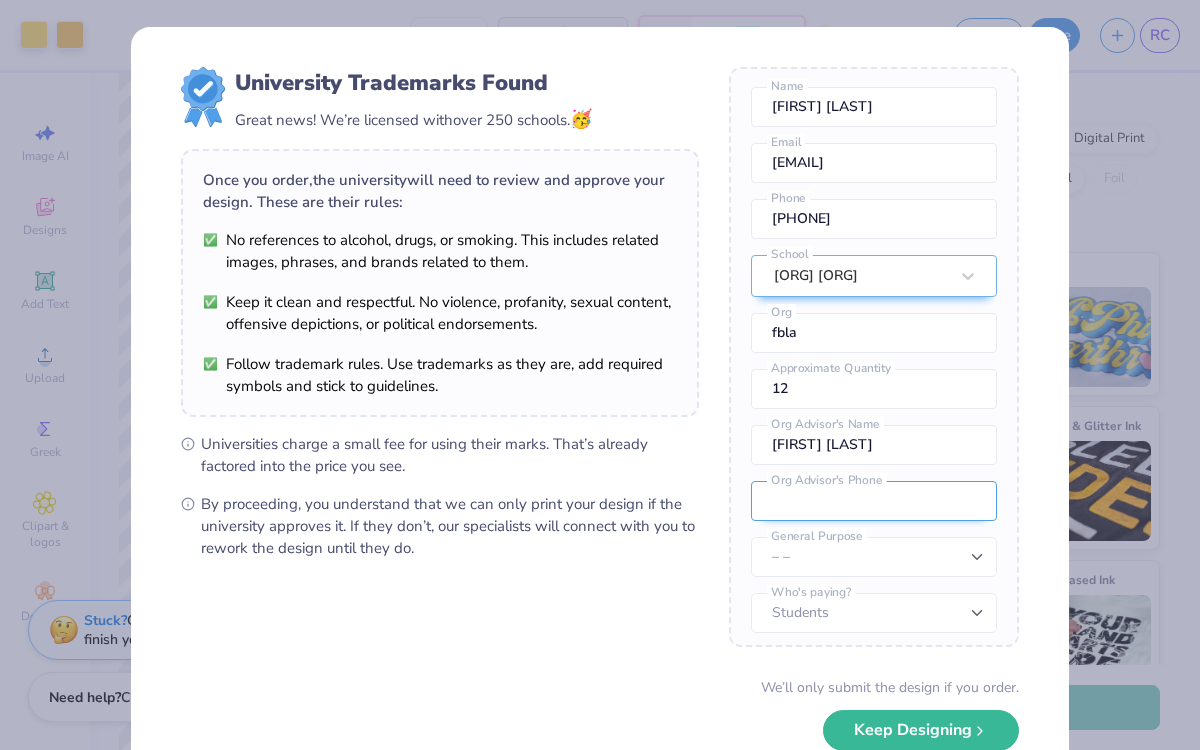 click at bounding box center [874, 501] 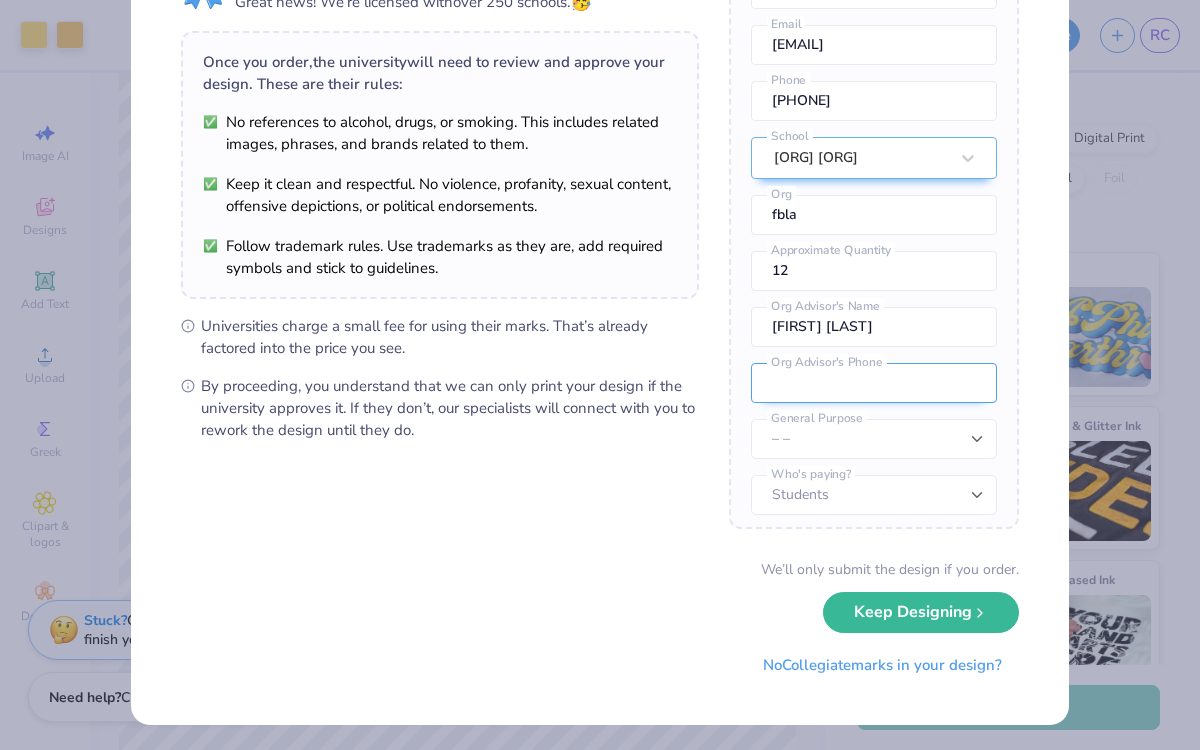 scroll, scrollTop: 0, scrollLeft: 0, axis: both 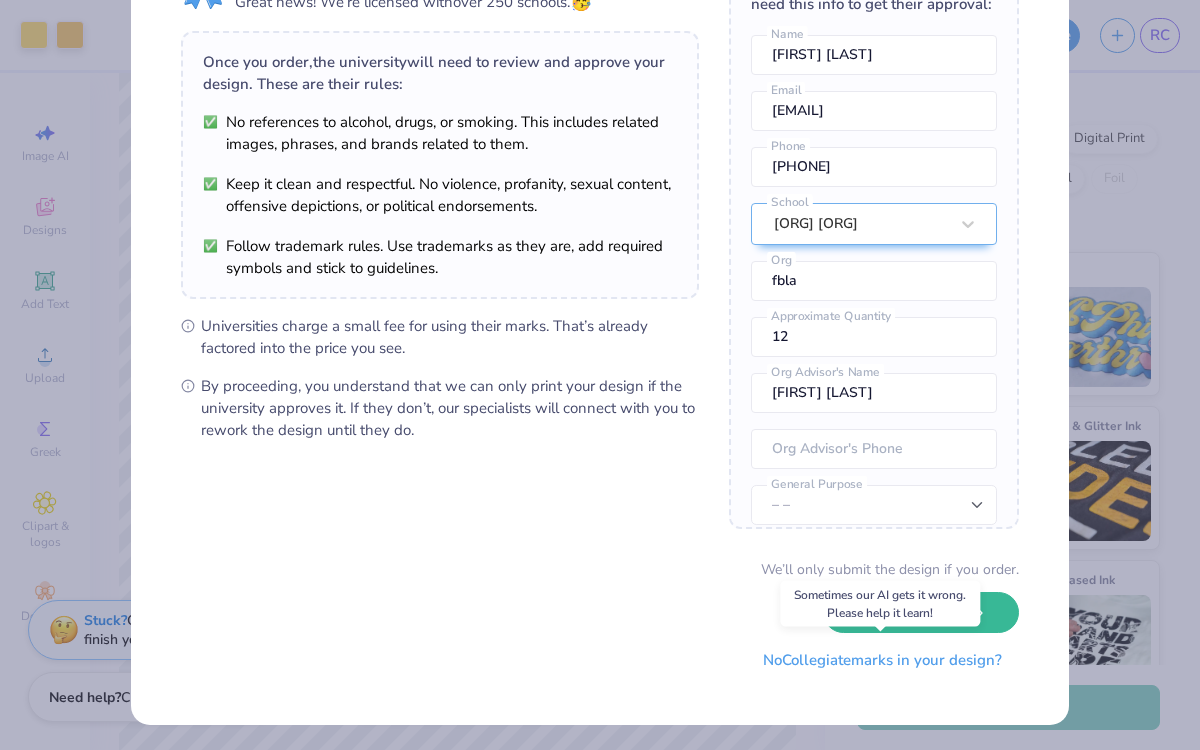 click on "No  Collegiate  marks in your design?" at bounding box center [882, 660] 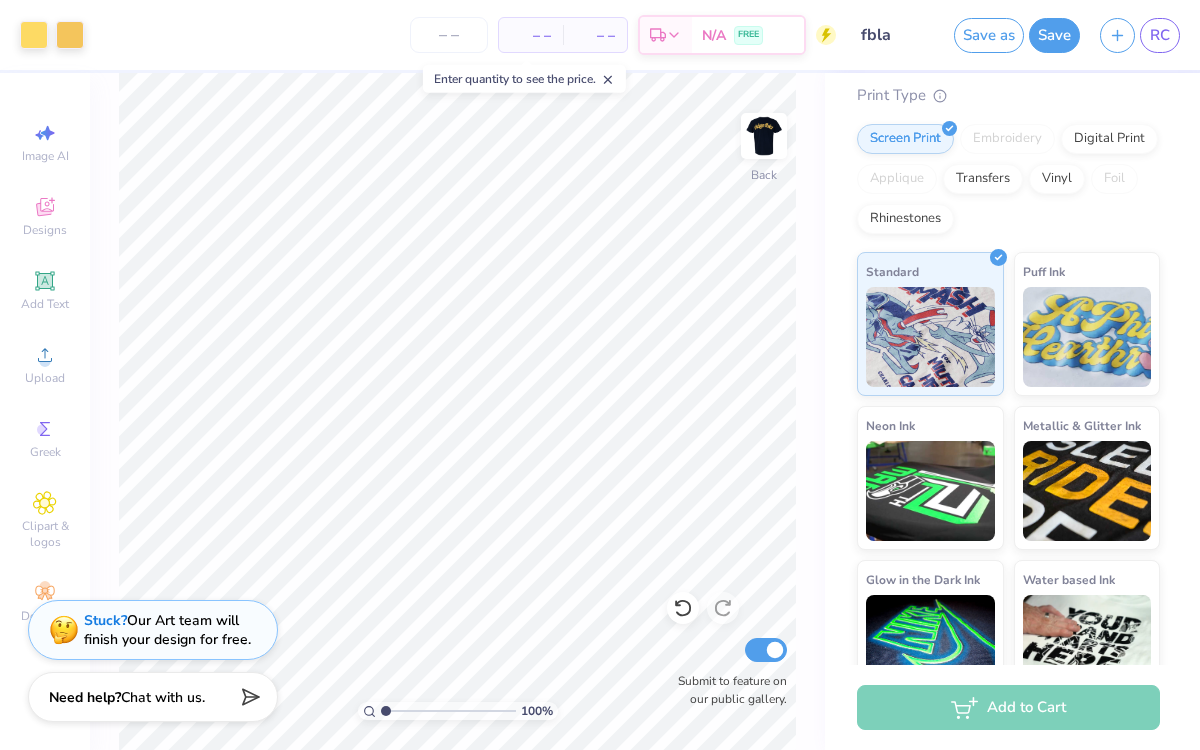 scroll, scrollTop: 0, scrollLeft: 0, axis: both 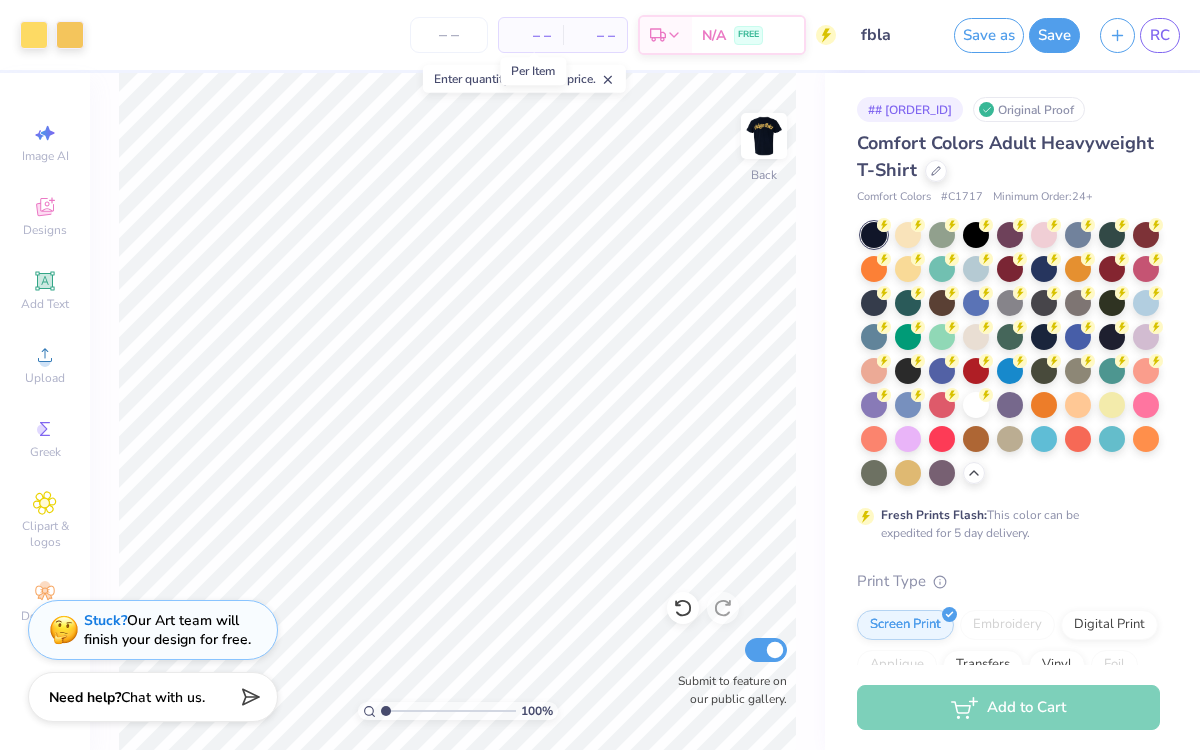 click on "– –" at bounding box center [531, 35] 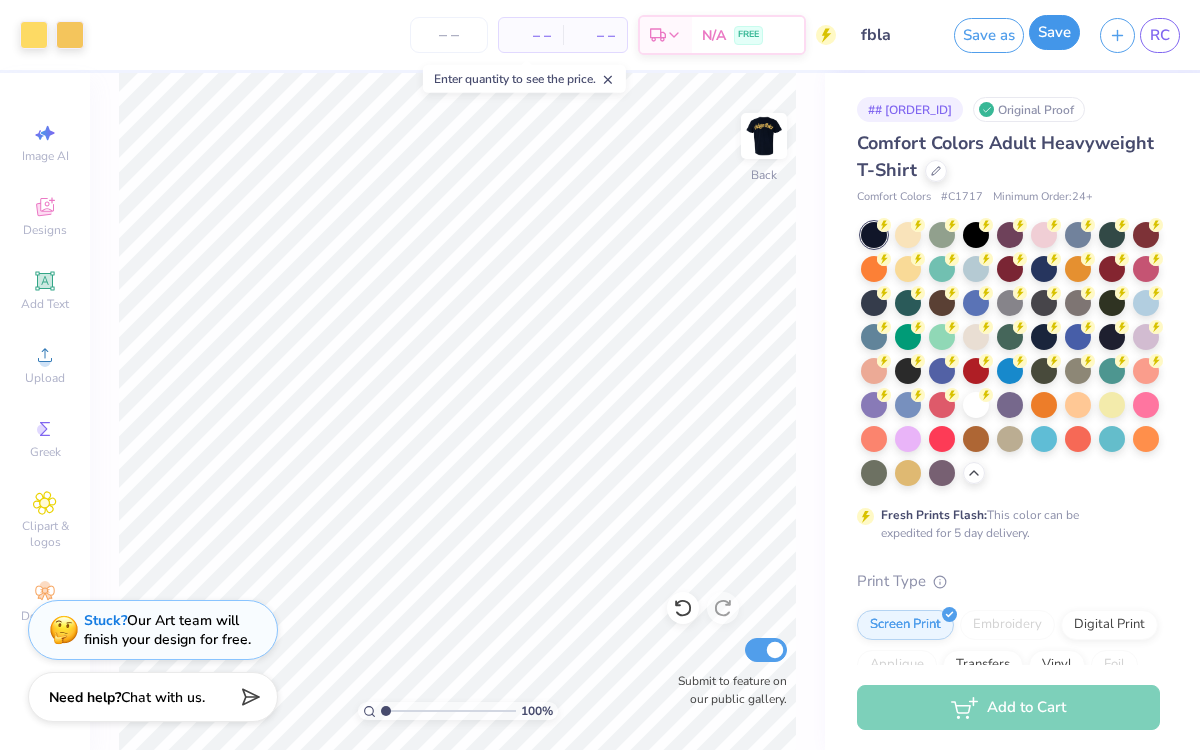 click on "Save" at bounding box center (1054, 32) 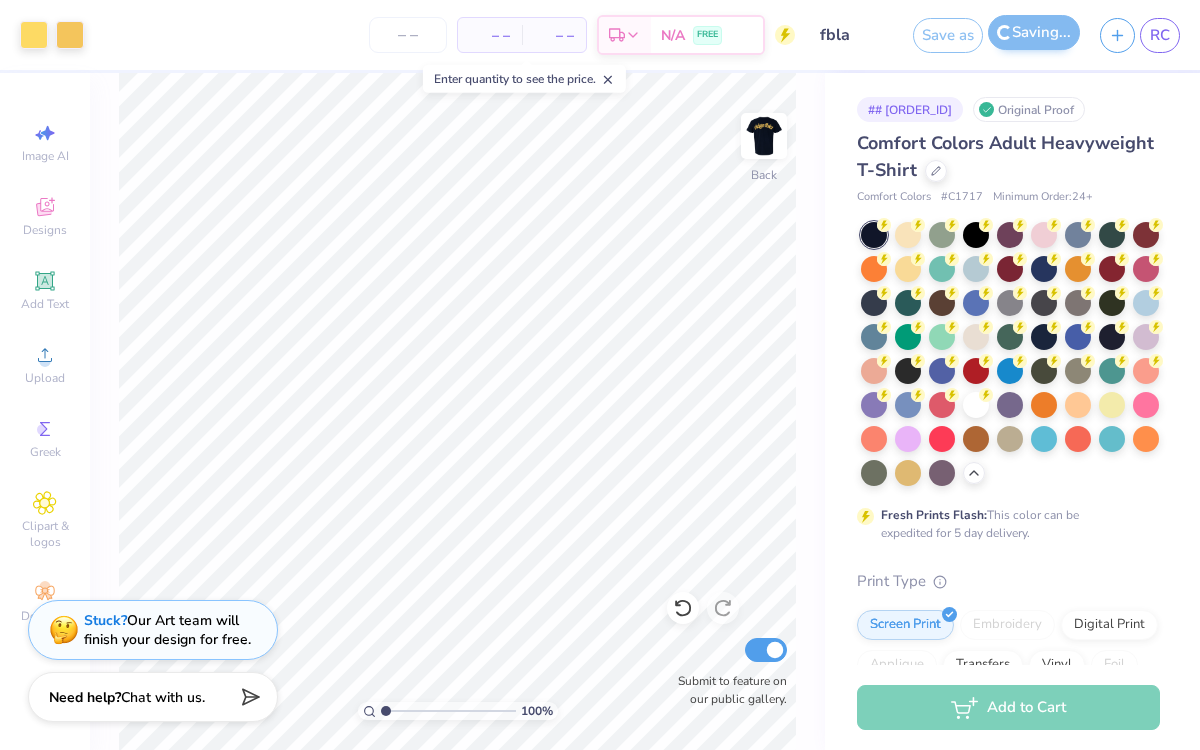 click on "Saving..." at bounding box center (1034, 35) 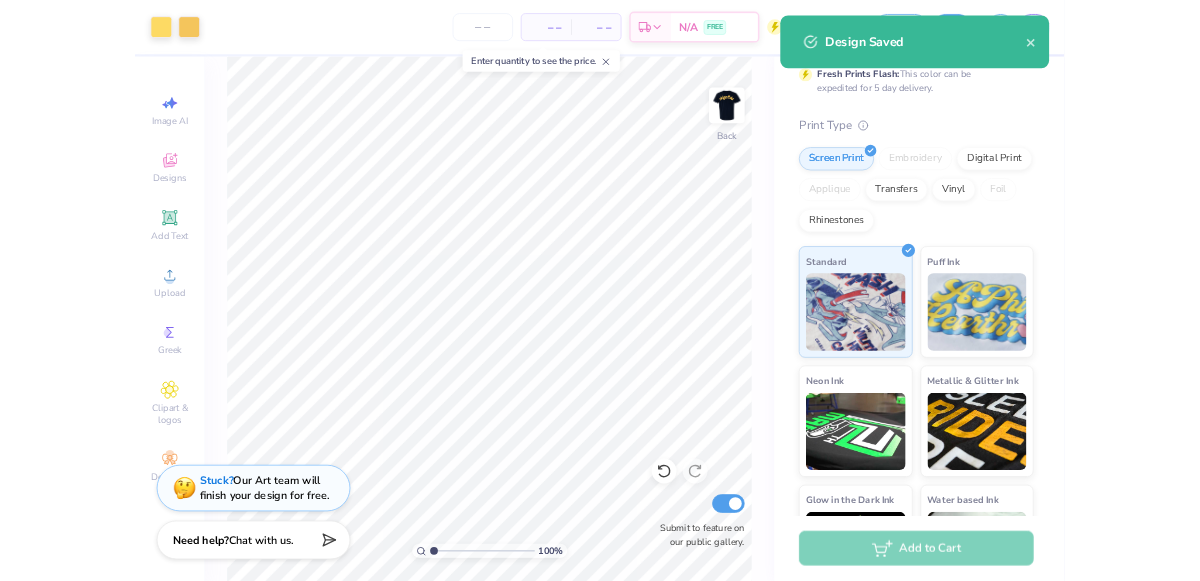 scroll, scrollTop: 525, scrollLeft: 0, axis: vertical 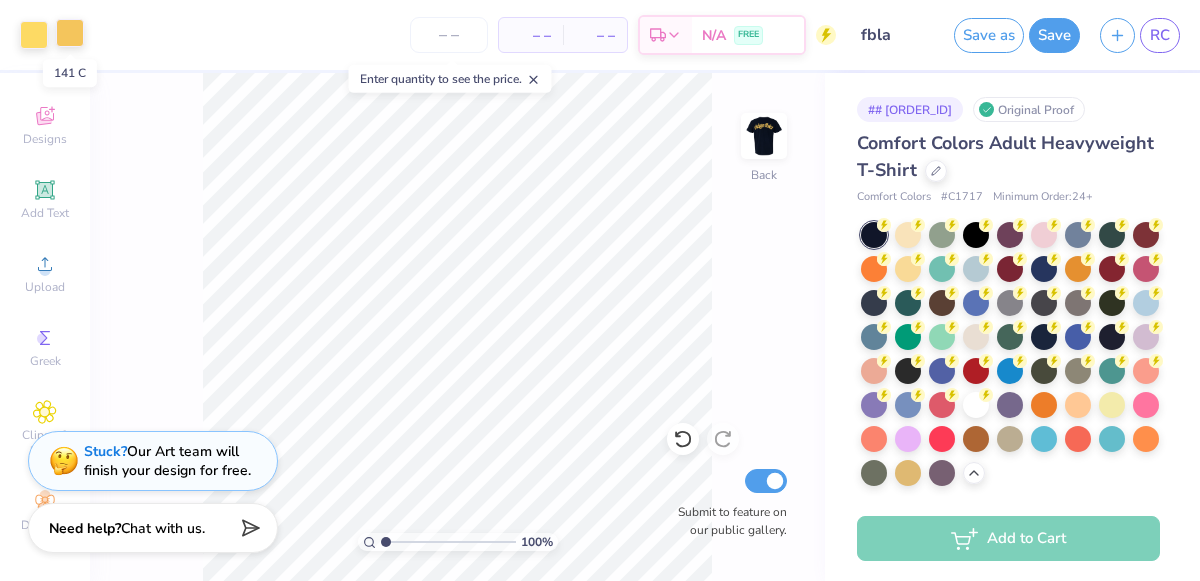 click at bounding box center [70, 33] 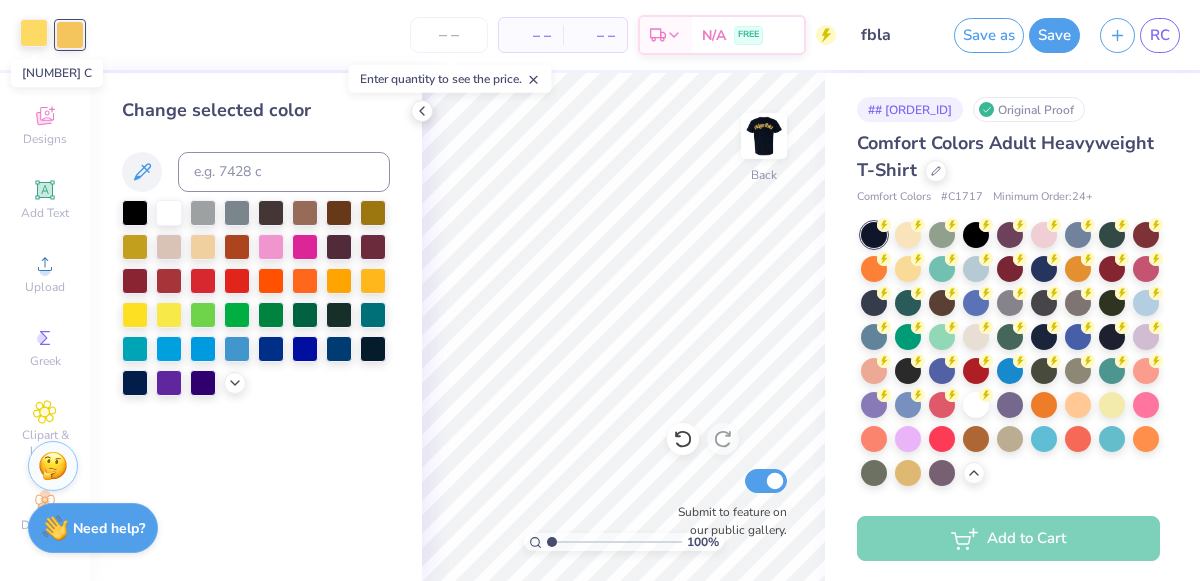 click at bounding box center [34, 33] 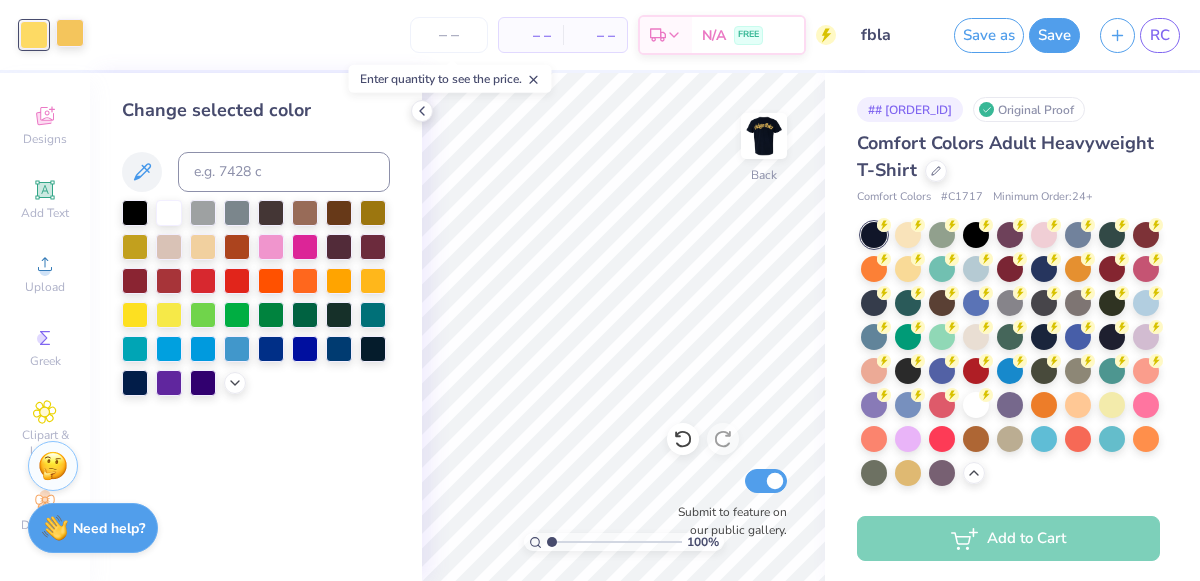click at bounding box center [70, 33] 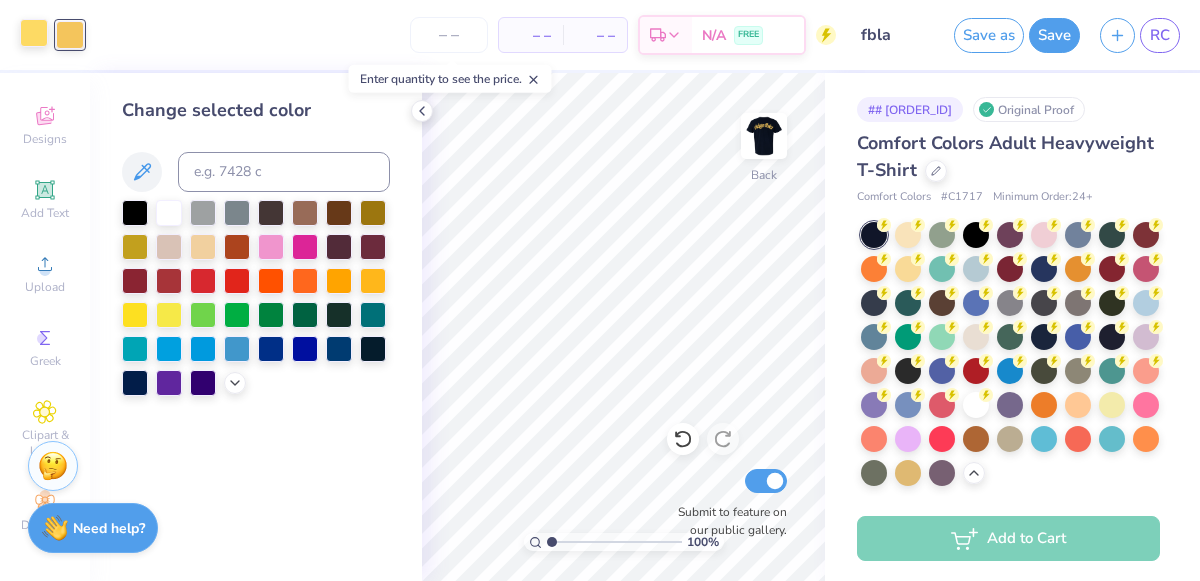 click at bounding box center (34, 33) 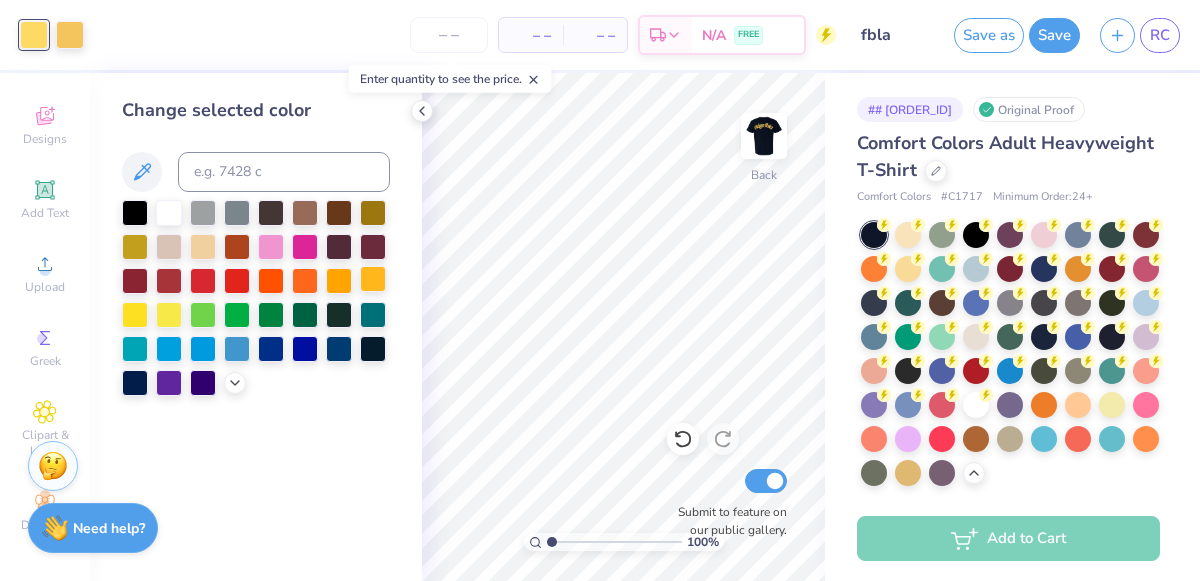 click at bounding box center [373, 279] 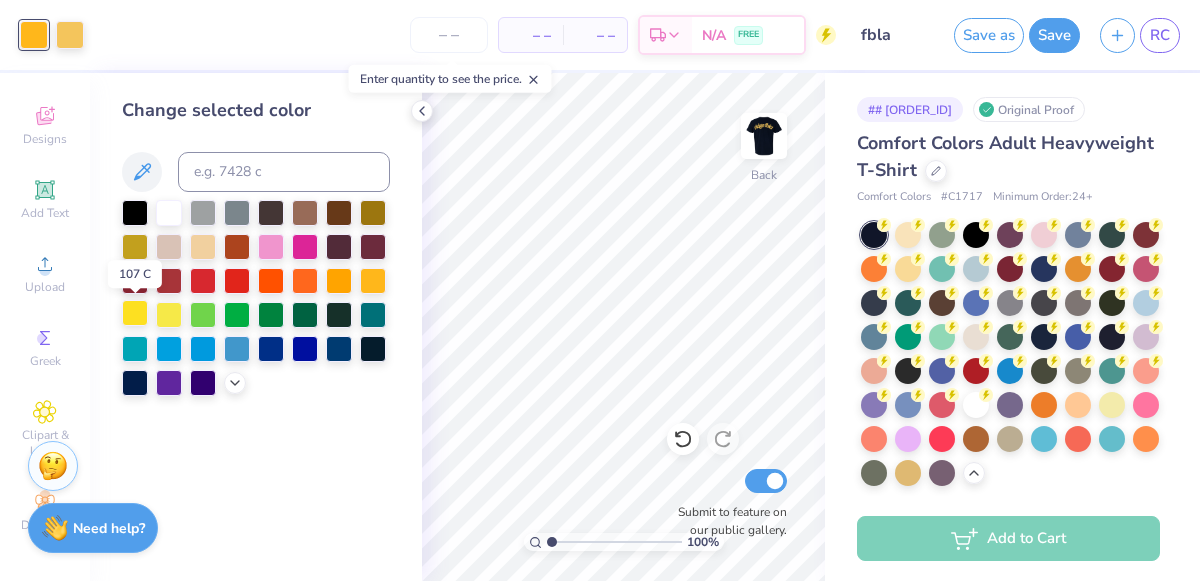 click at bounding box center (135, 313) 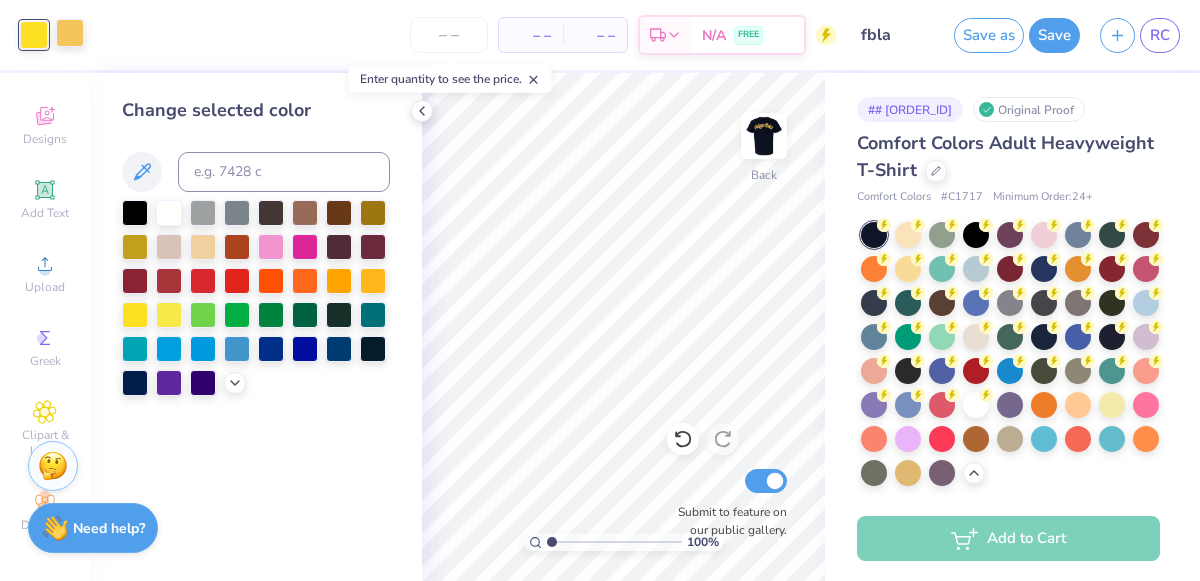 click at bounding box center [70, 33] 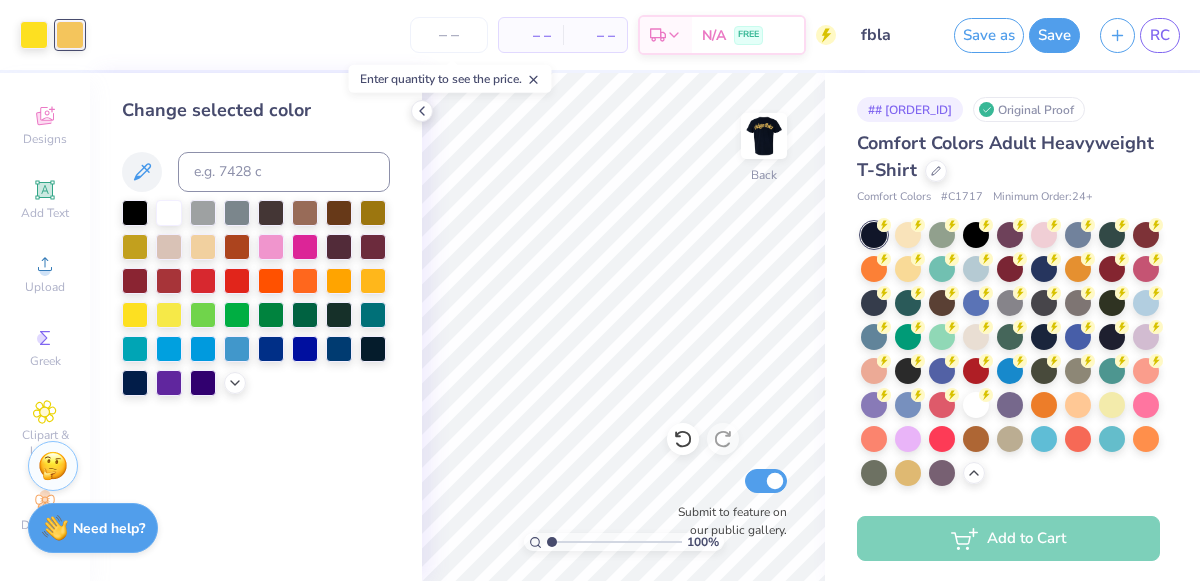 click on "Art colors" at bounding box center [42, 35] 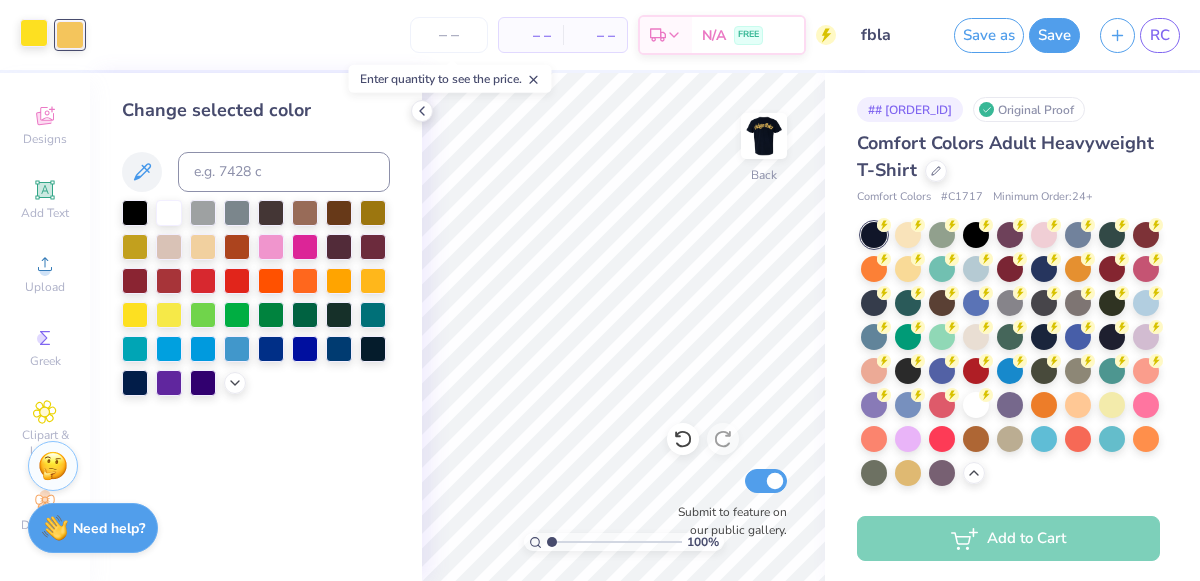 click at bounding box center [34, 33] 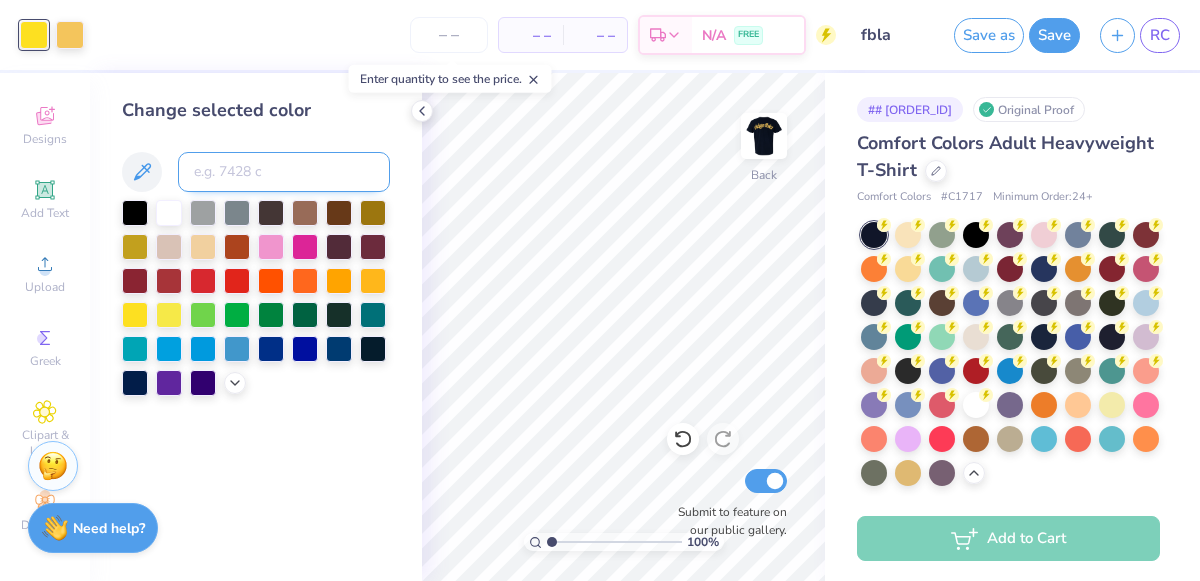 click at bounding box center (284, 172) 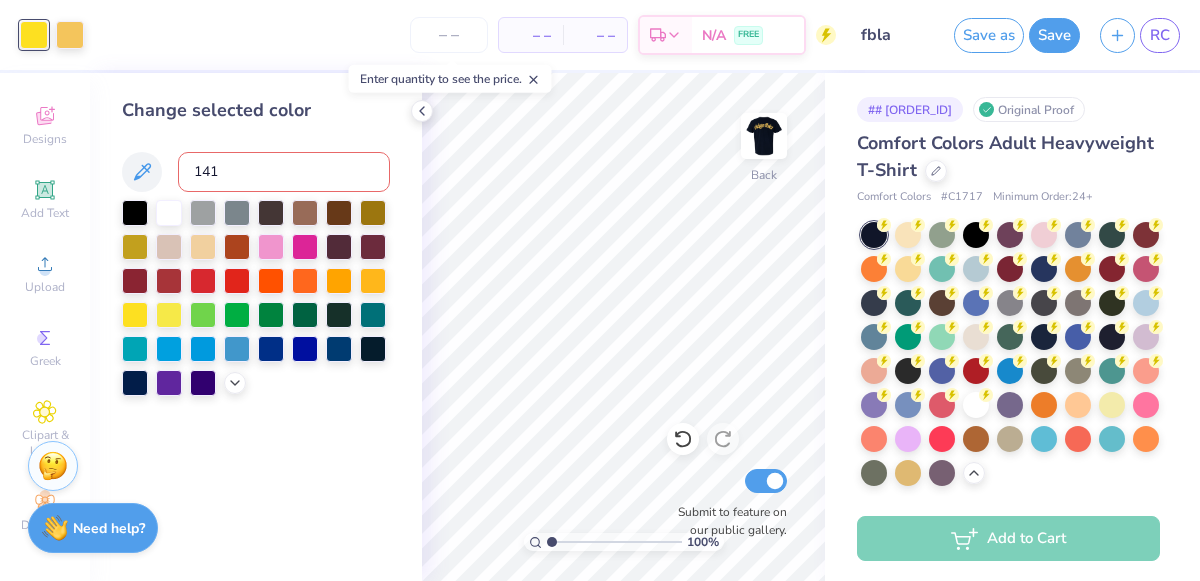 type on "141" 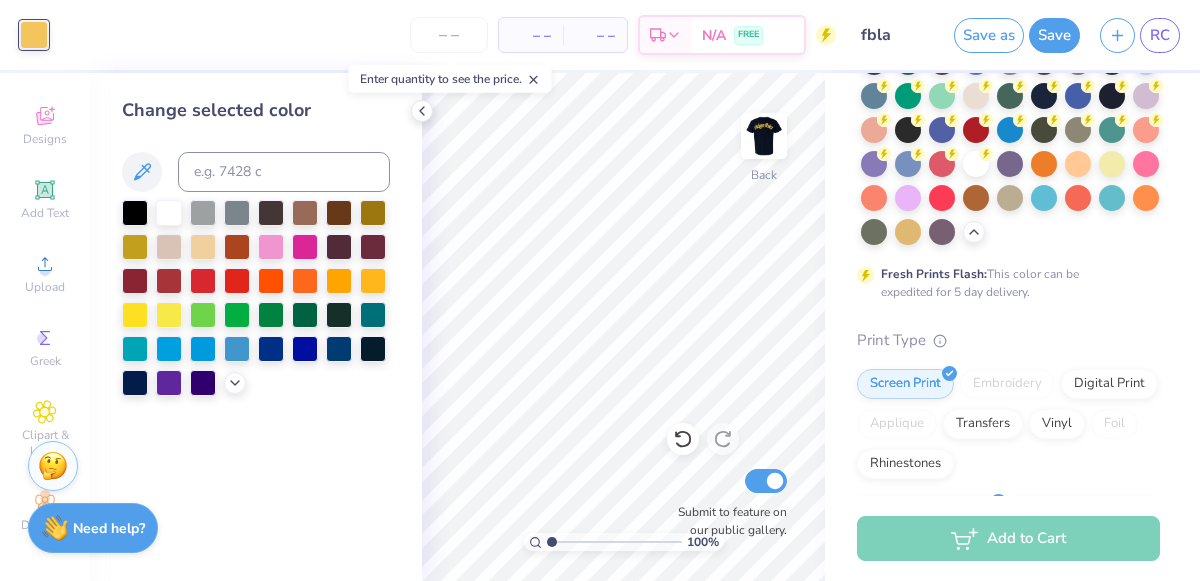 scroll, scrollTop: 0, scrollLeft: 0, axis: both 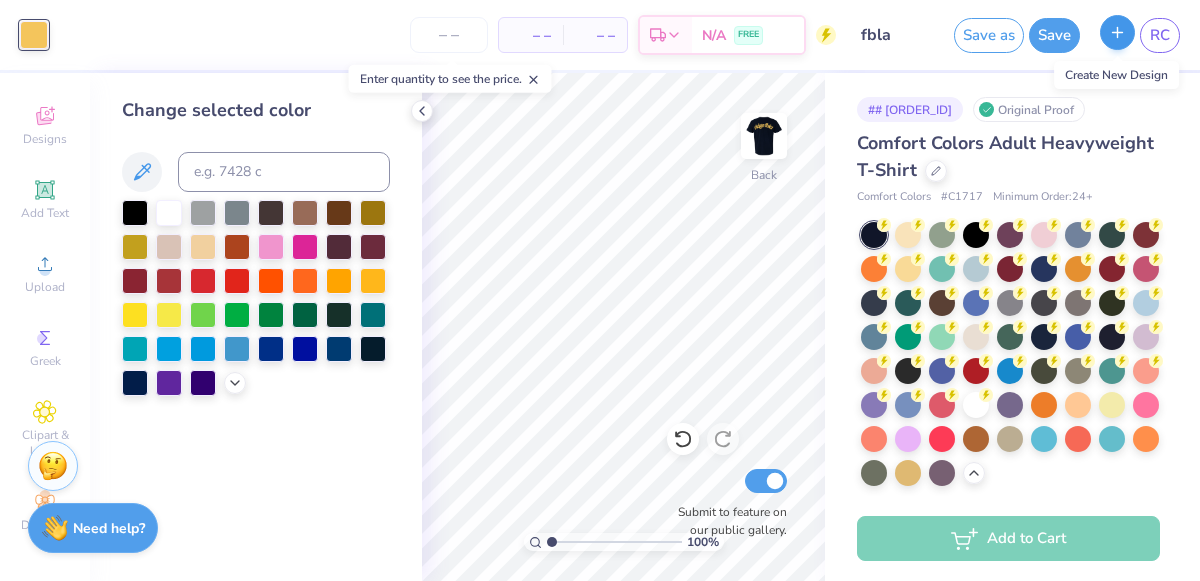 click at bounding box center [1117, 32] 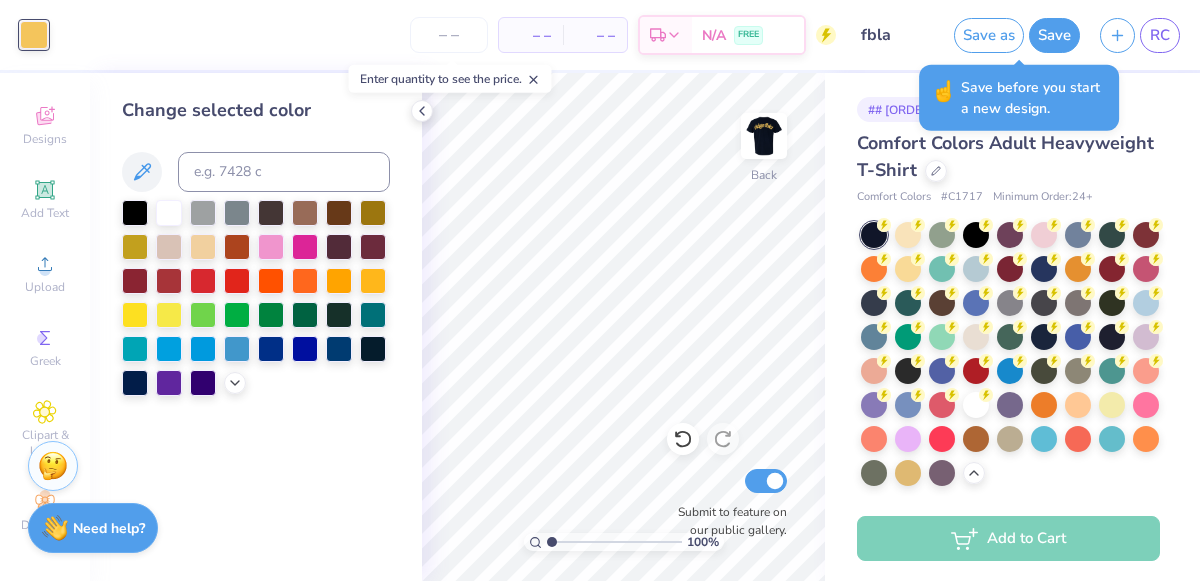 click on "# [ORDER_ID] Original Proof" at bounding box center (1008, 109) 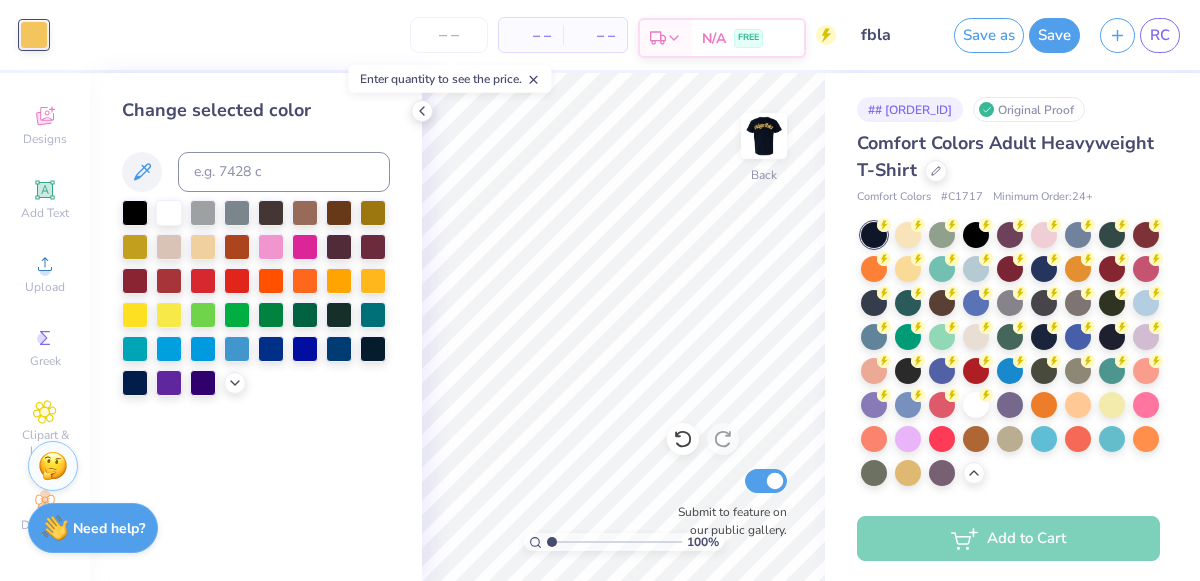 click 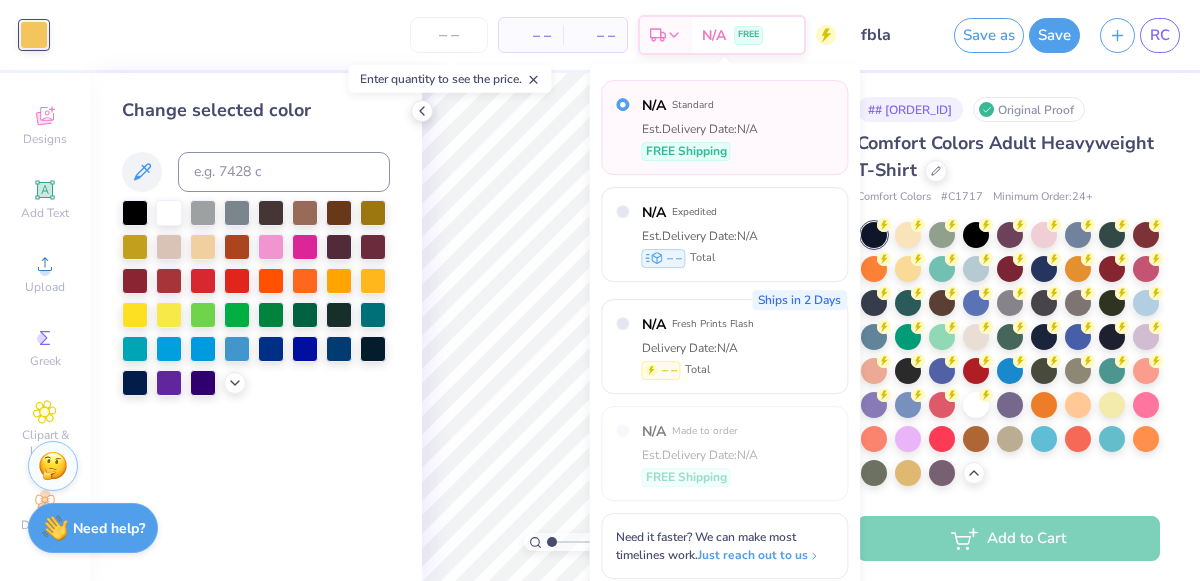 click on "Est.  Delivery Date:  N/A" at bounding box center (700, 129) 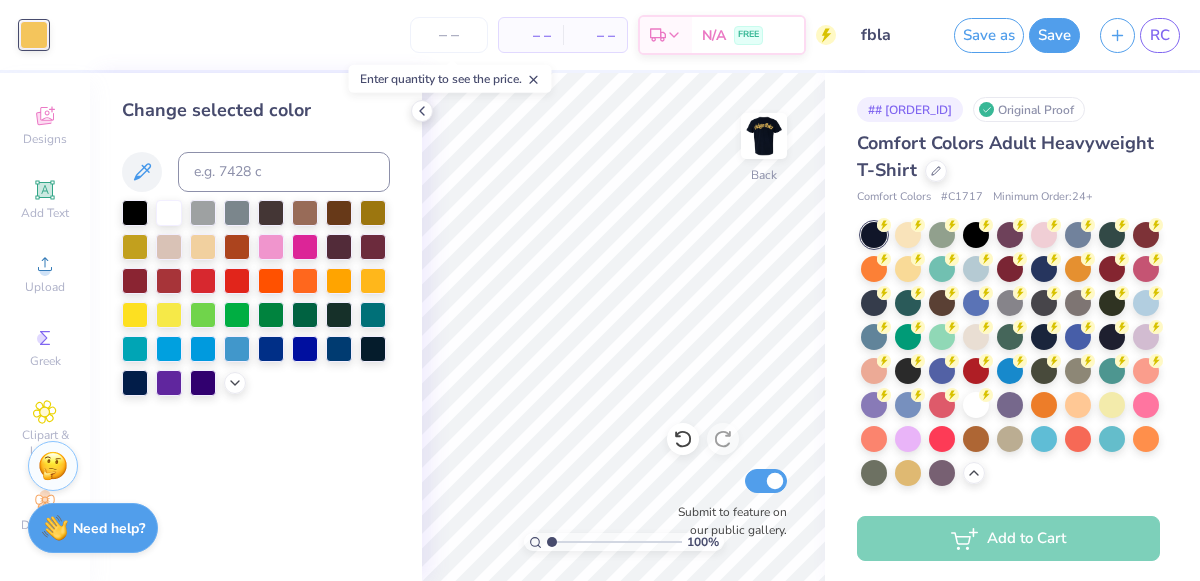 click on "– – Total" at bounding box center [595, 35] 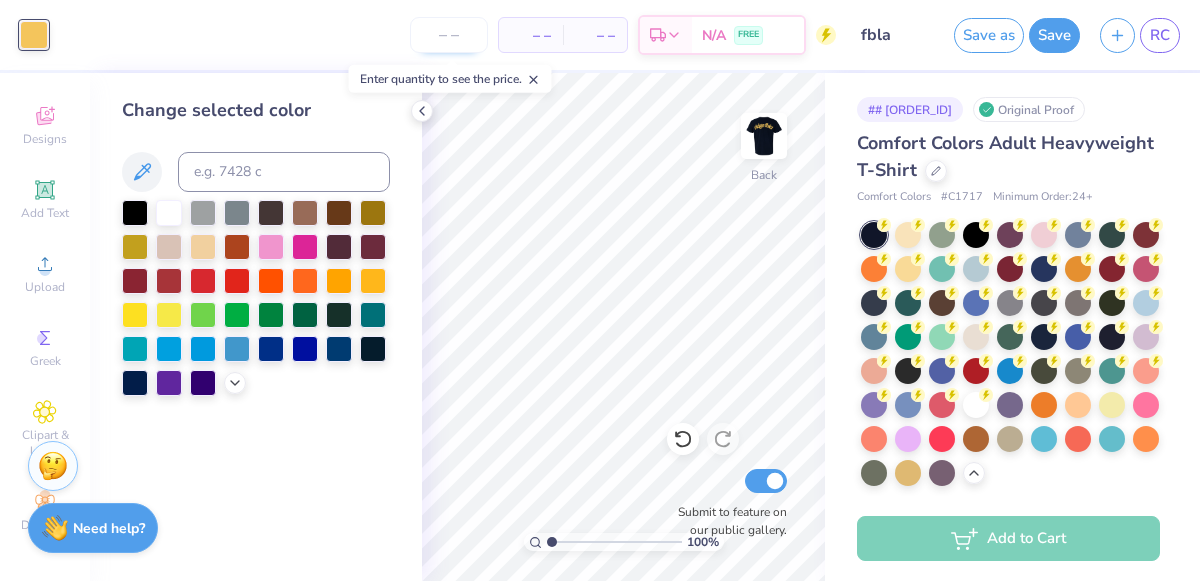 click at bounding box center [449, 35] 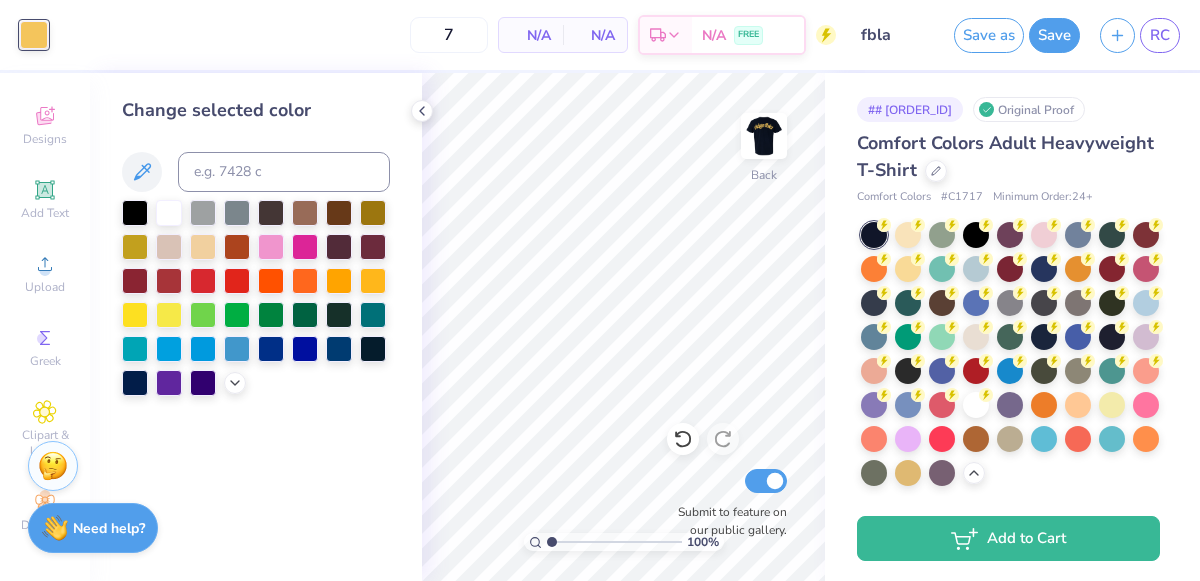 click on "Art colors 7 N/A Per Item N/A Total Est.  Delivery N/A FREE Design Title [ORG] Save as Save [INITIALS] Image AI Designs Add Text Upload Greek Clipart & logos Decorate Change selected color 100  % Back Submit to feature on our public gallery. # [ORDER_ID] Original Proof Comfort Colors Adult Heavyweight T-Shirt Comfort Colors # C1717 Minimum Order:  24 +   Fresh Prints Flash:  This color can be expedited for 5 day delivery. Print Type Screen Print Embroidery Digital Print Applique Transfers Vinyl Foil Rhinestones Standard Puff Ink Neon Ink Metallic & Glitter Ink Glow in the Dark Ink Water based Ink Add to Cart Stuck?  Our Art team will finish your design for free. Need help?  Chat with us.
x" at bounding box center (600, 290) 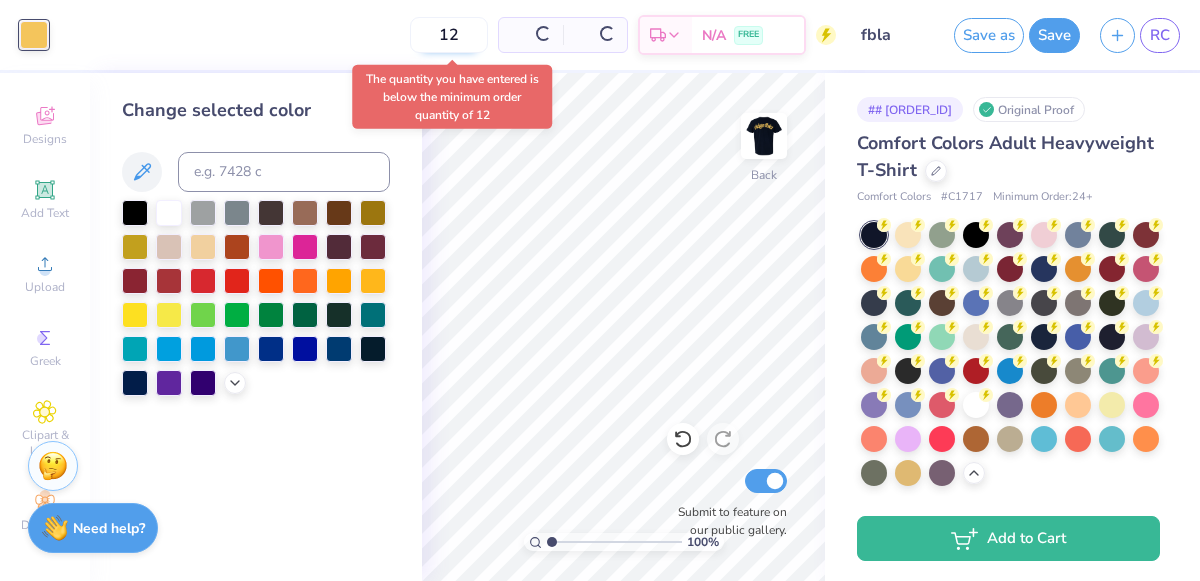 click on "12" at bounding box center [449, 35] 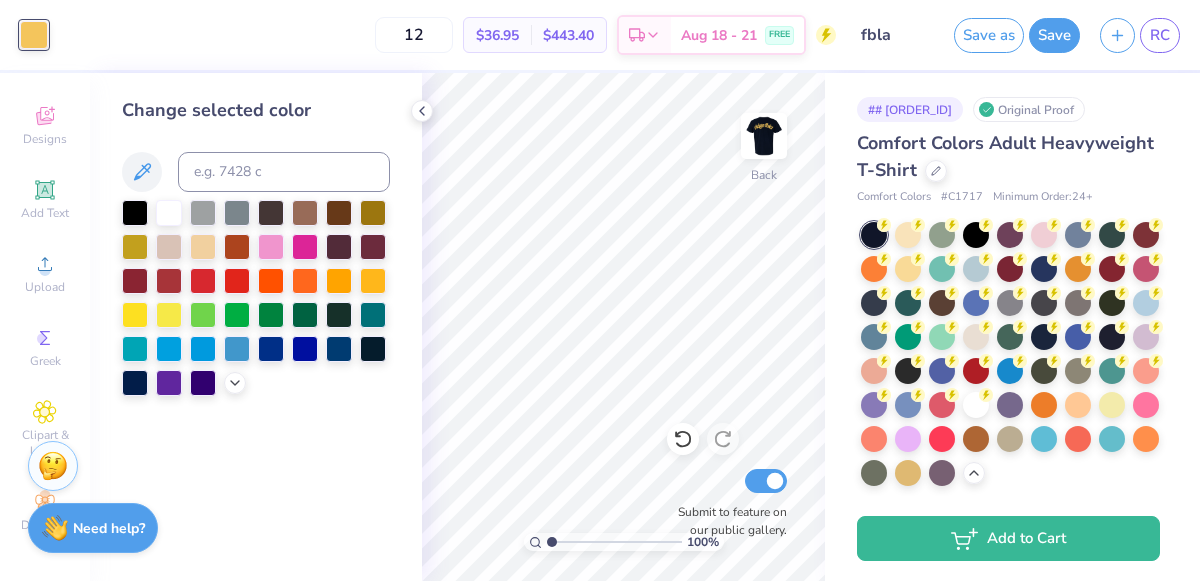 type on "1.2" 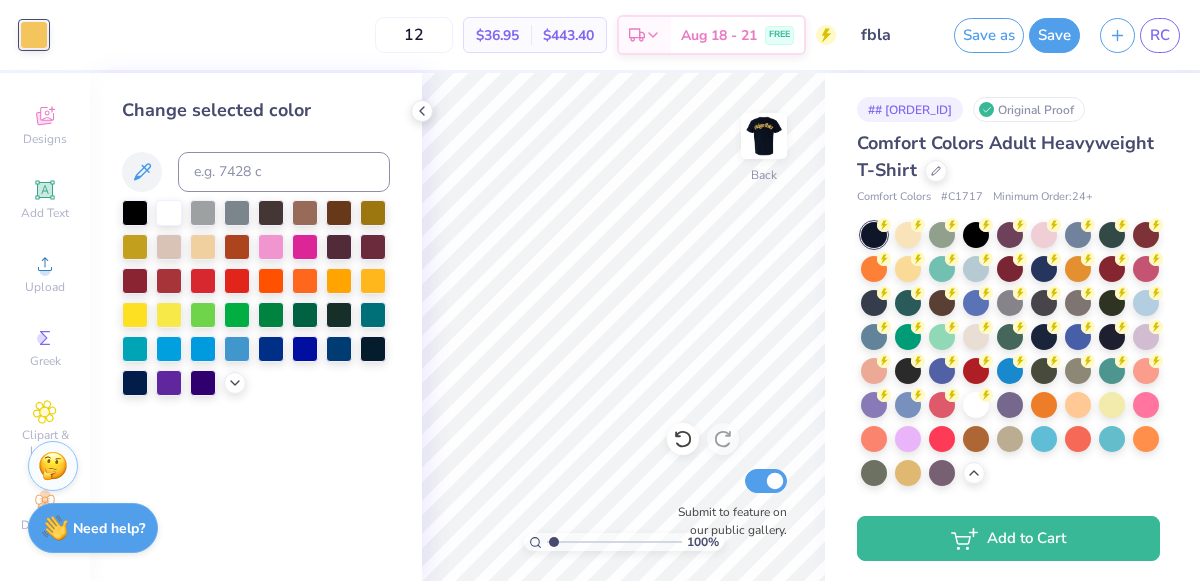 type on "x" 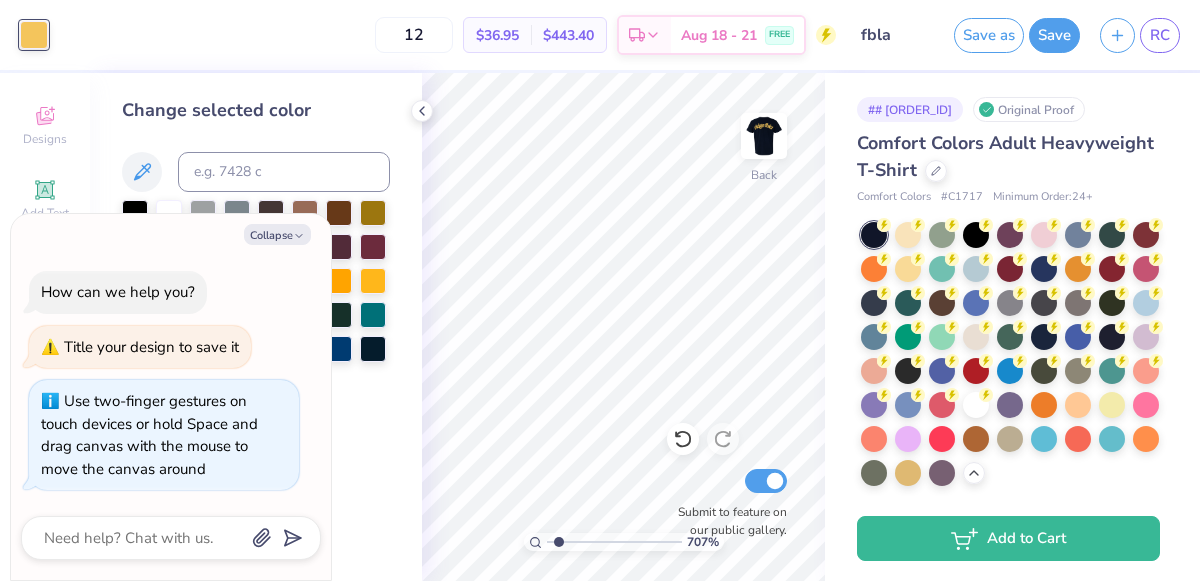 type on "1" 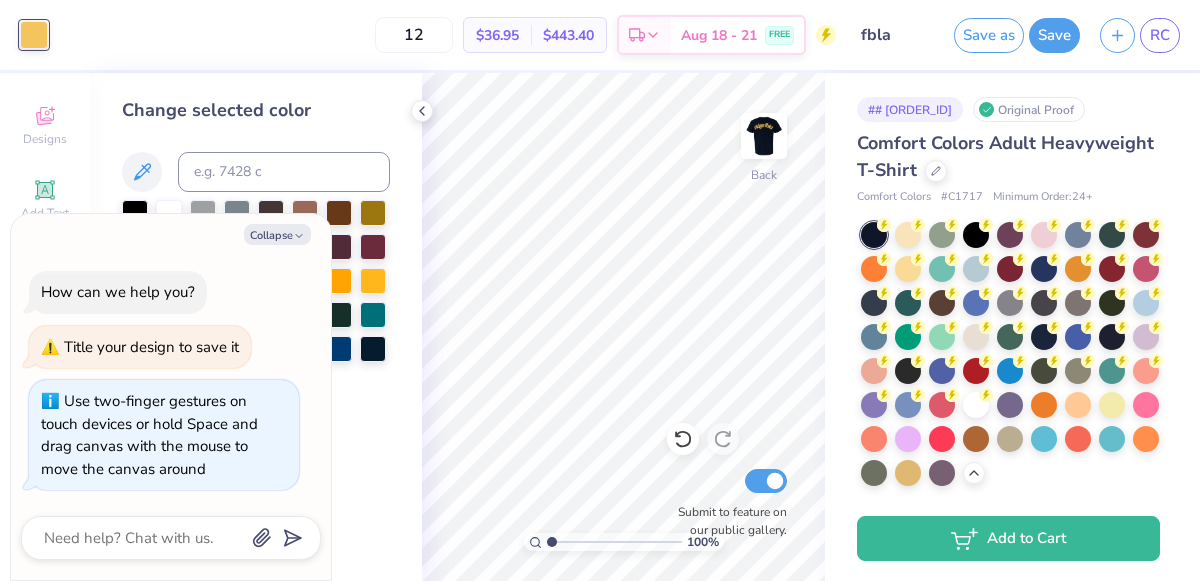 drag, startPoint x: 549, startPoint y: 540, endPoint x: 466, endPoint y: 527, distance: 84.0119 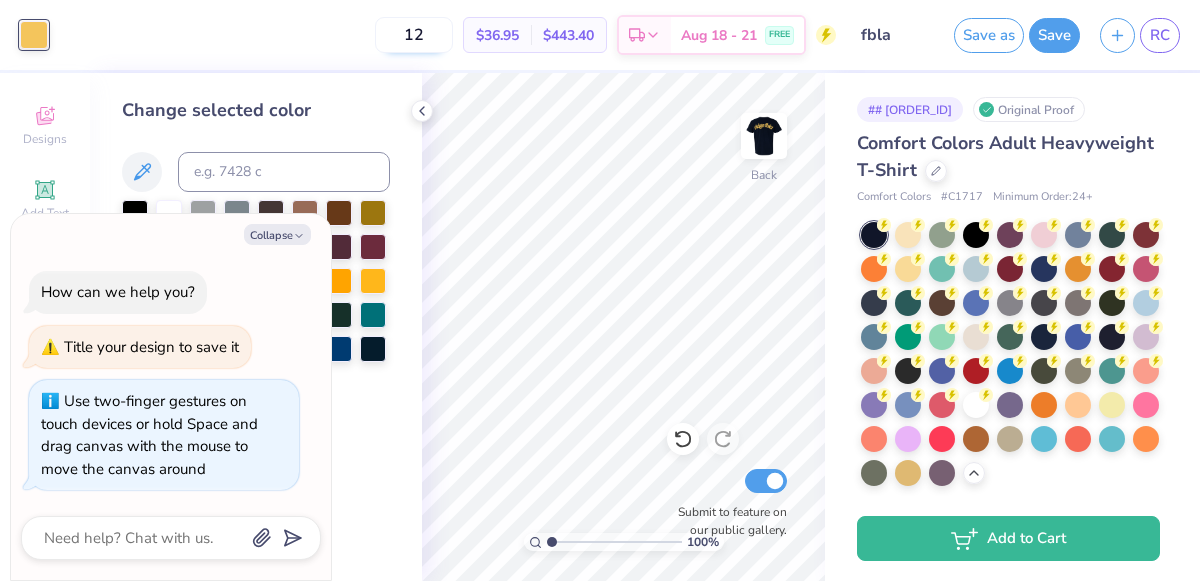 click on "12" at bounding box center (414, 35) 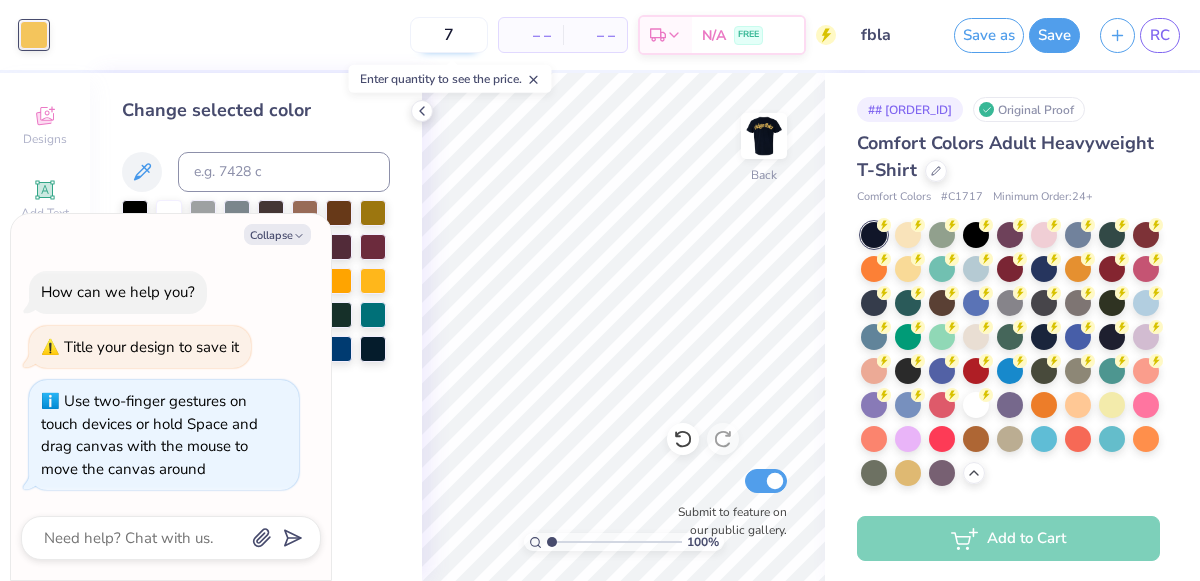type on "12" 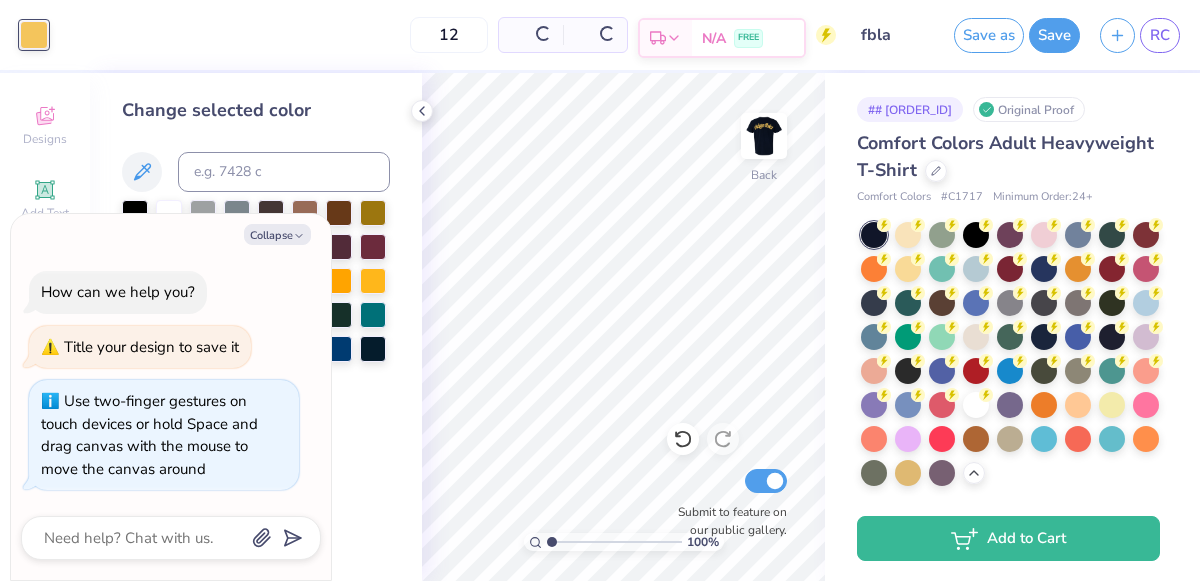 click on "N/A FREE" at bounding box center (748, 38) 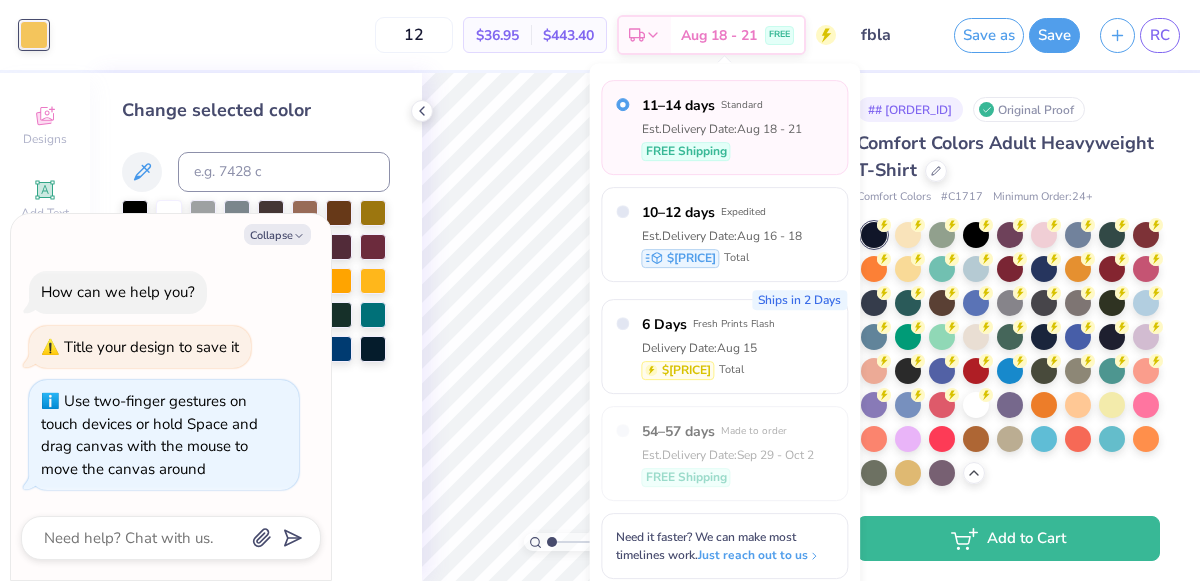 click on "$[PRICE] Per Item $[PRICE] Total Est.  Delivery Aug 18 - 21 FREE" at bounding box center (447, 35) 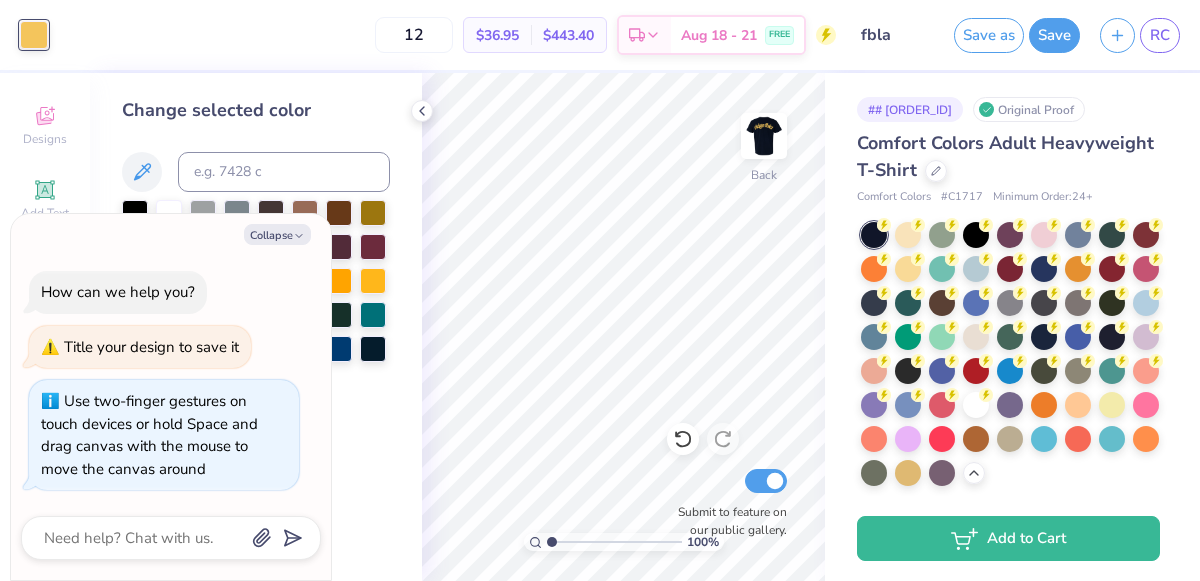 type on "x" 